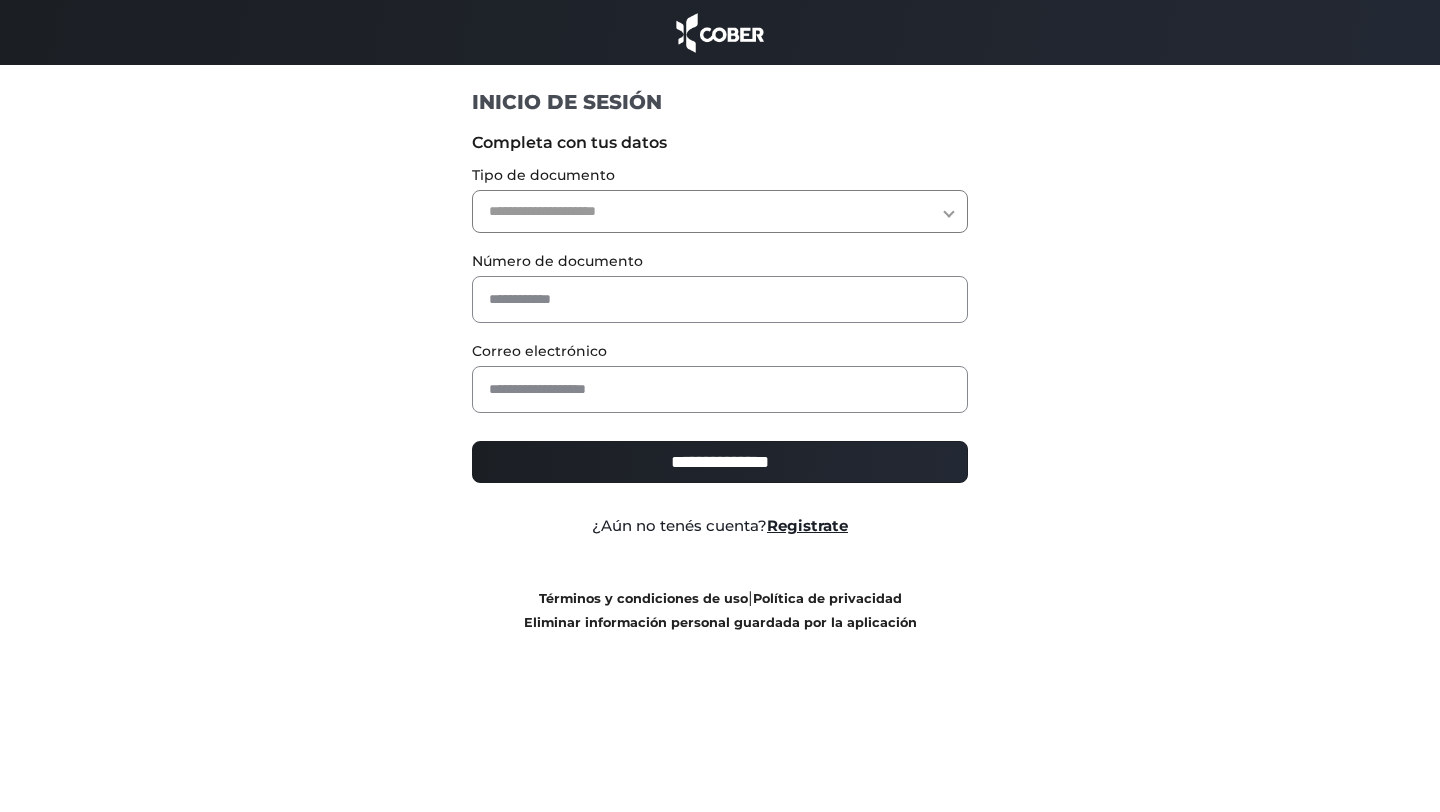 scroll, scrollTop: 0, scrollLeft: 0, axis: both 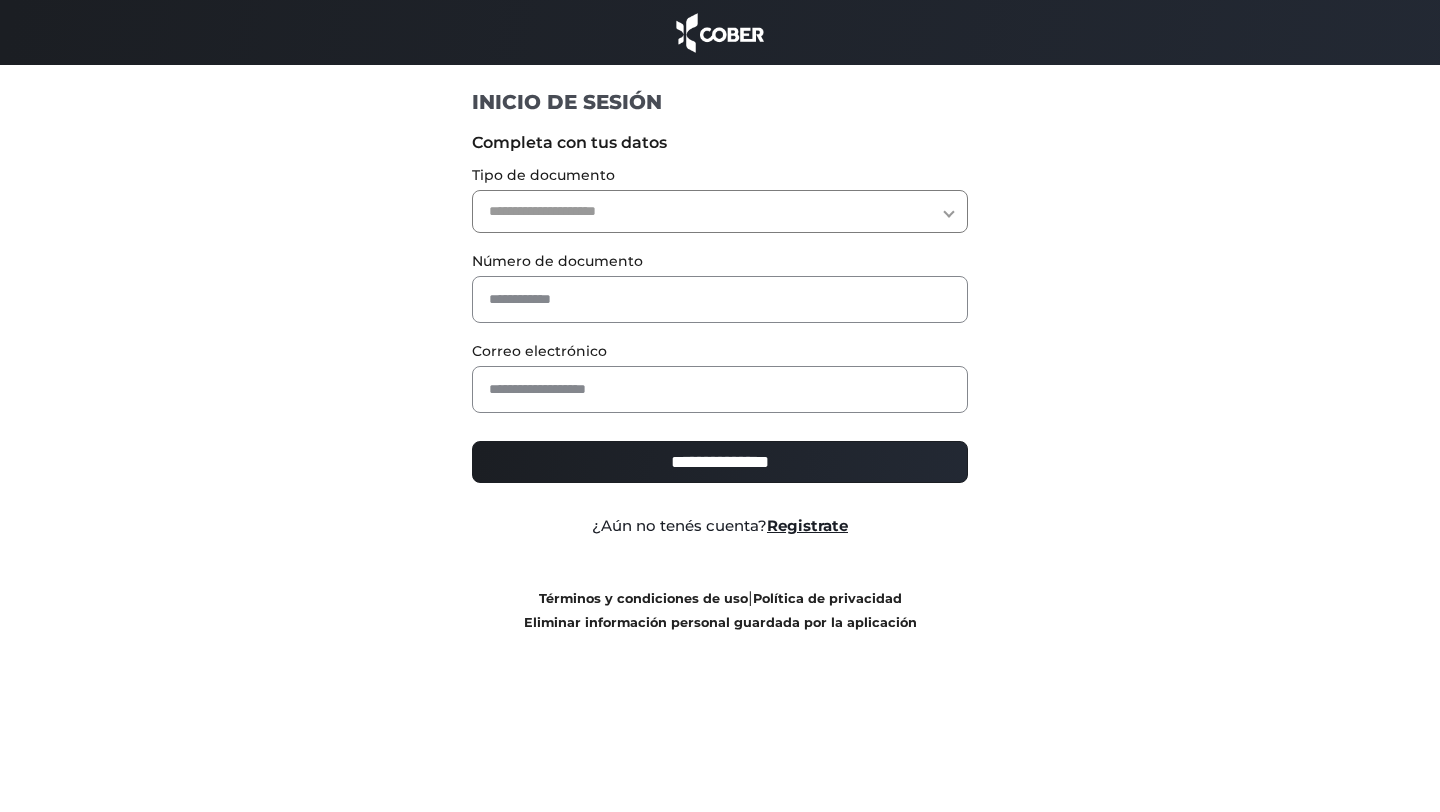 click on "**********" at bounding box center (720, 211) 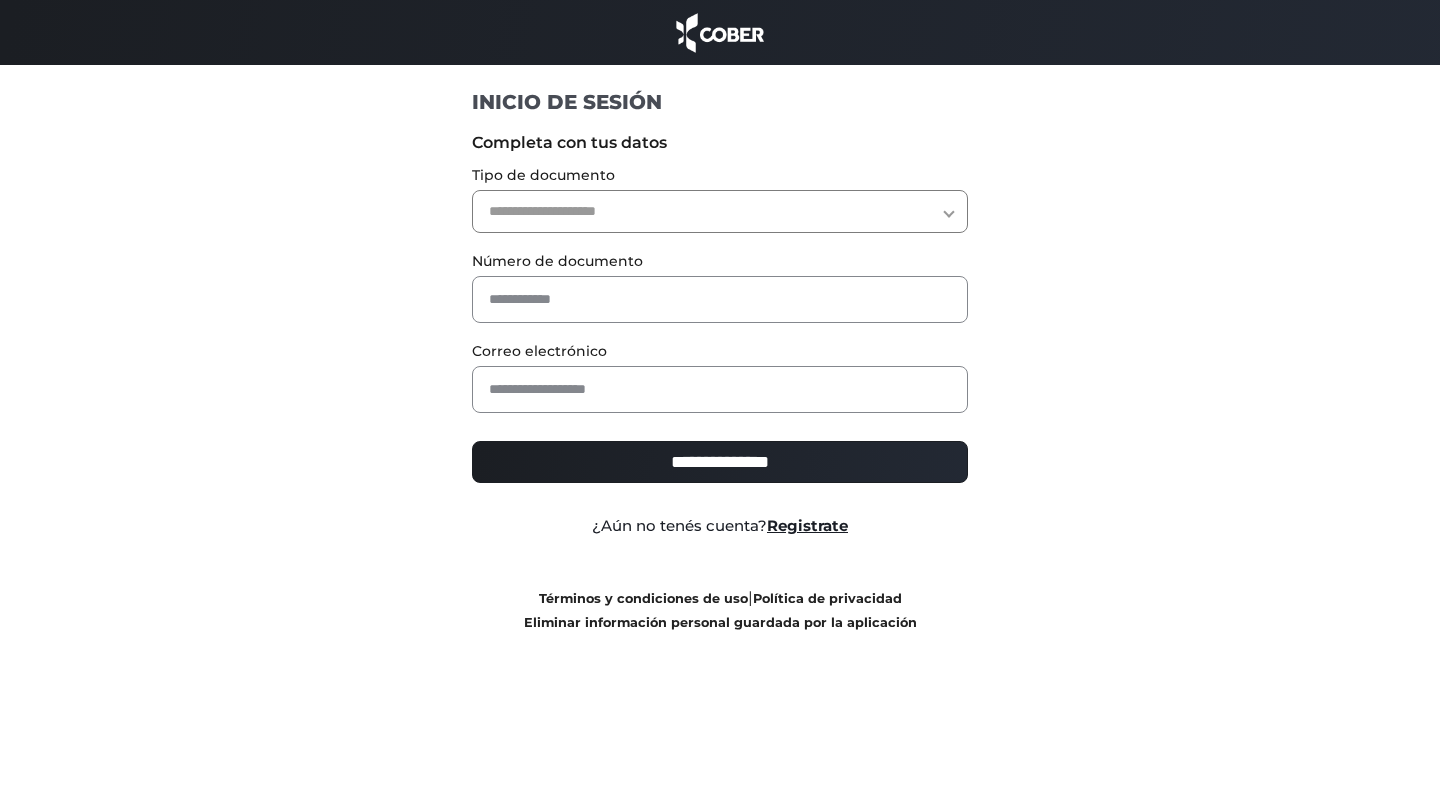 select on "***" 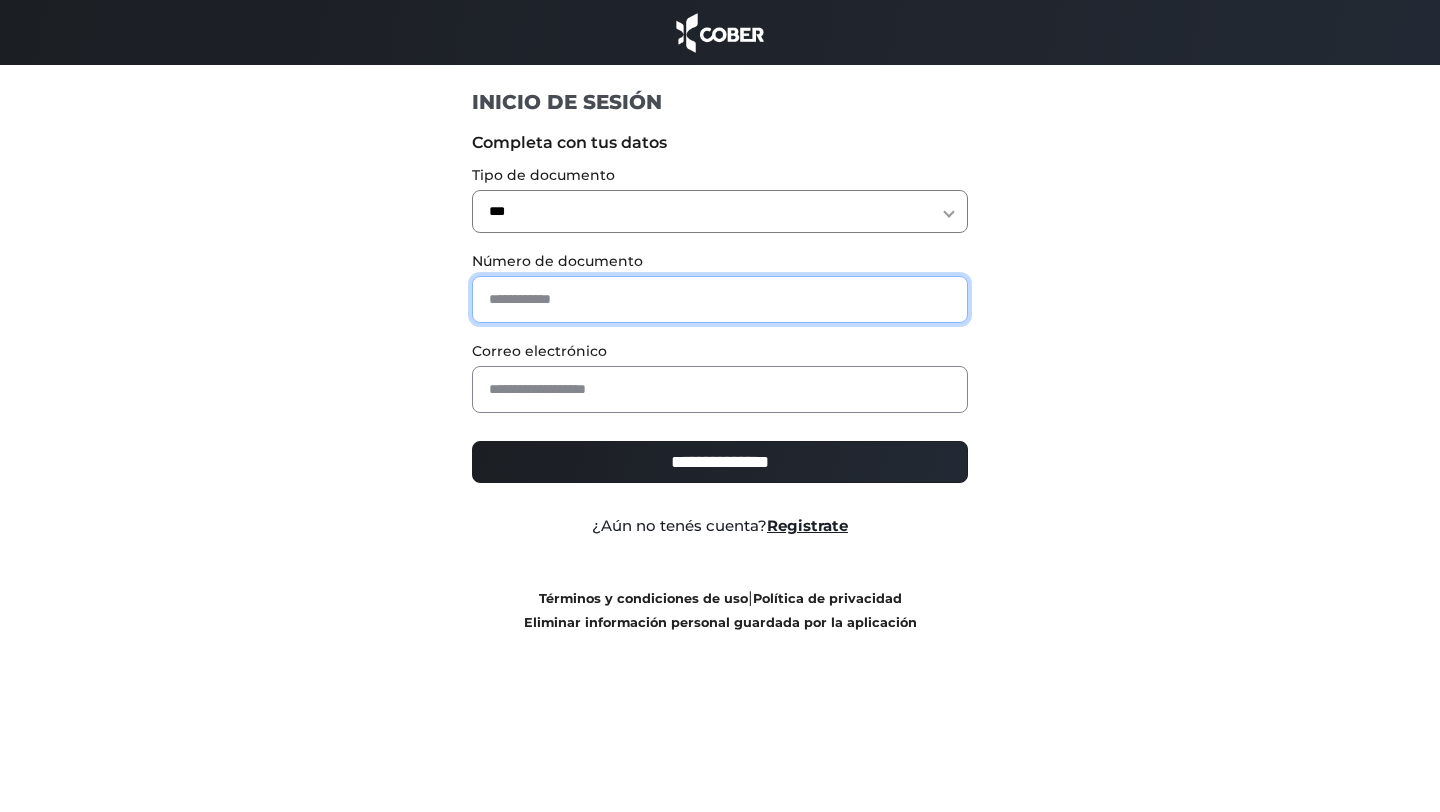 click at bounding box center [720, 299] 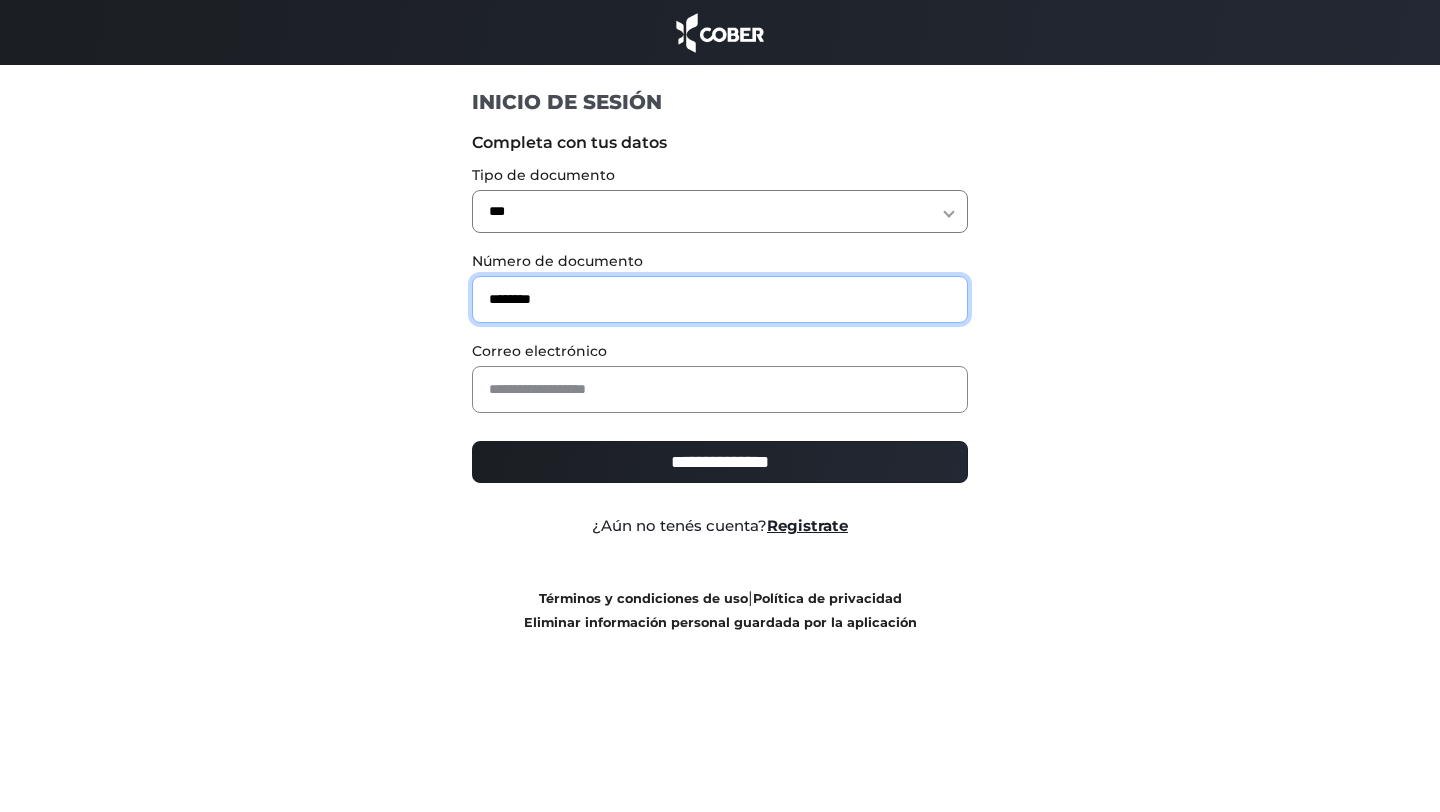 type on "********" 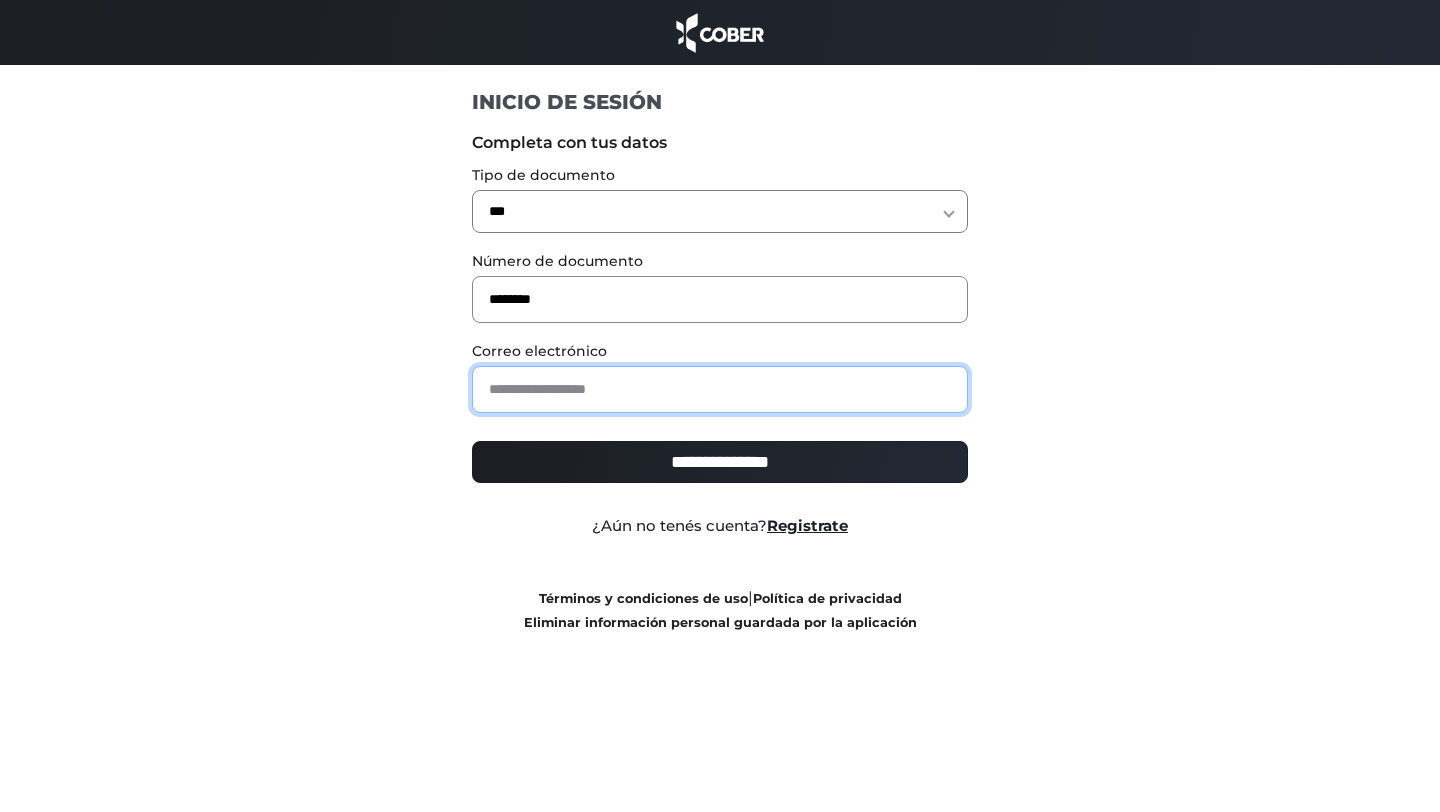click at bounding box center [720, 389] 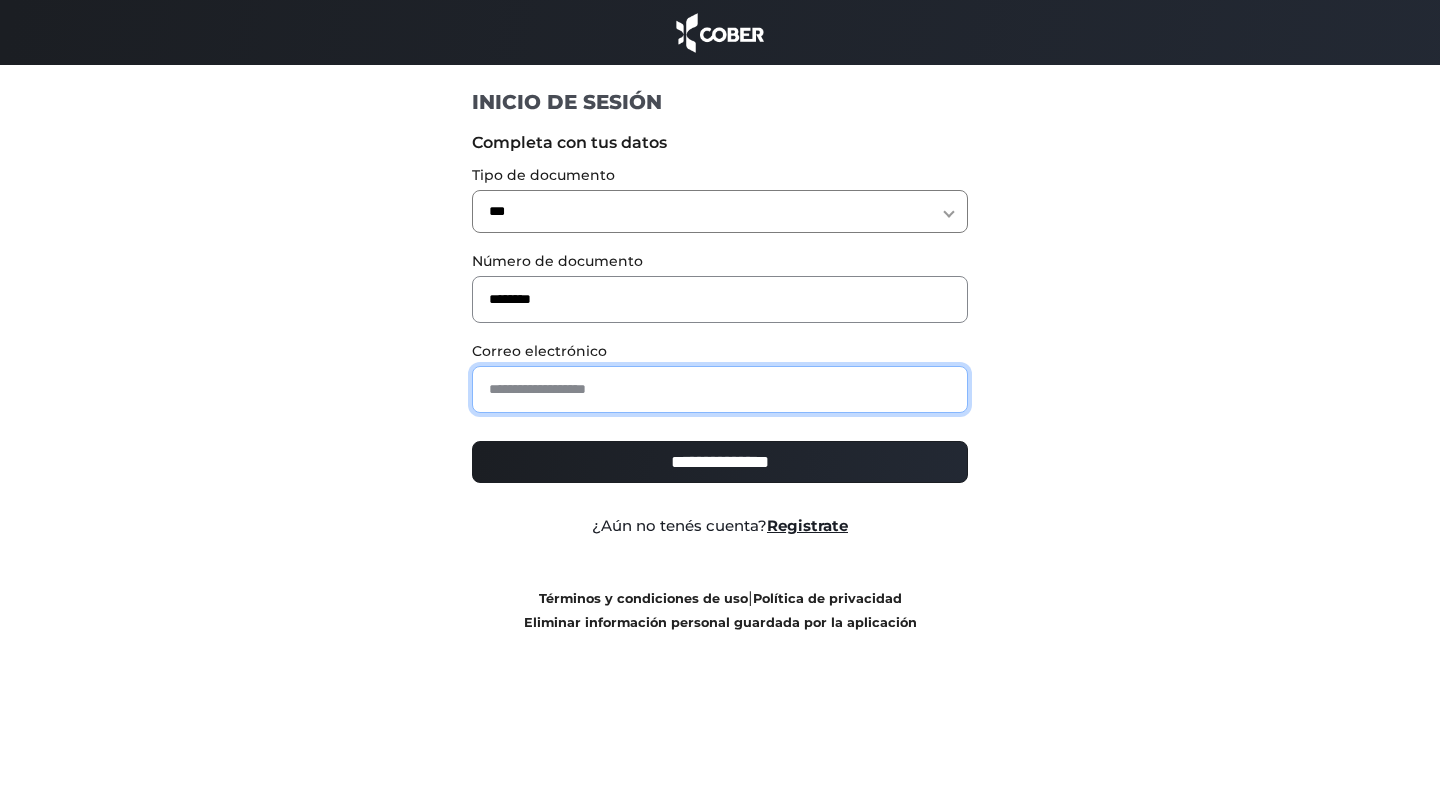 type on "**********" 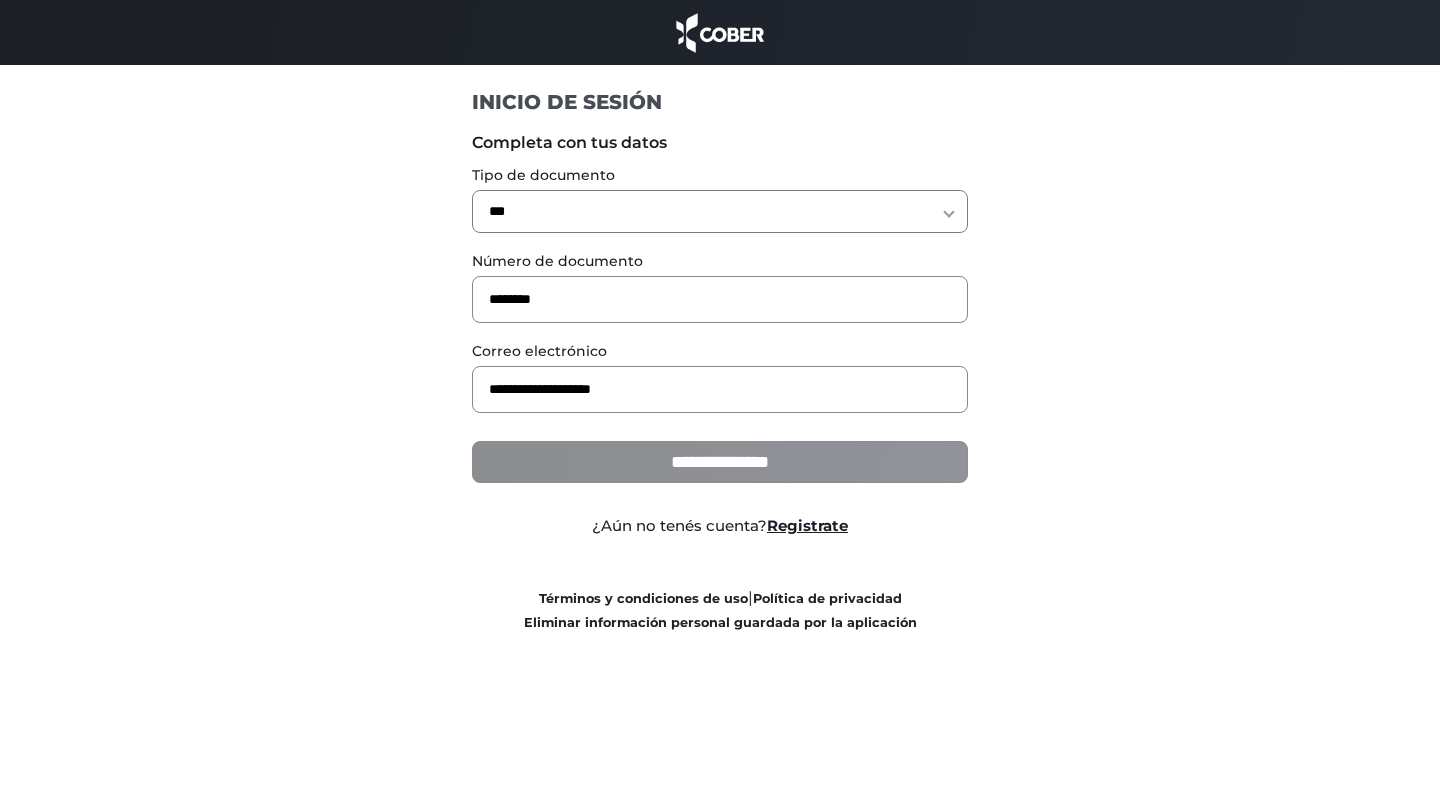 click on "**********" at bounding box center [720, 462] 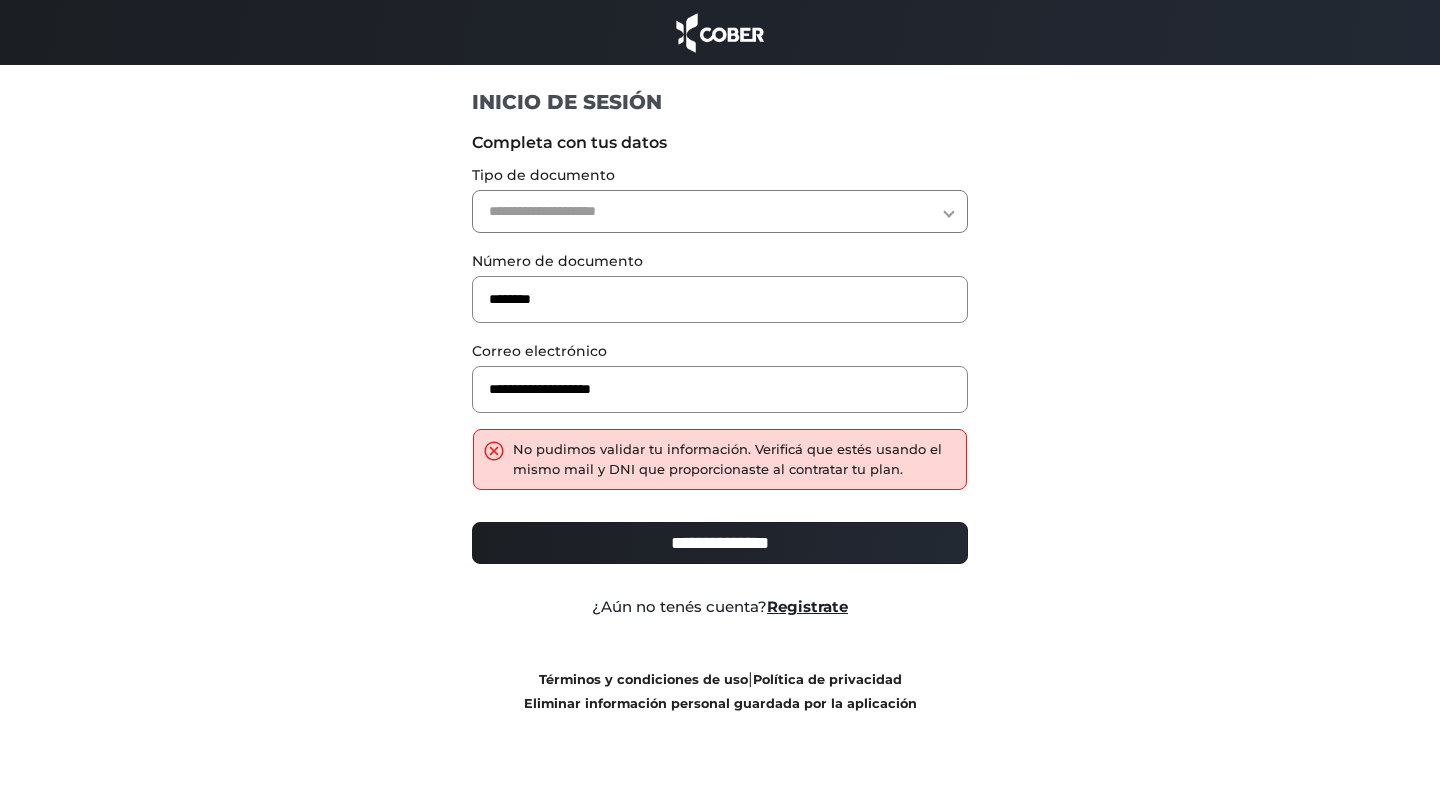 scroll, scrollTop: 0, scrollLeft: 0, axis: both 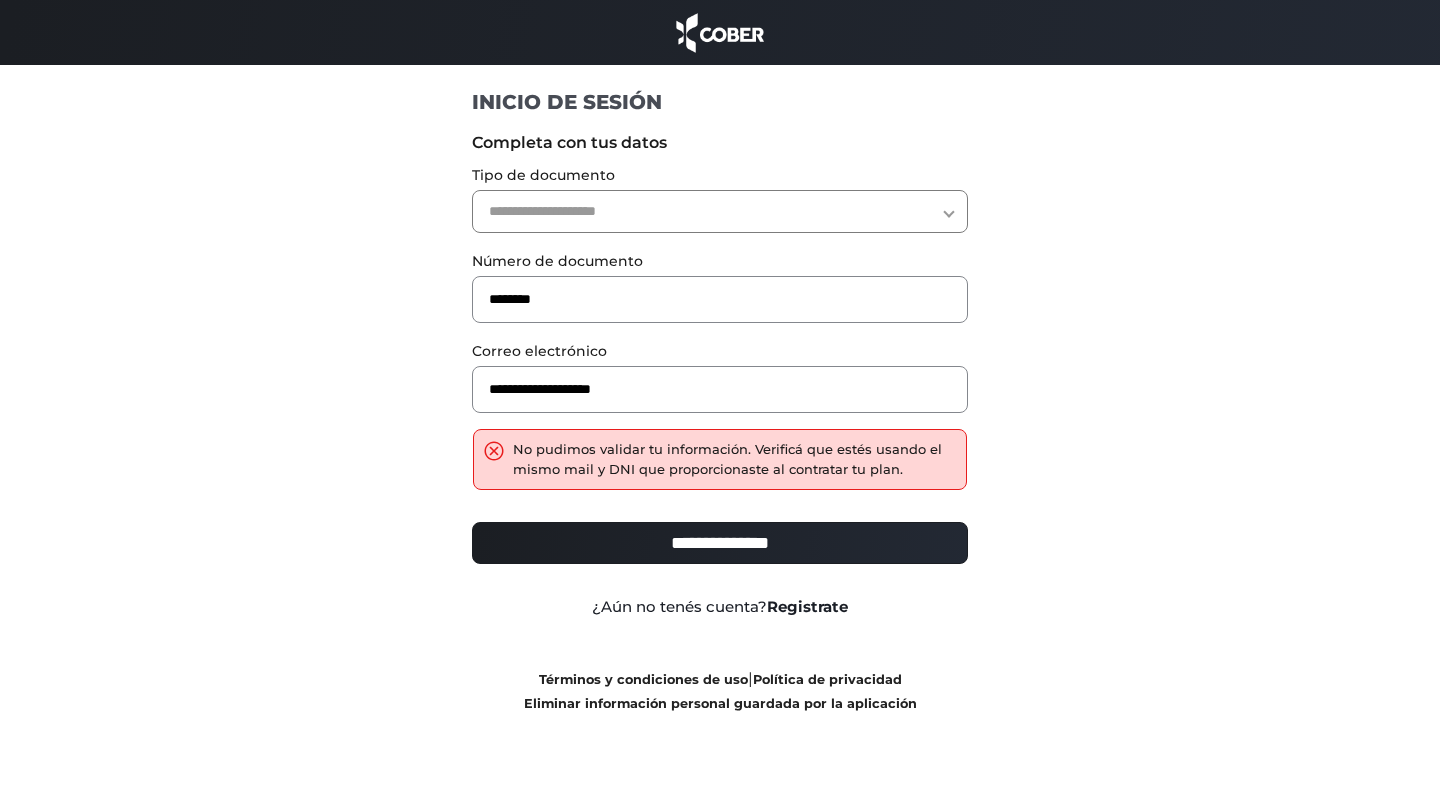 click on "Registrate" at bounding box center [807, 606] 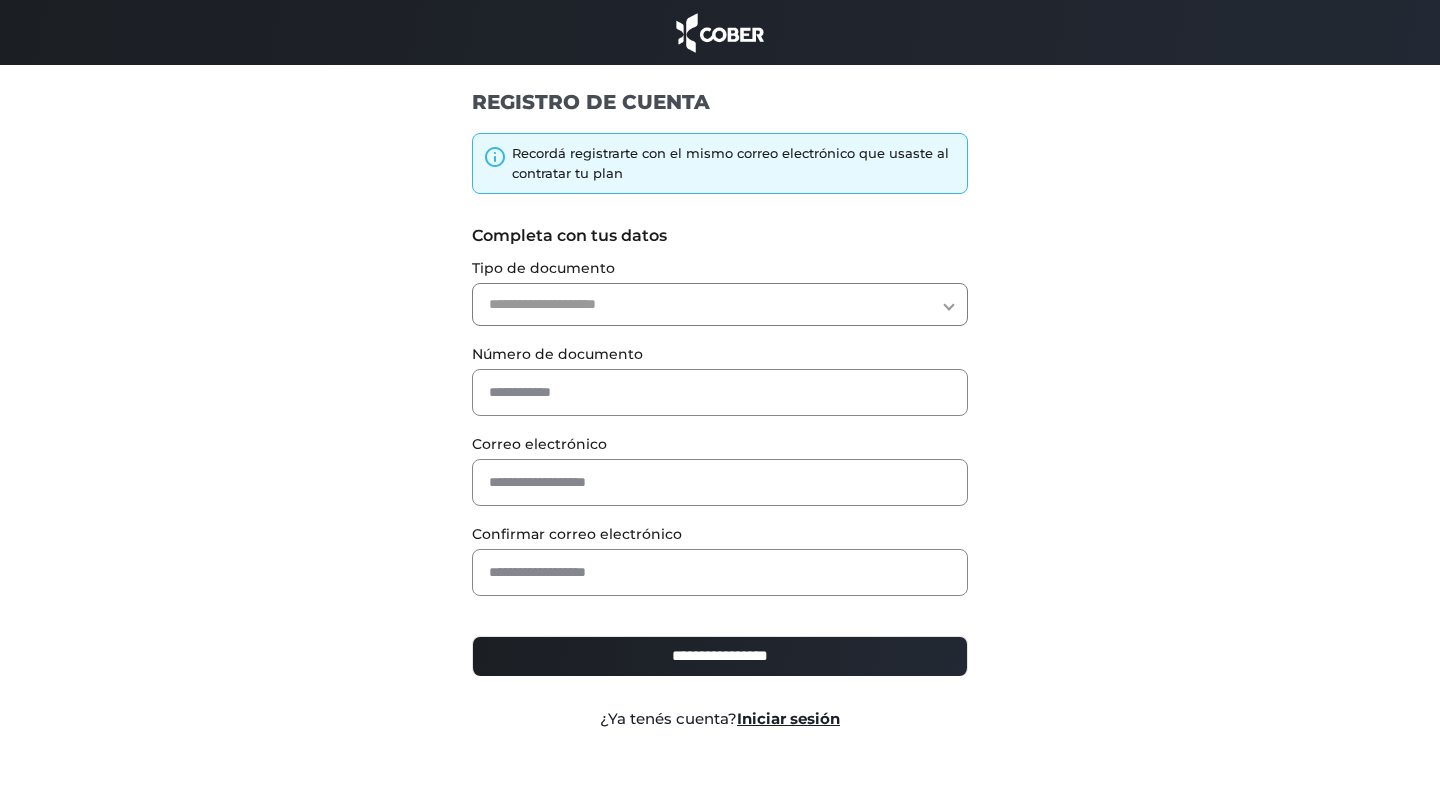 scroll, scrollTop: 7, scrollLeft: 0, axis: vertical 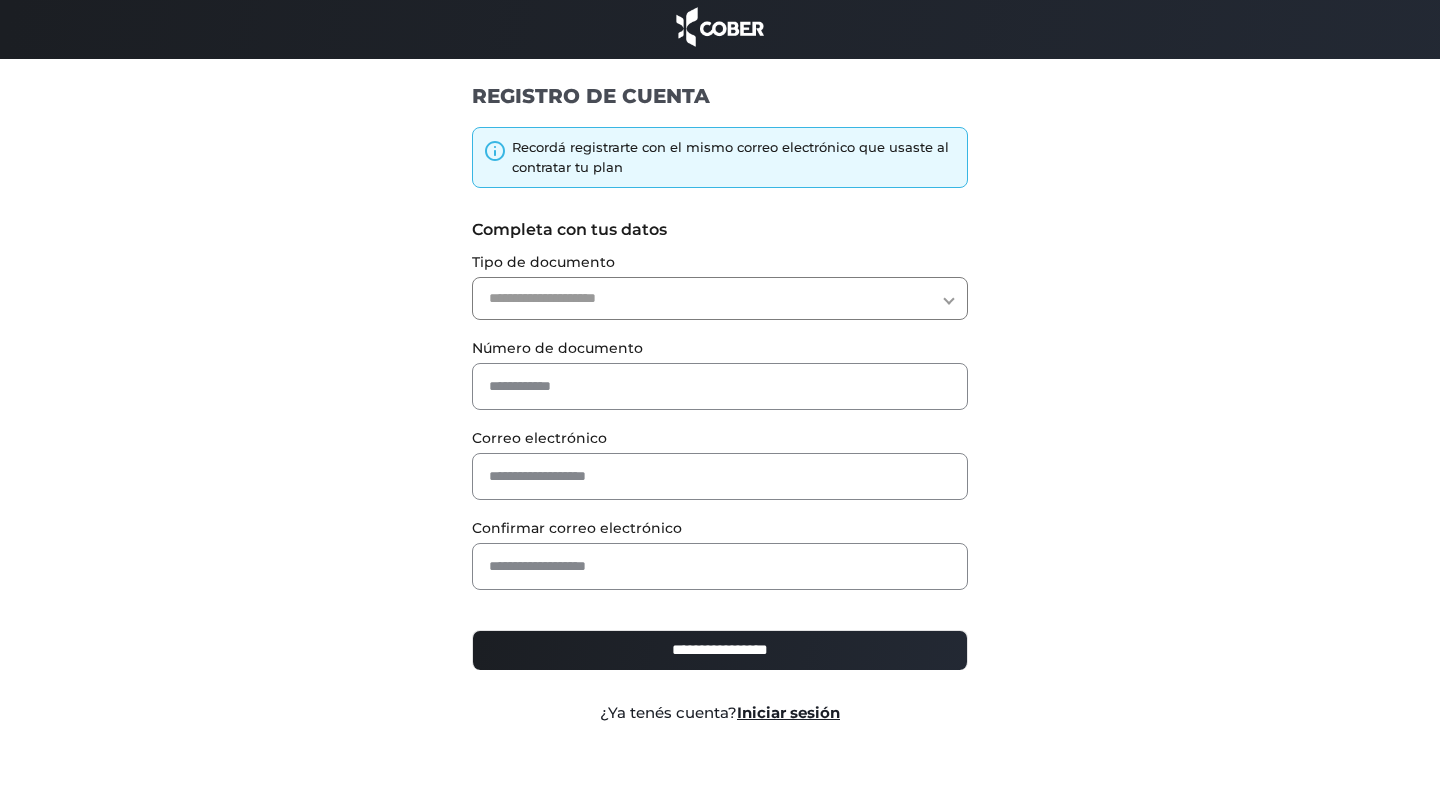 click on "**********" at bounding box center [720, 298] 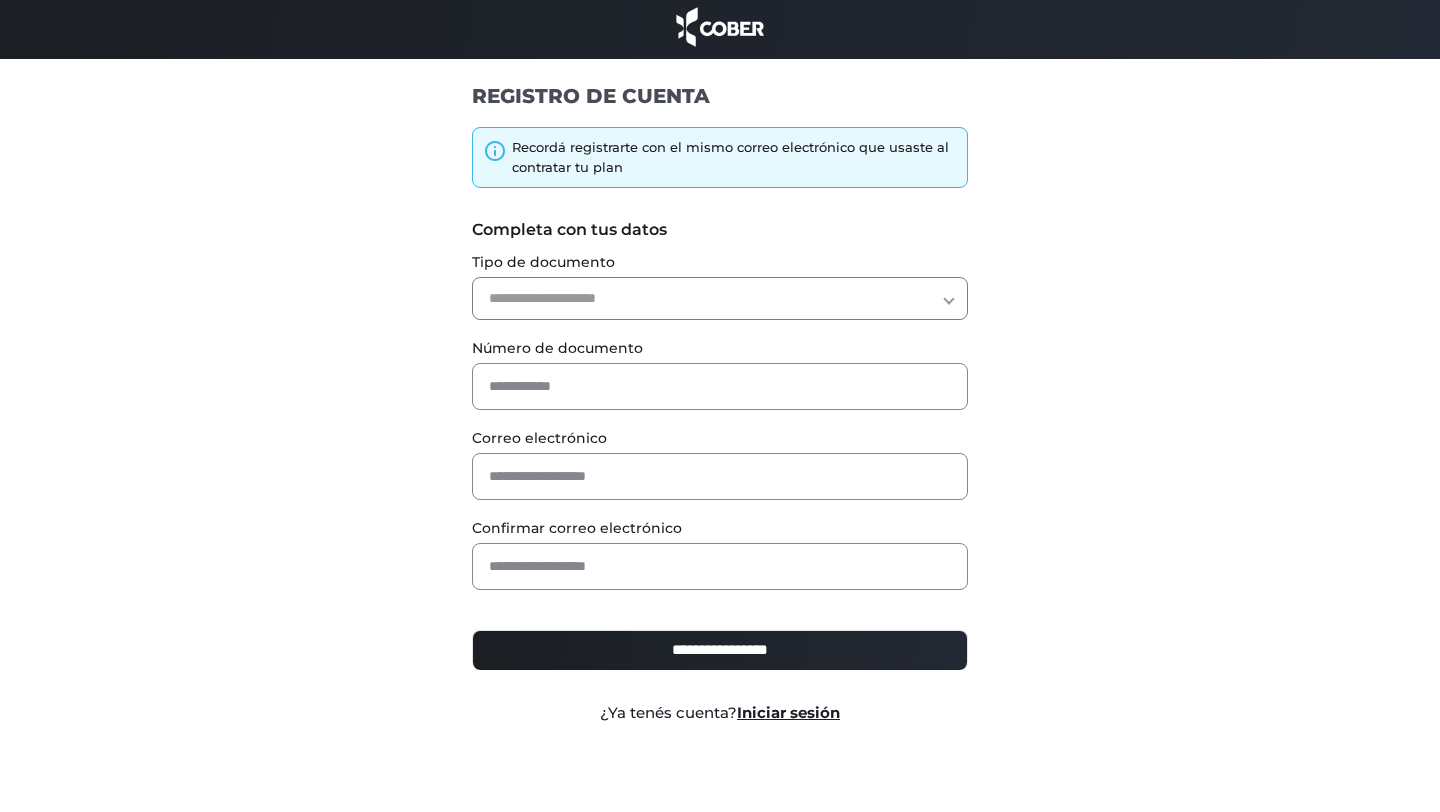 select on "***" 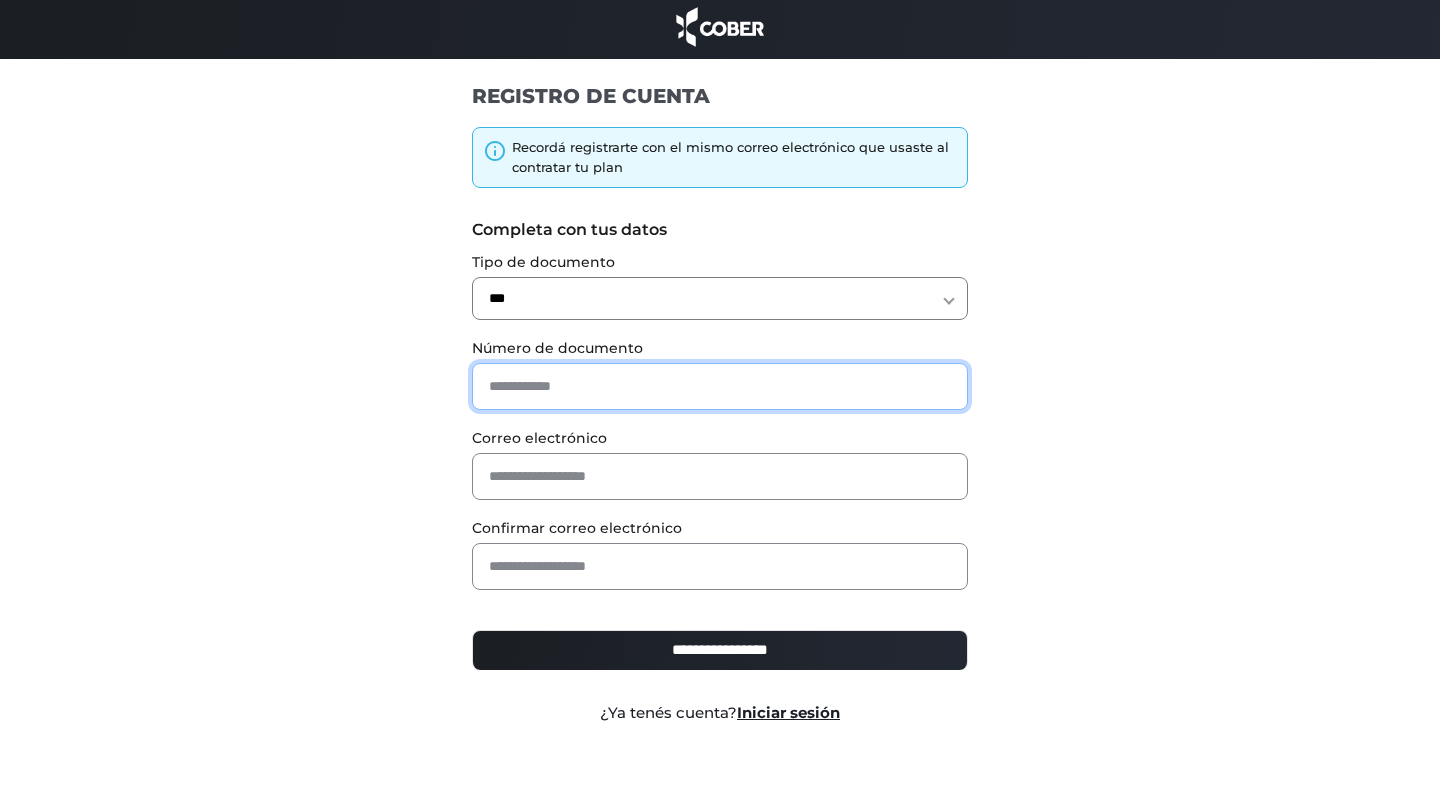 click at bounding box center [720, 386] 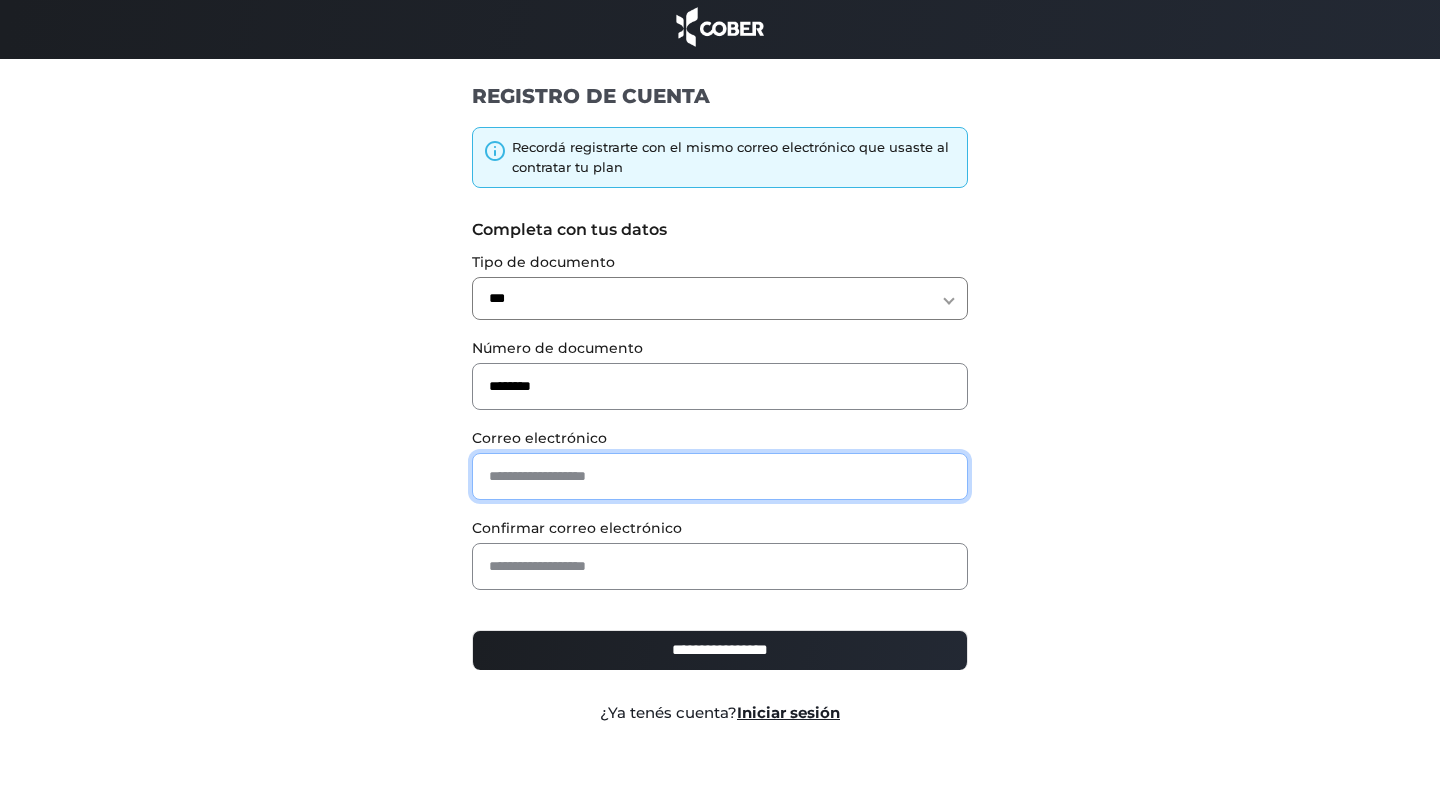 click at bounding box center [720, 476] 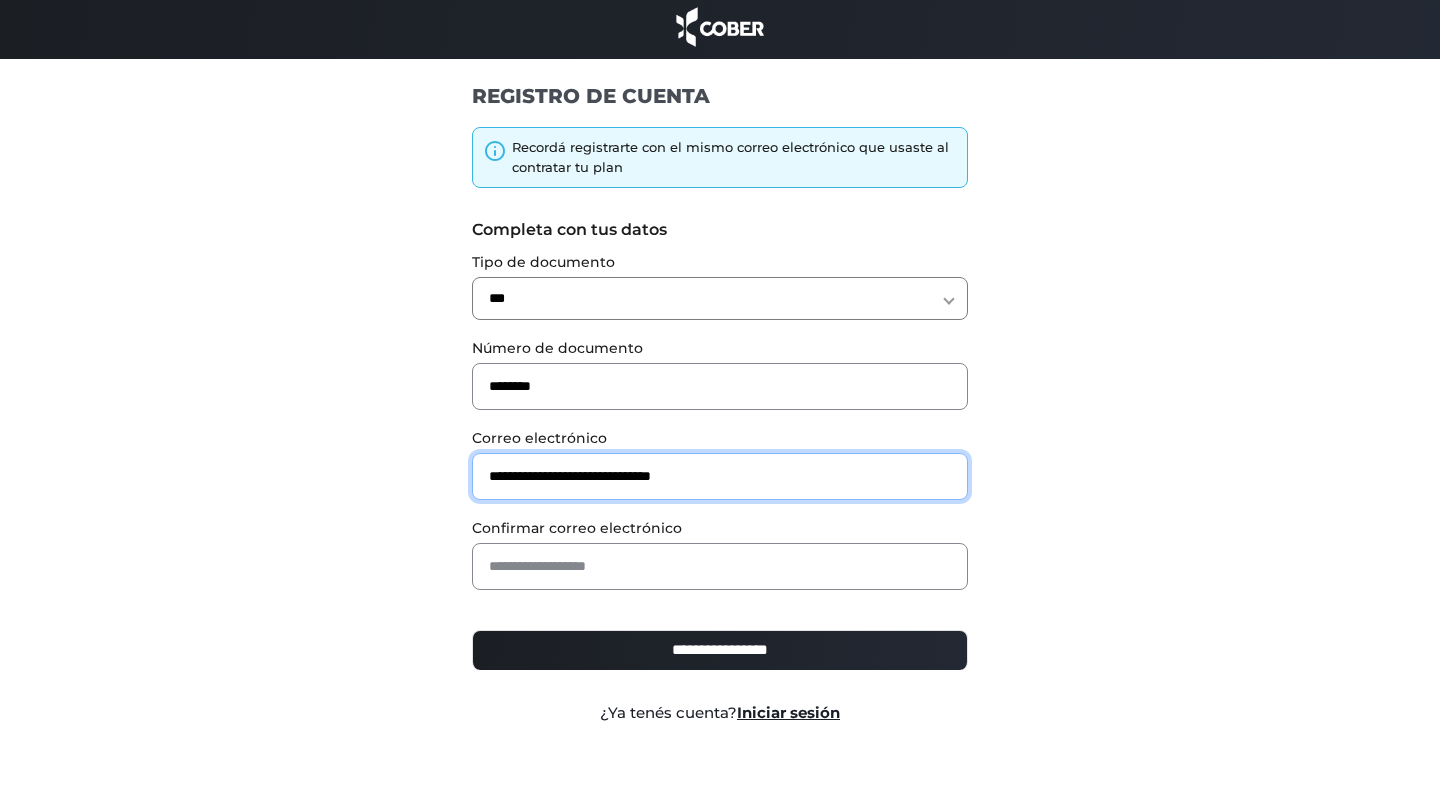 click on "**********" at bounding box center [720, 476] 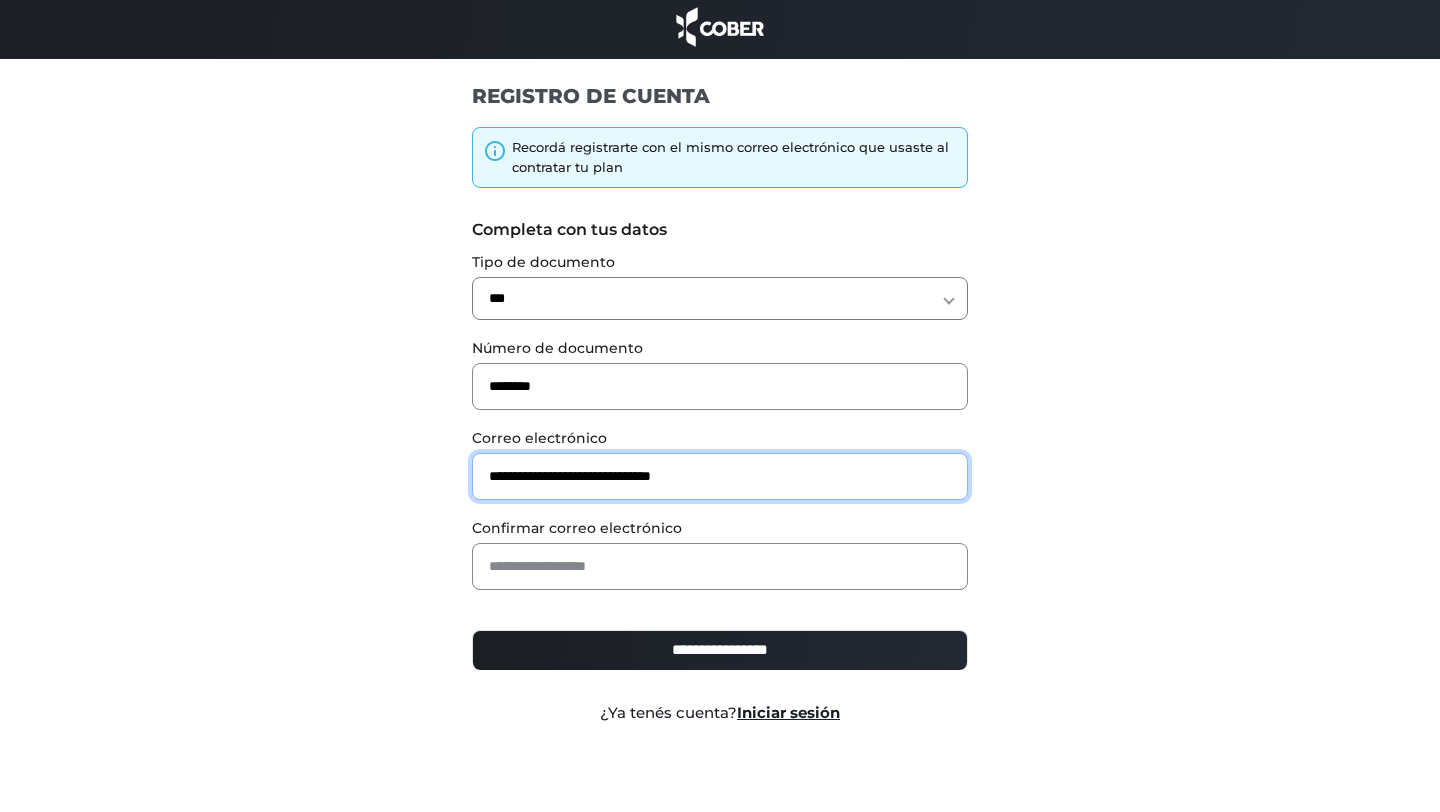 drag, startPoint x: 757, startPoint y: 477, endPoint x: 420, endPoint y: 462, distance: 337.33365 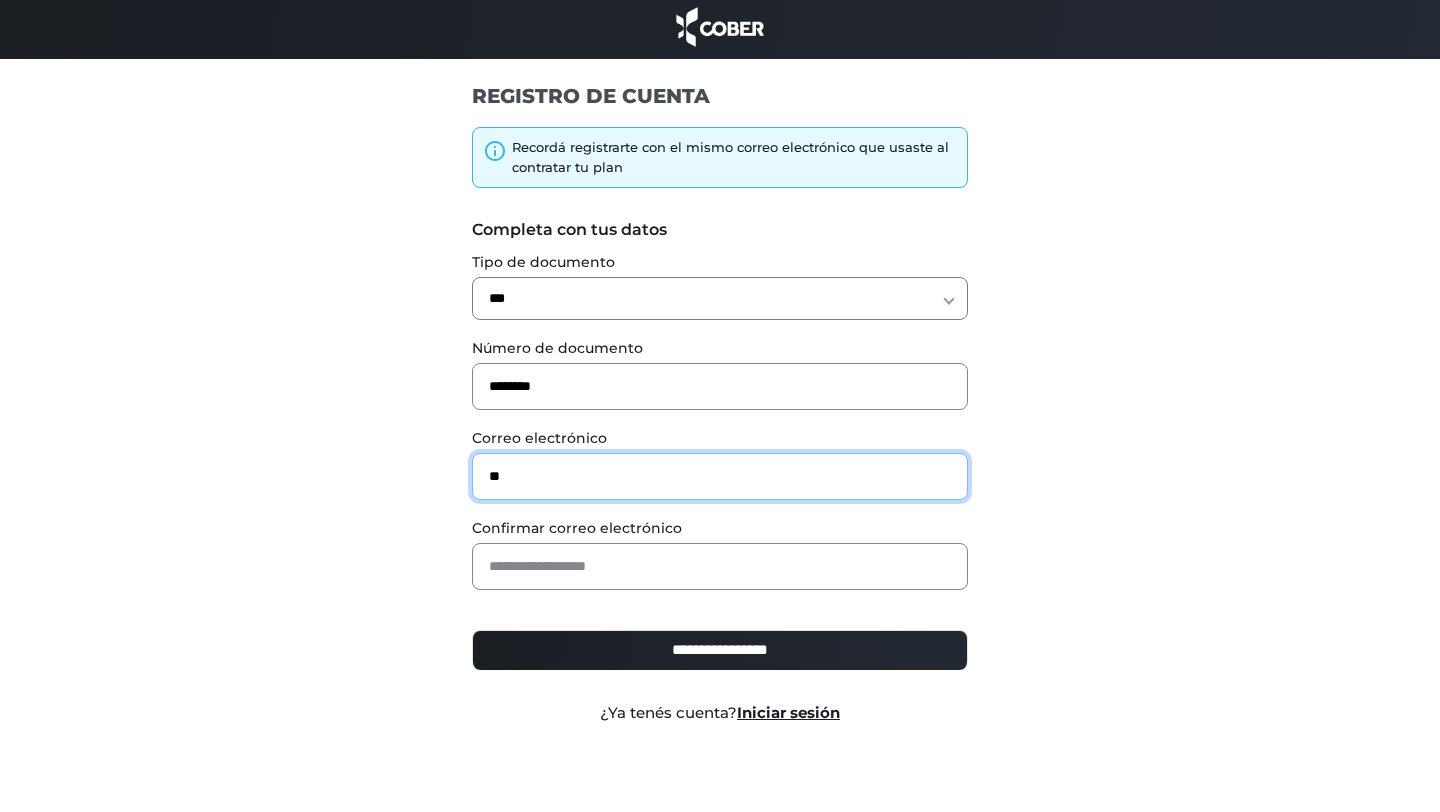 type on "**********" 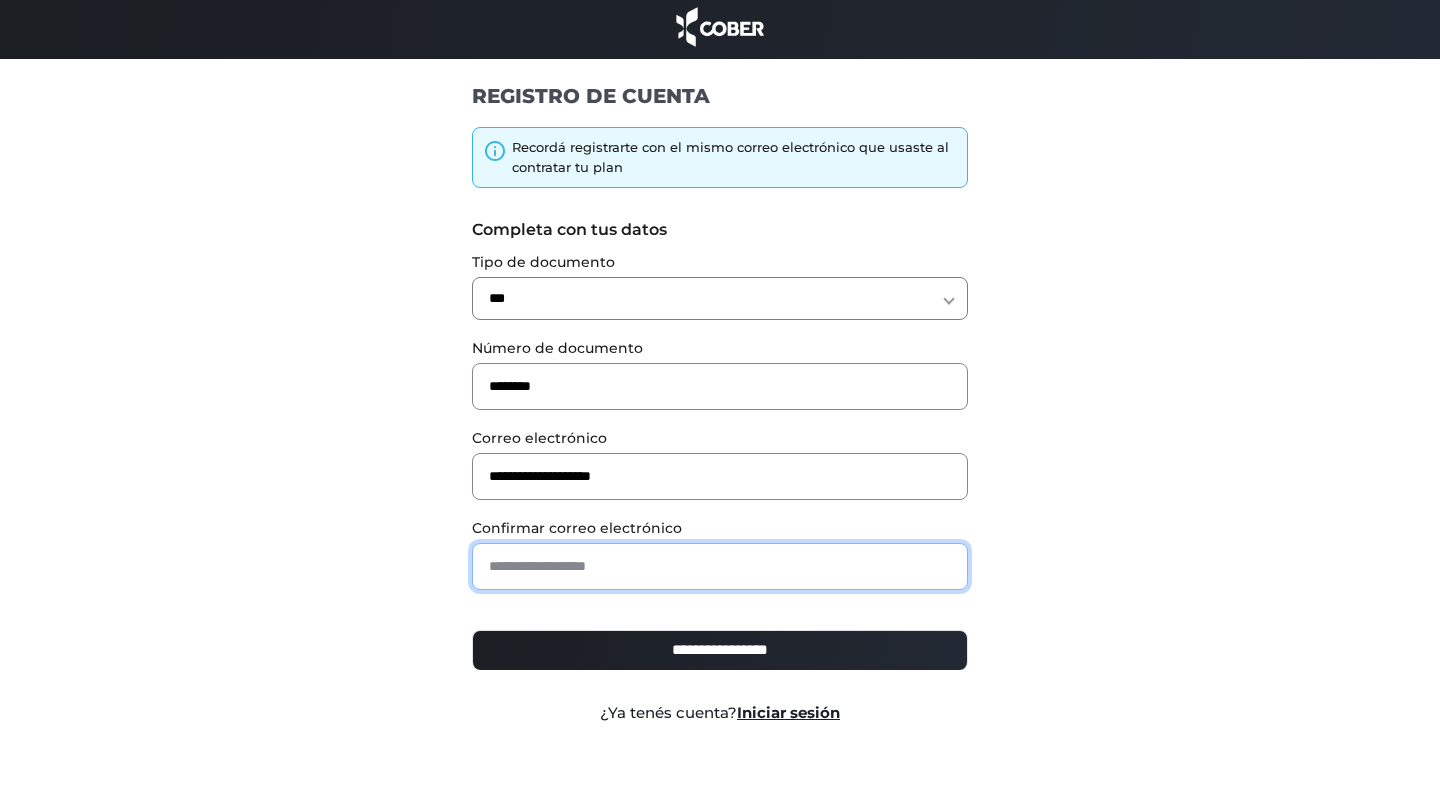 click at bounding box center [720, 566] 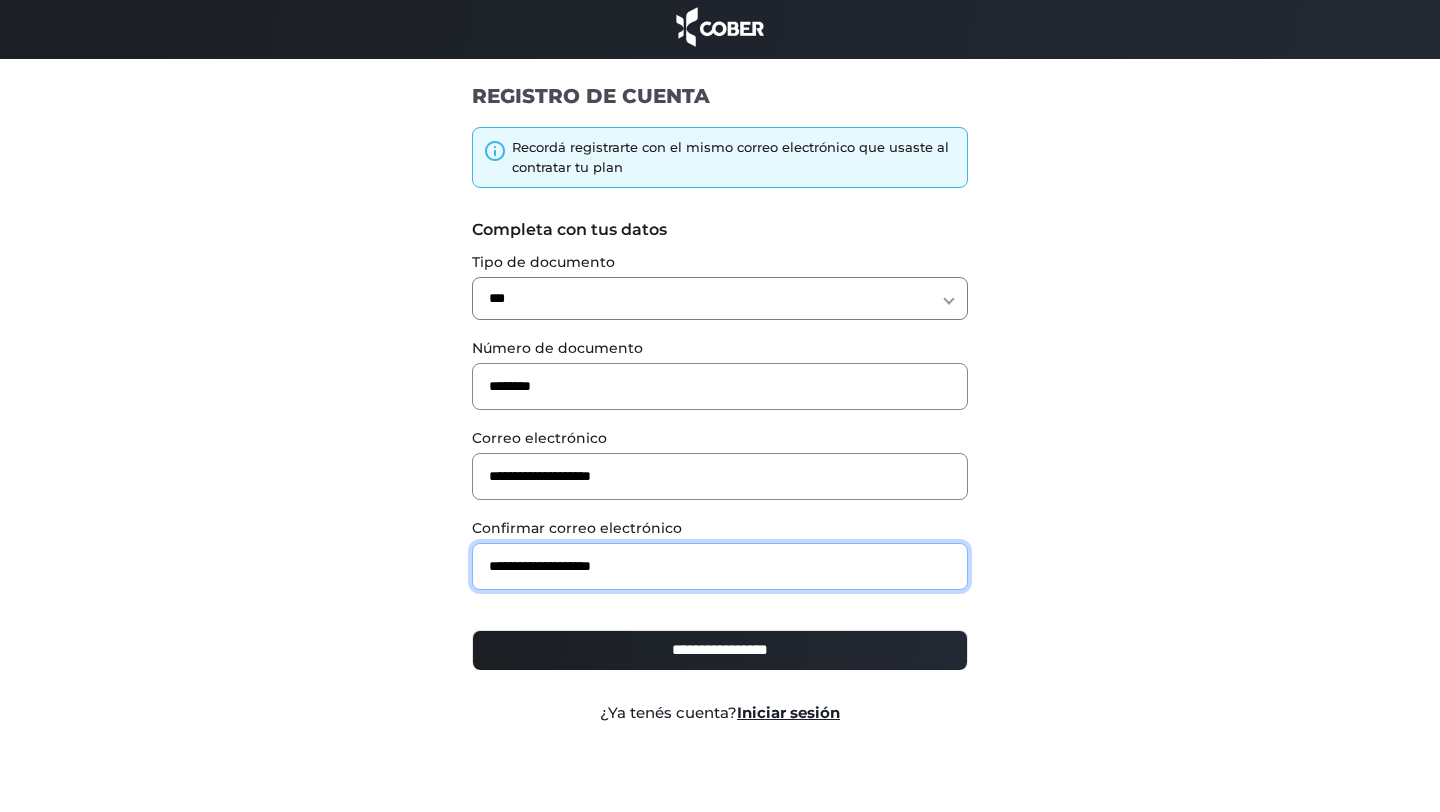 type on "**********" 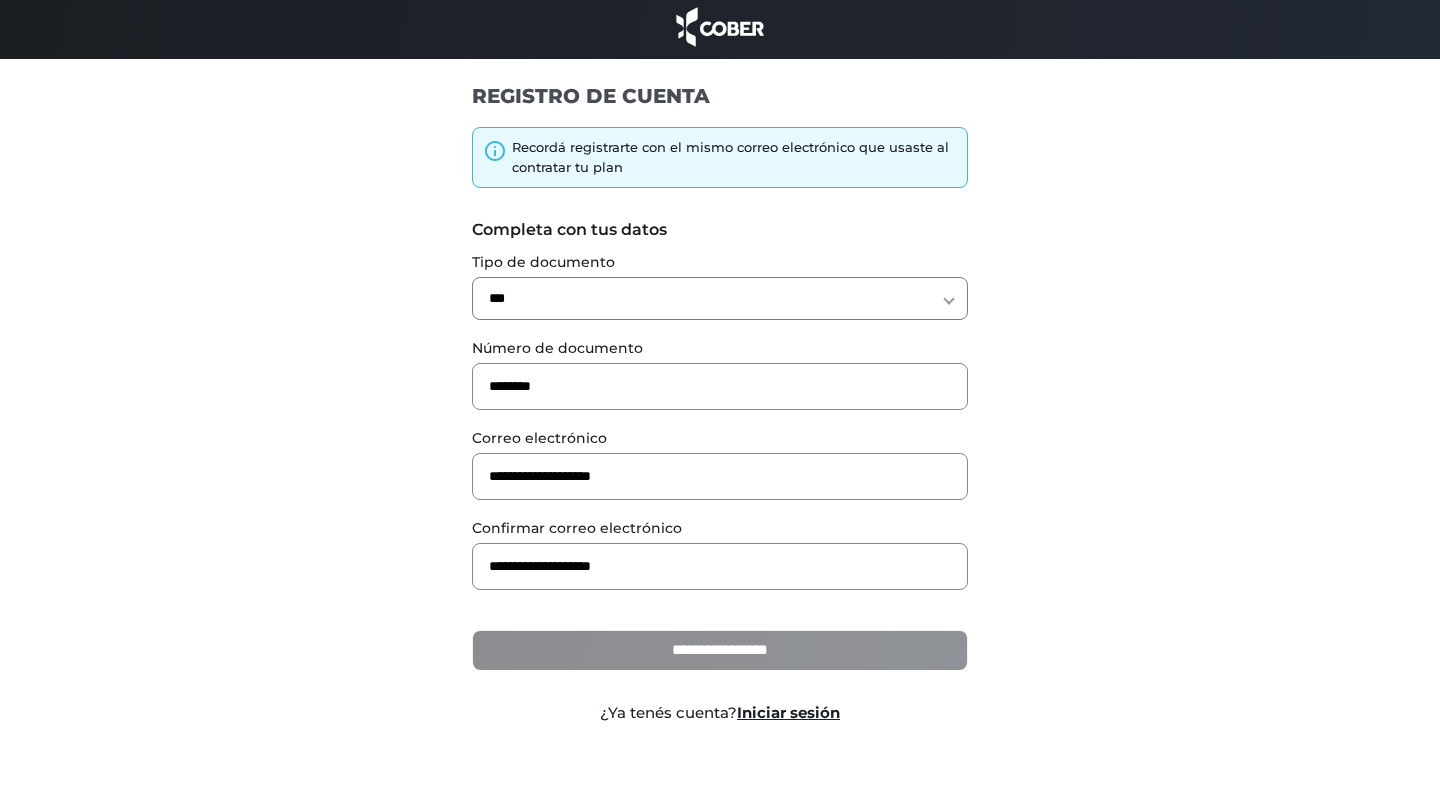 click on "**********" at bounding box center [720, 650] 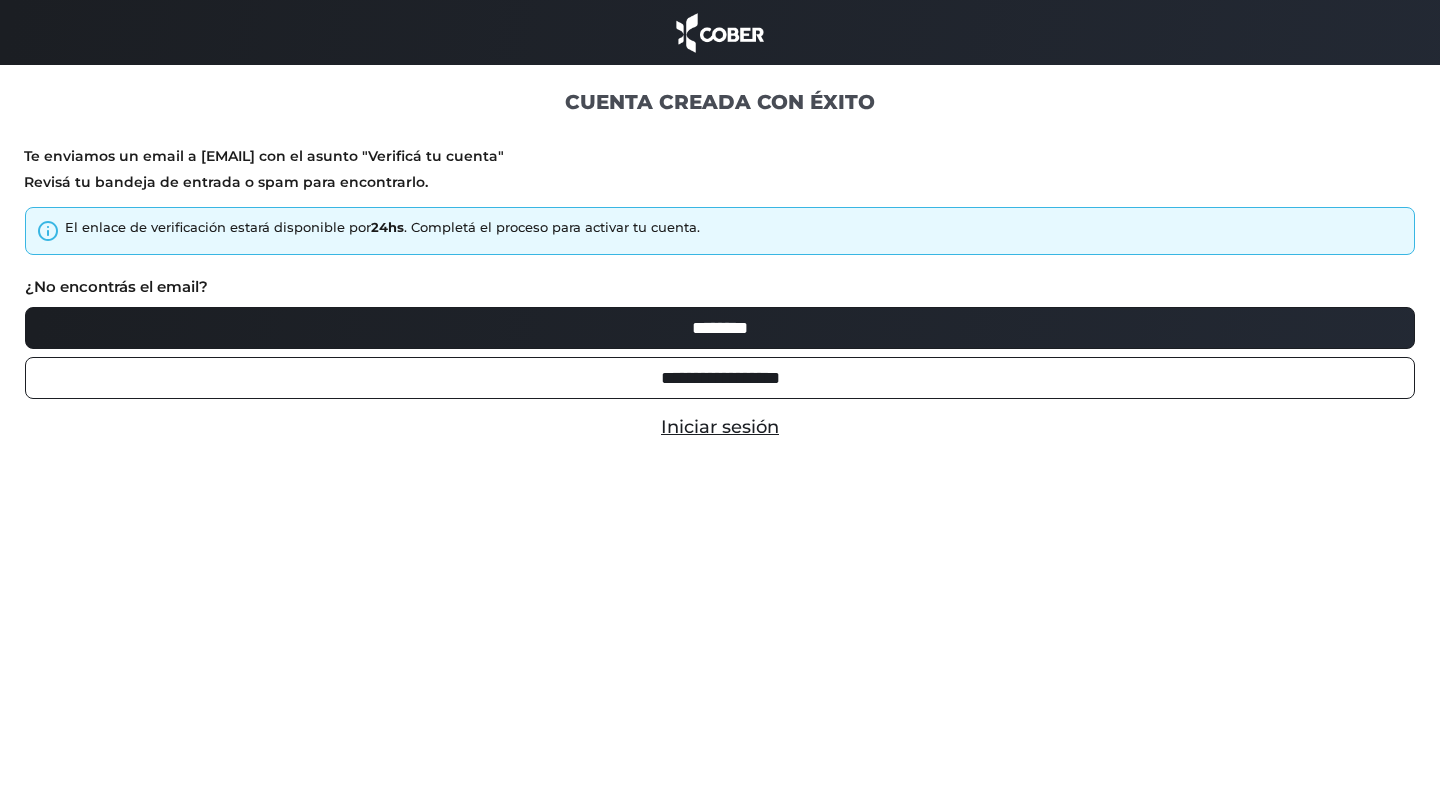 scroll, scrollTop: 0, scrollLeft: 0, axis: both 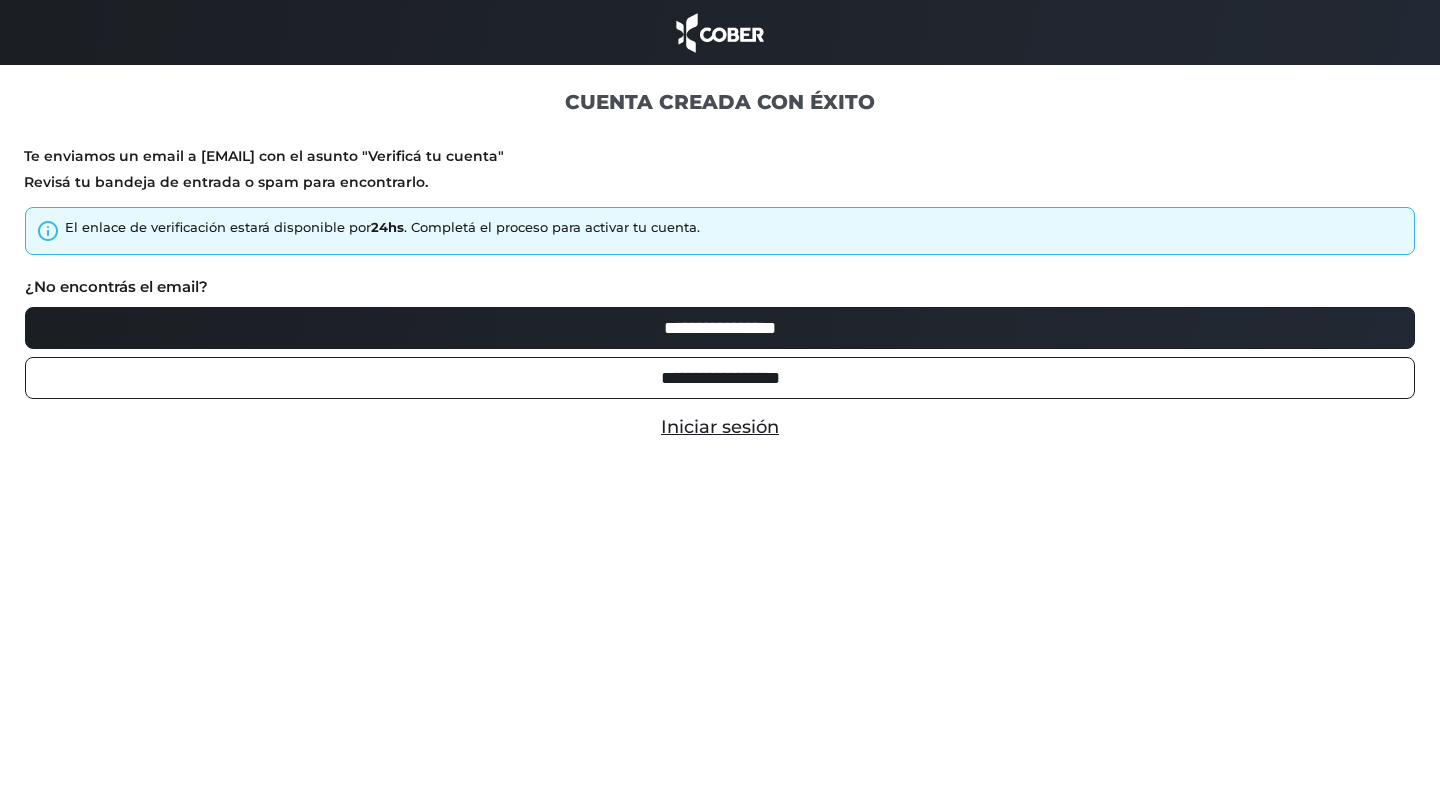 type on "**********" 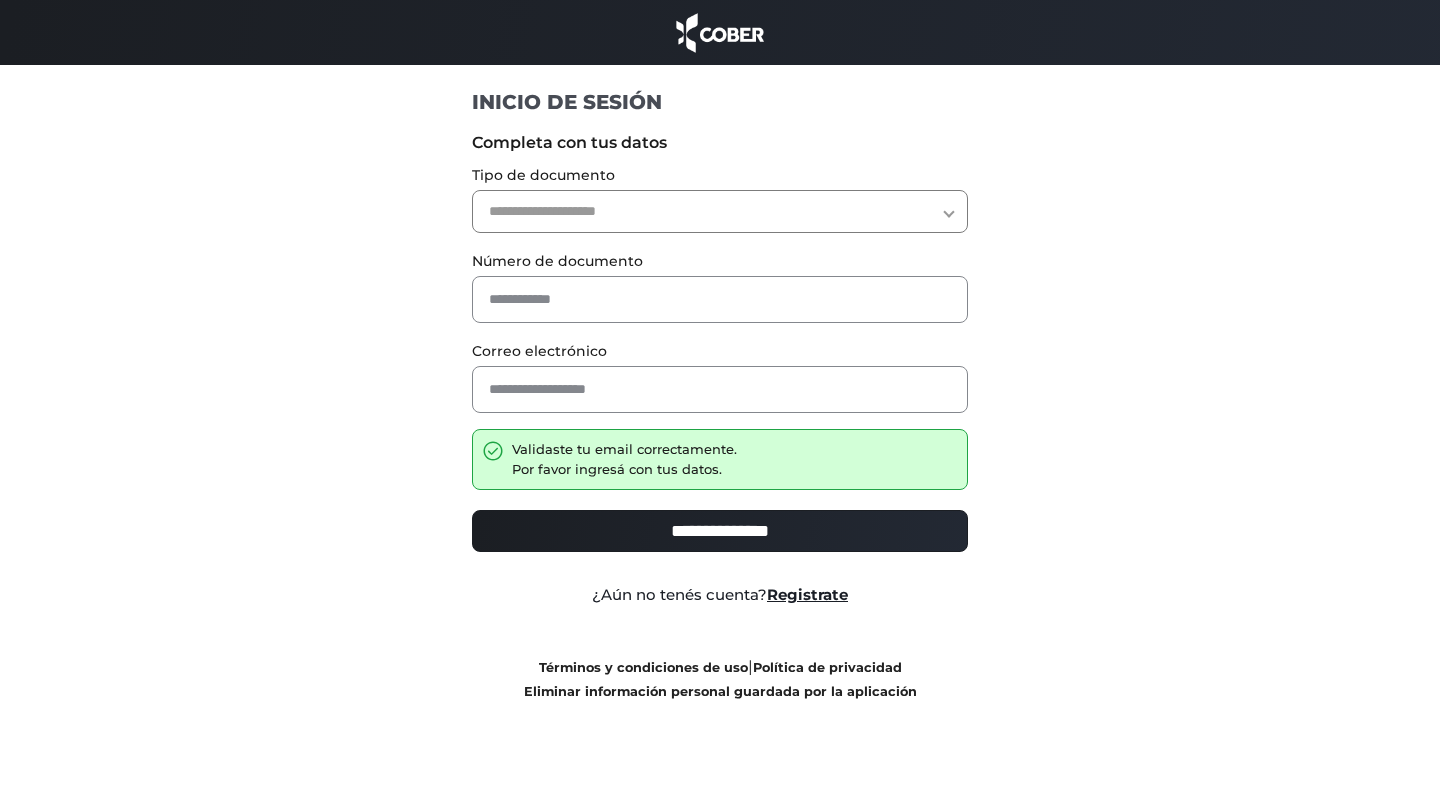 scroll, scrollTop: 0, scrollLeft: 0, axis: both 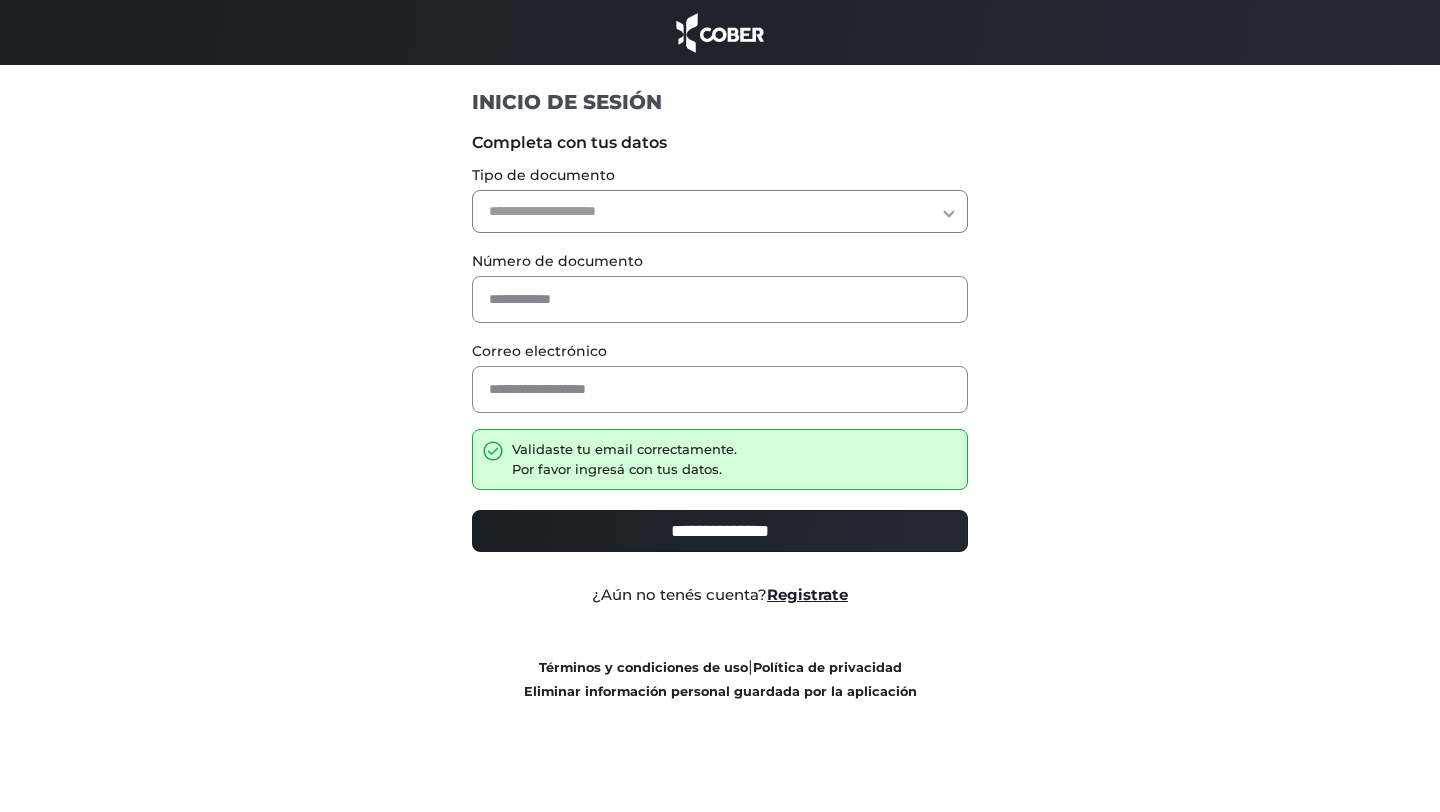 click on "**********" at bounding box center (720, 211) 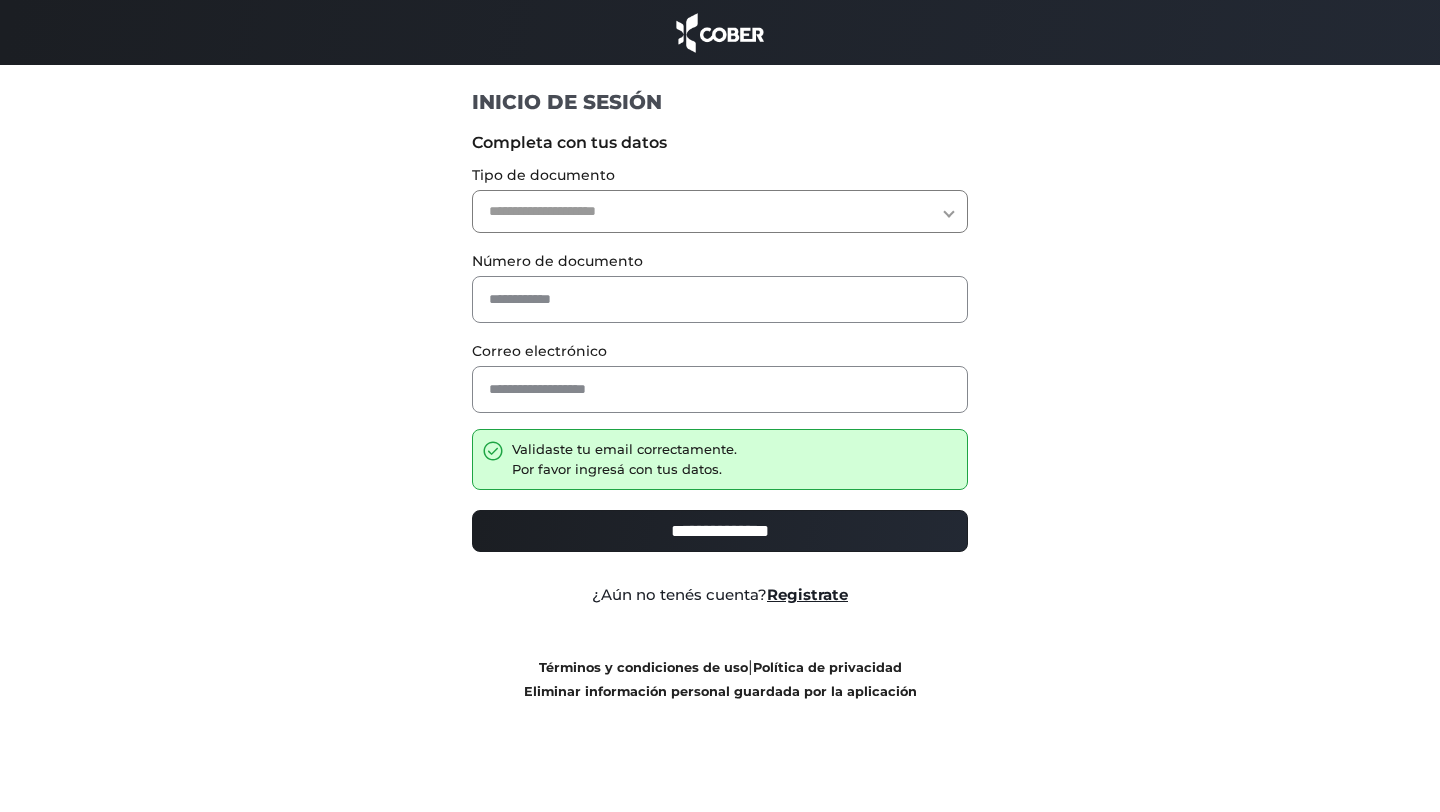 select on "***" 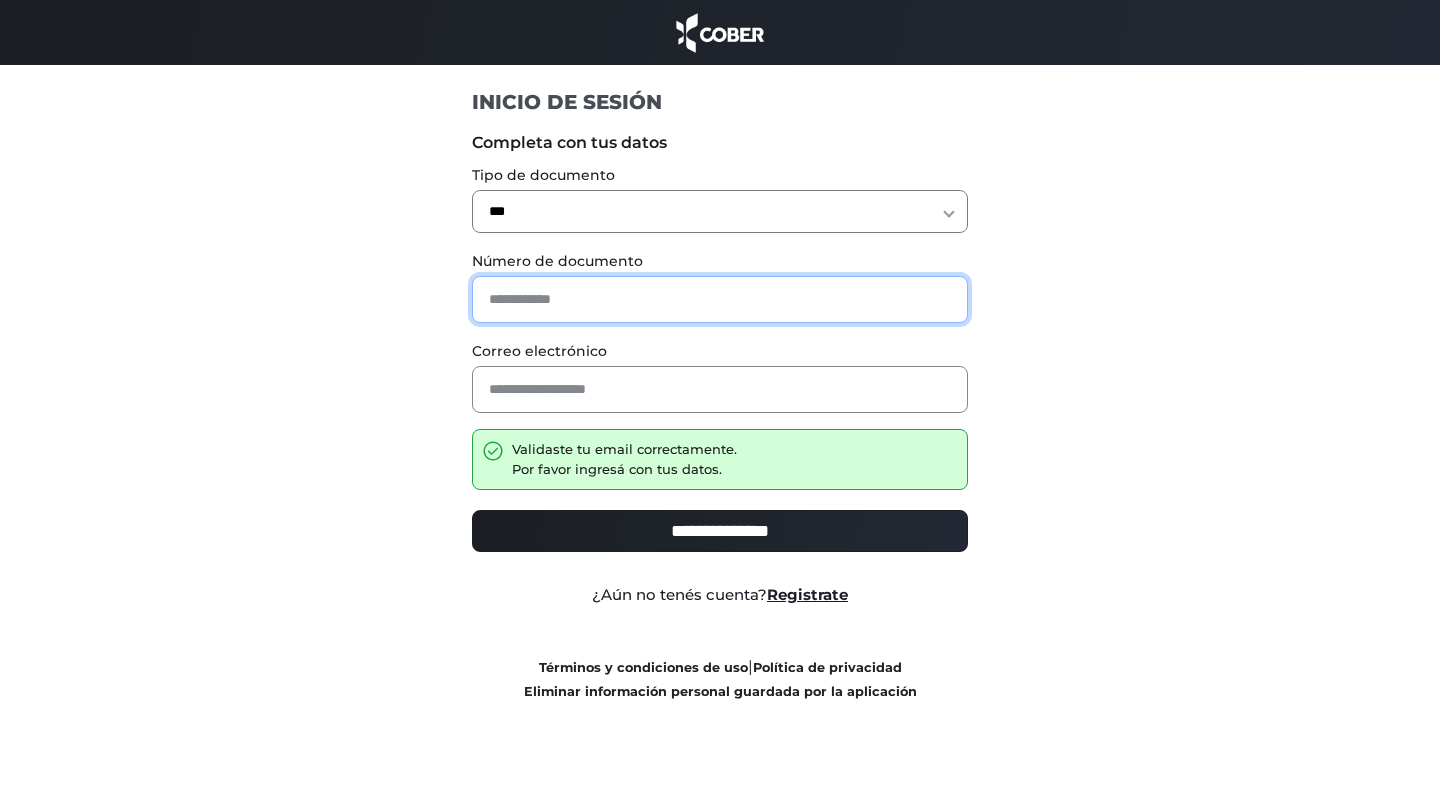 click at bounding box center [720, 299] 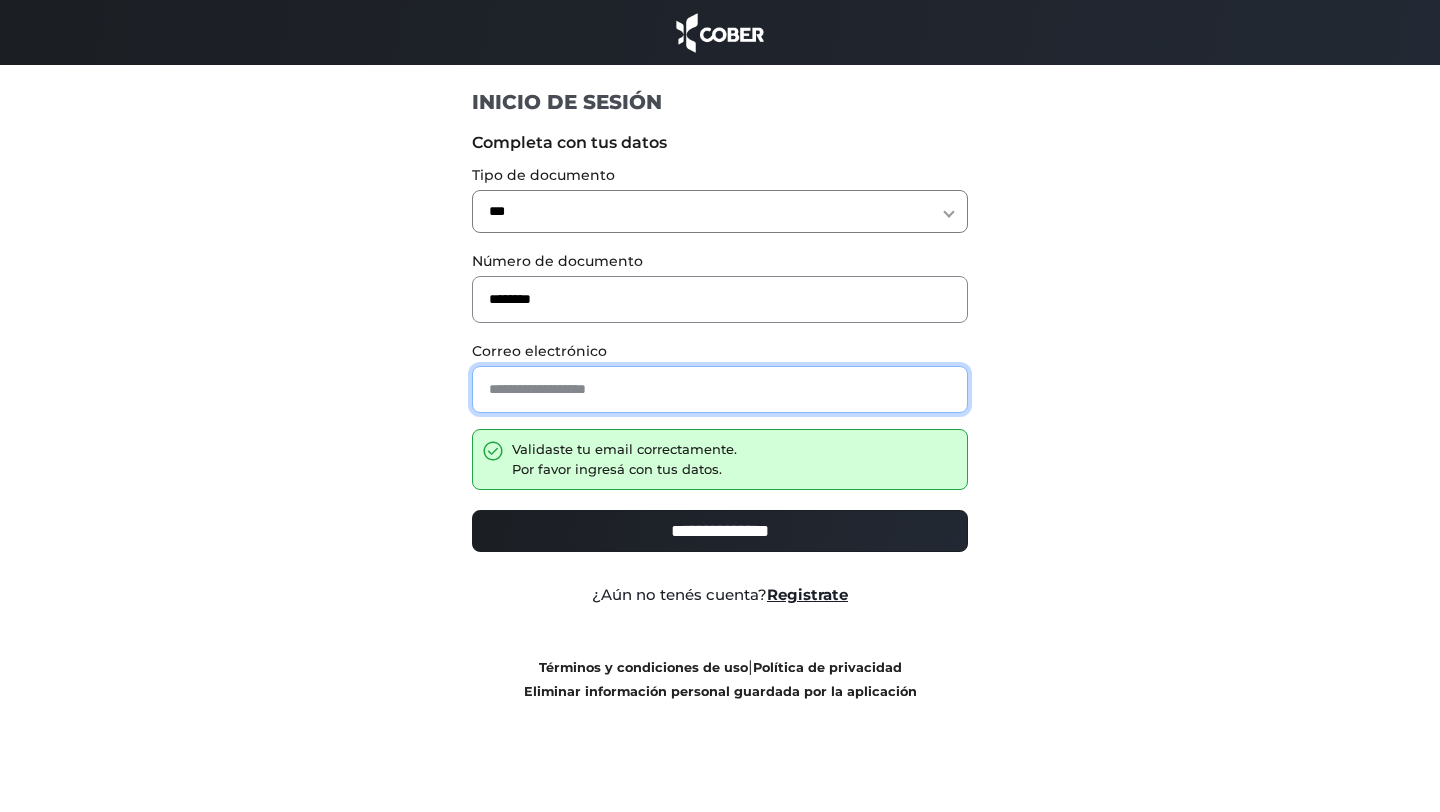 click at bounding box center (720, 389) 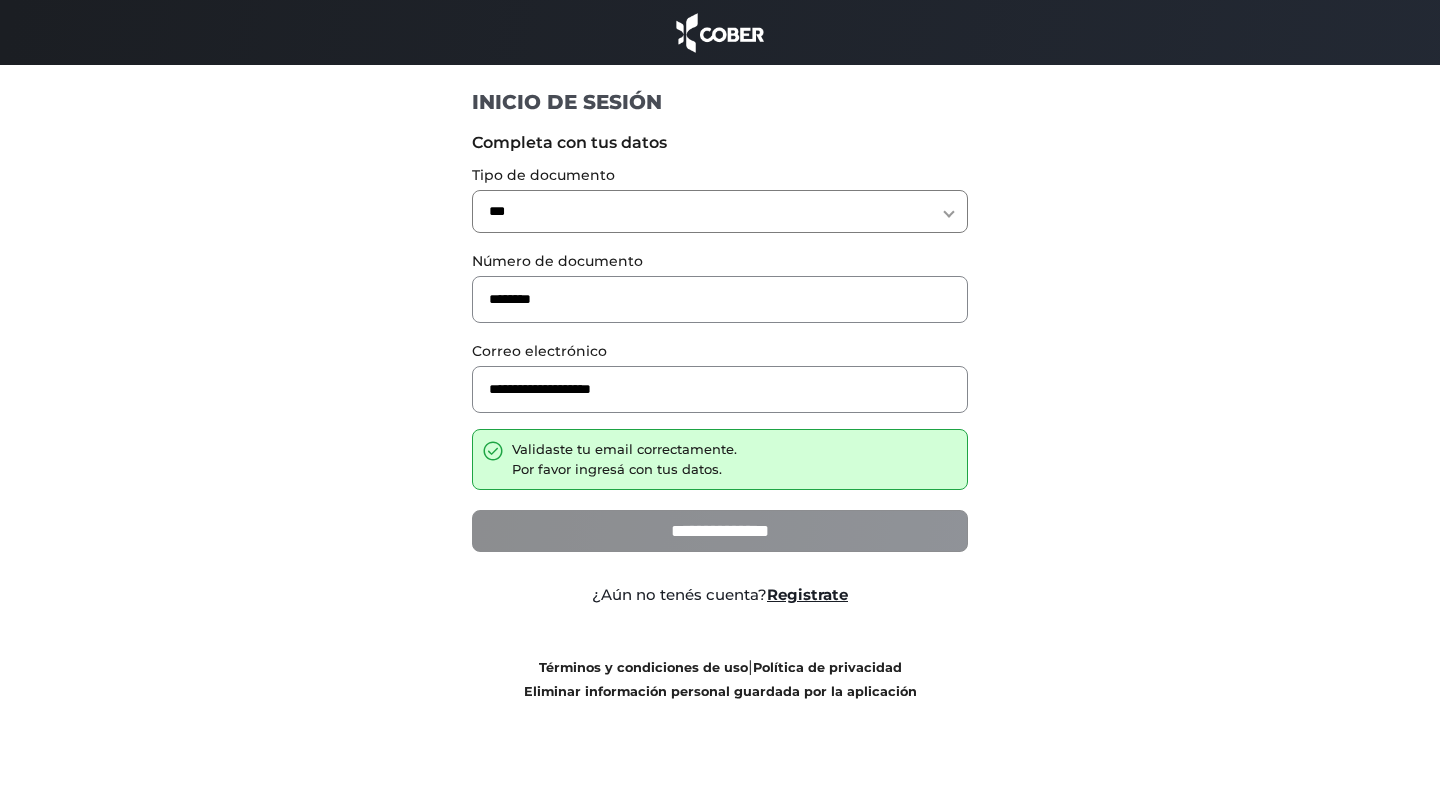 click on "**********" at bounding box center [720, 531] 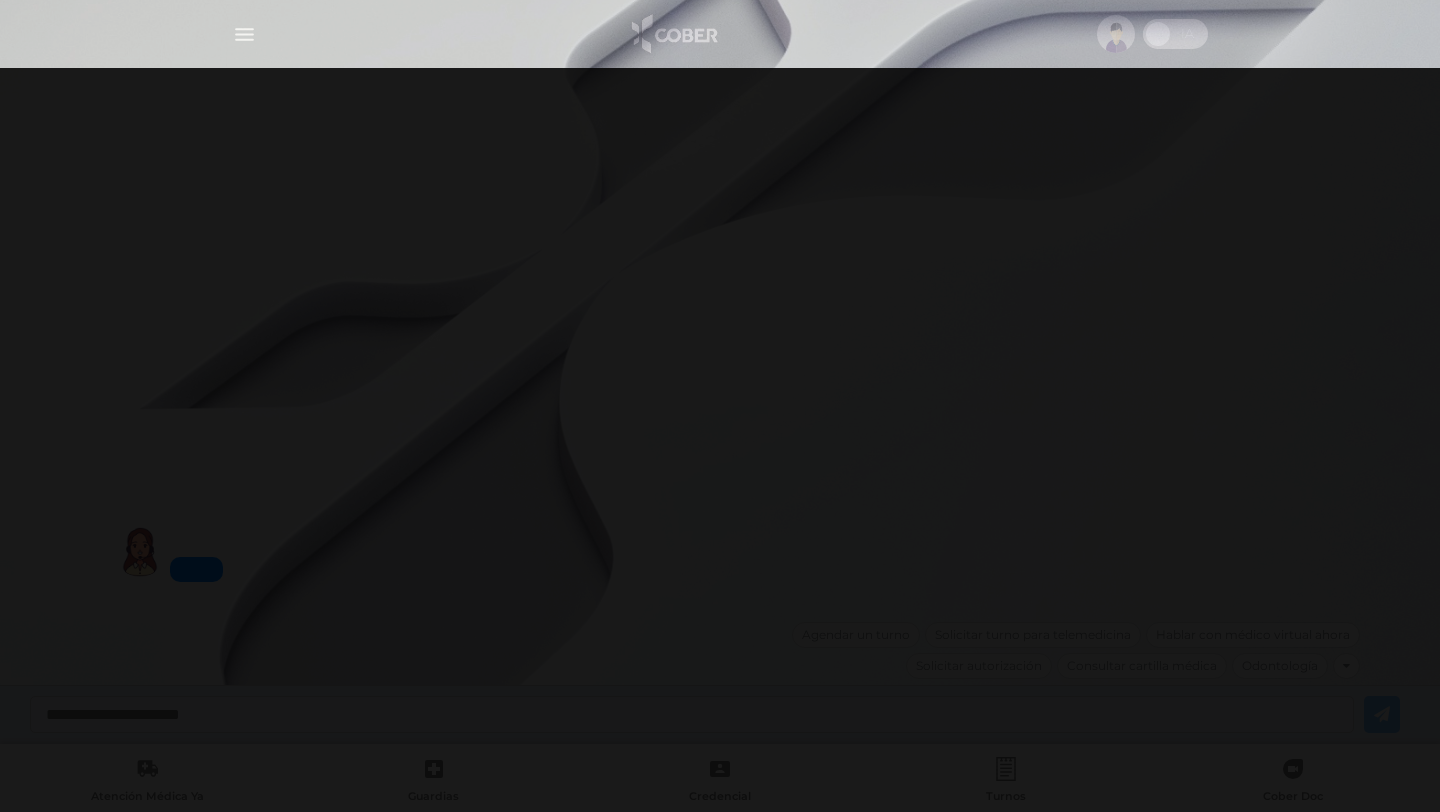 scroll, scrollTop: 0, scrollLeft: 0, axis: both 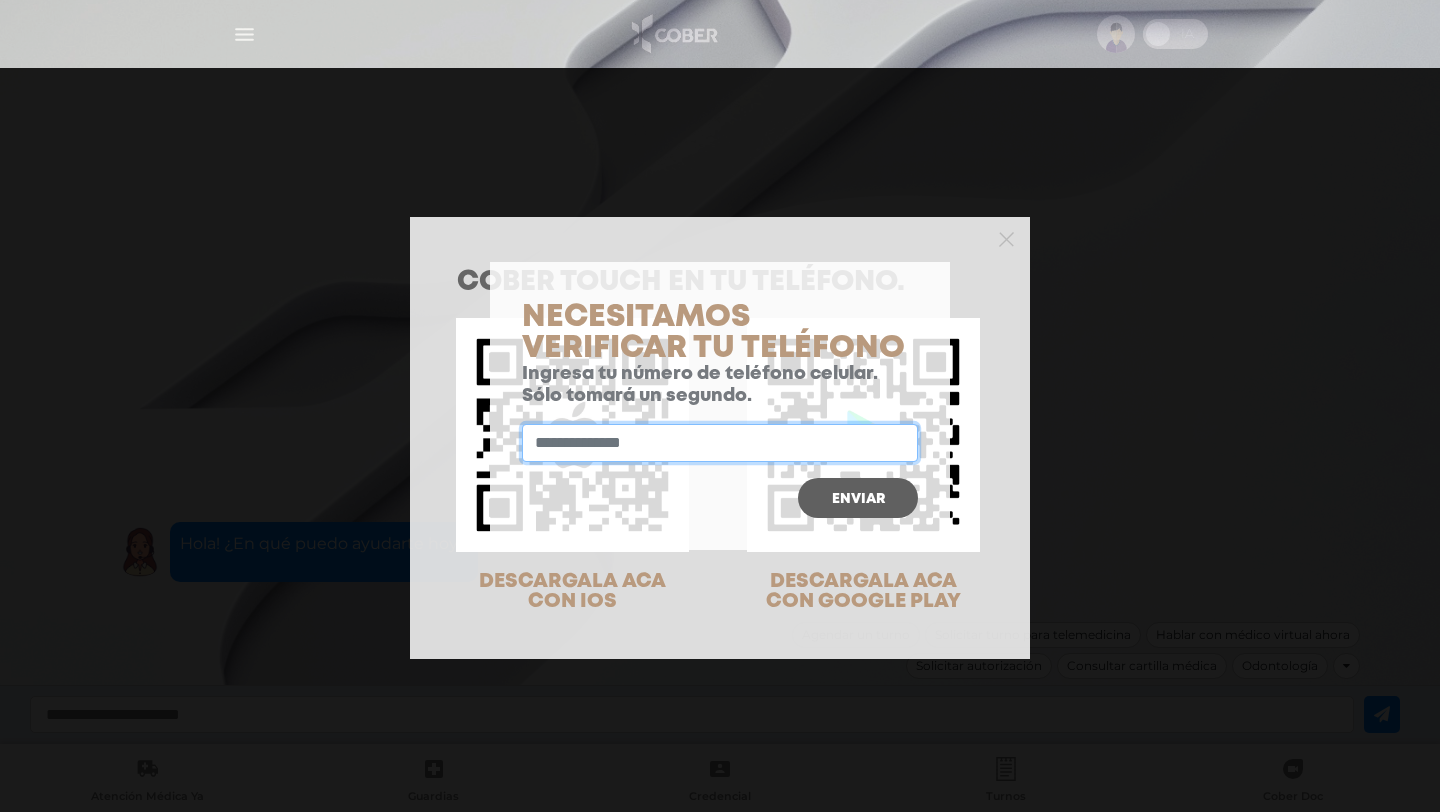 click at bounding box center (720, 443) 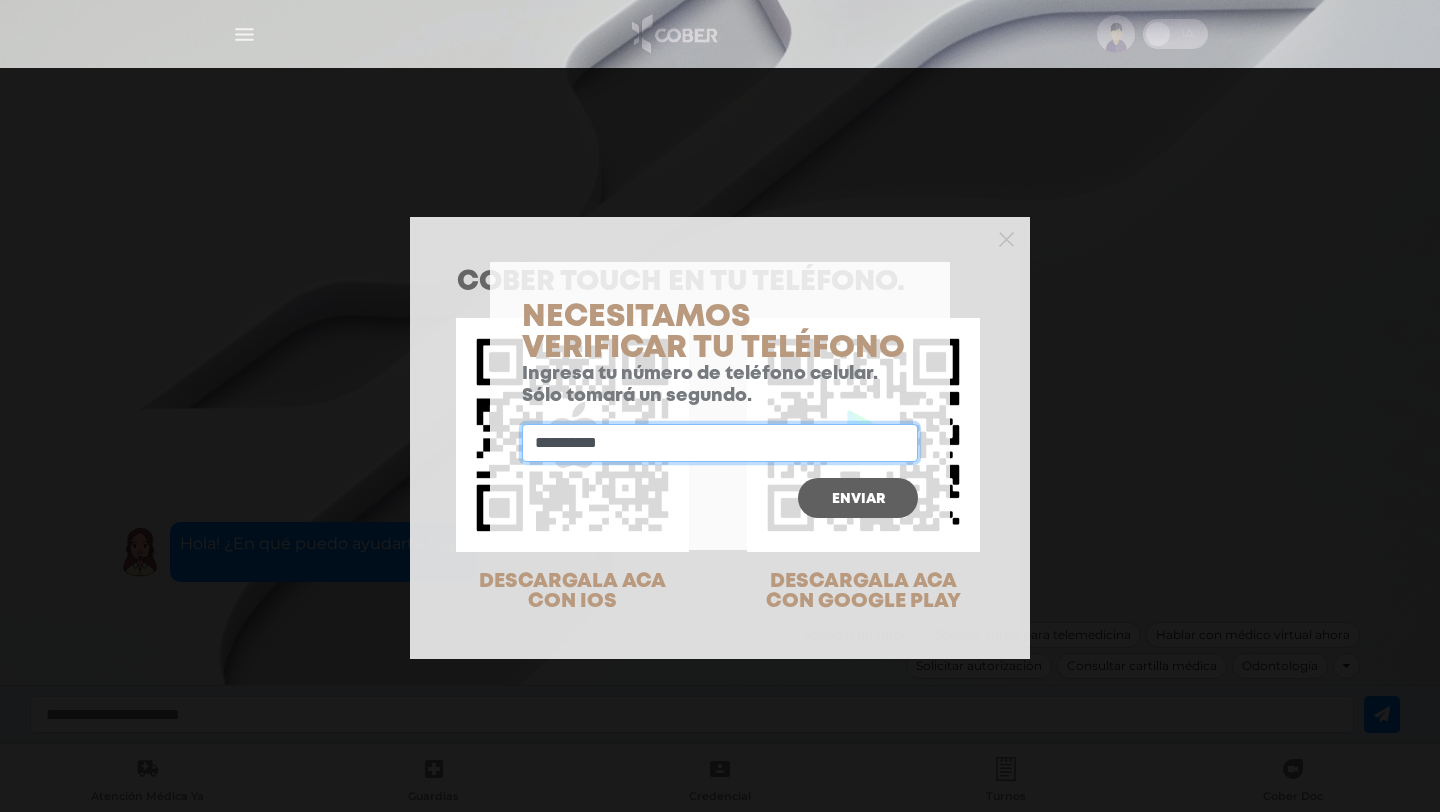 type on "**********" 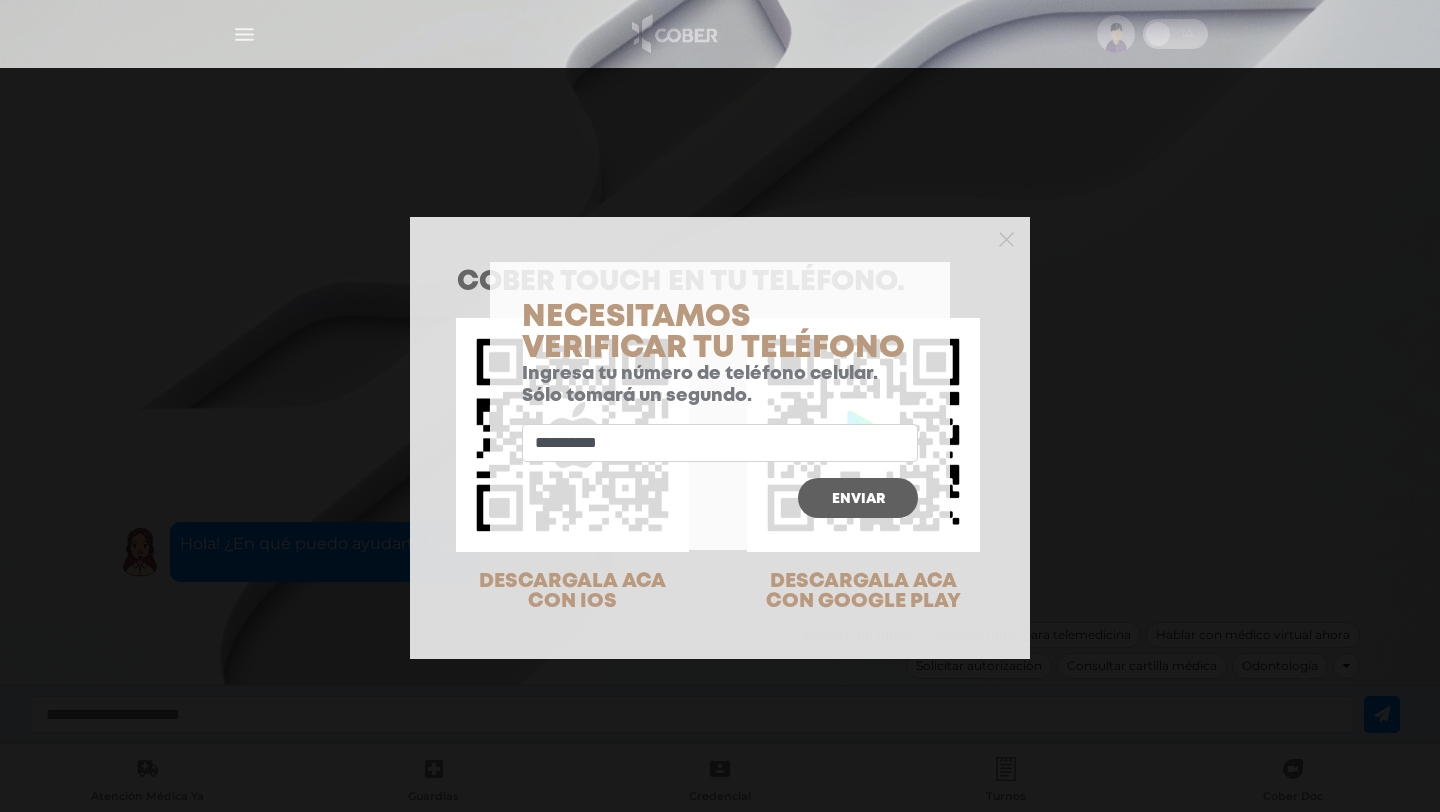 click on "Enviar" at bounding box center (858, 499) 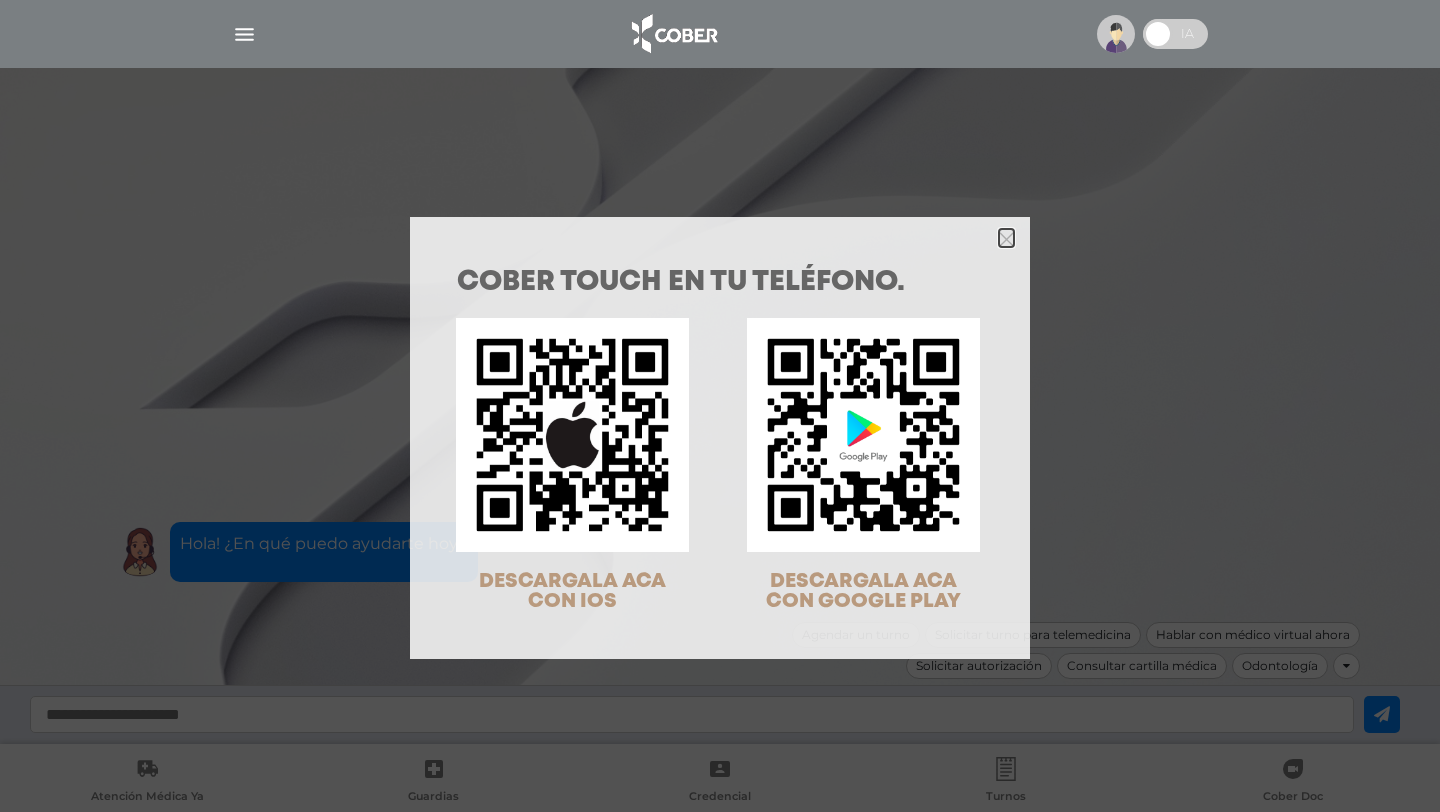 click 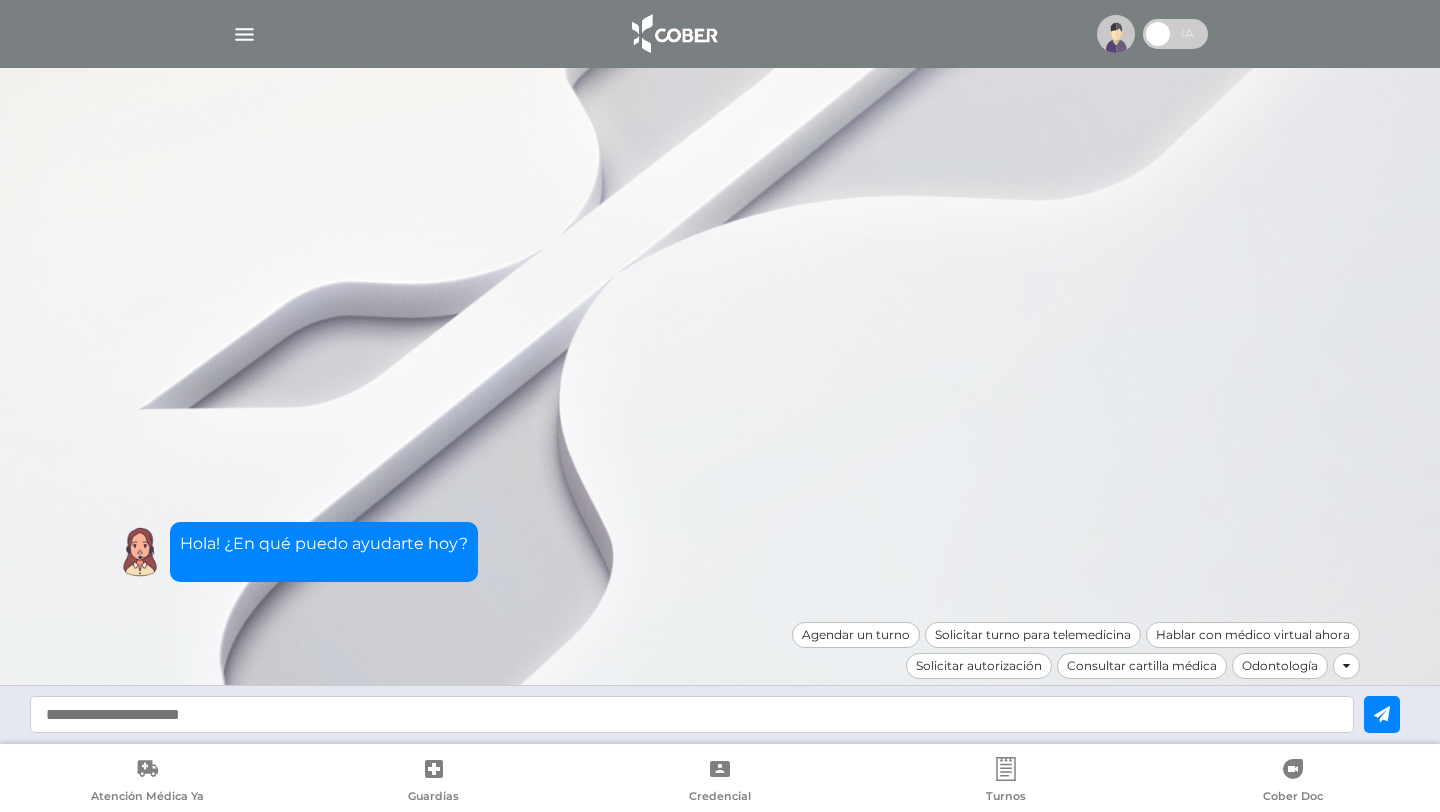 click at bounding box center [244, 34] 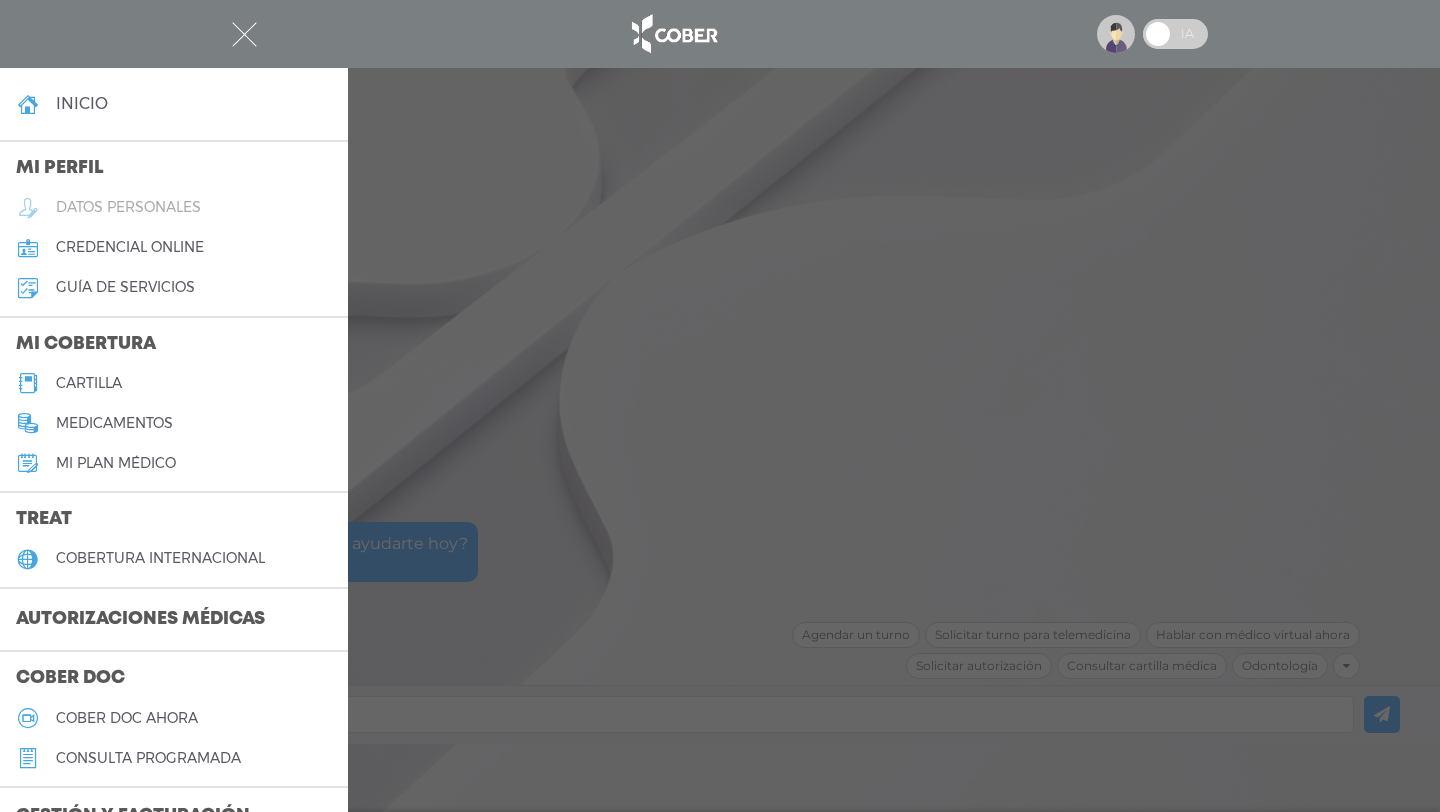 click on "datos personales" at bounding box center [128, 207] 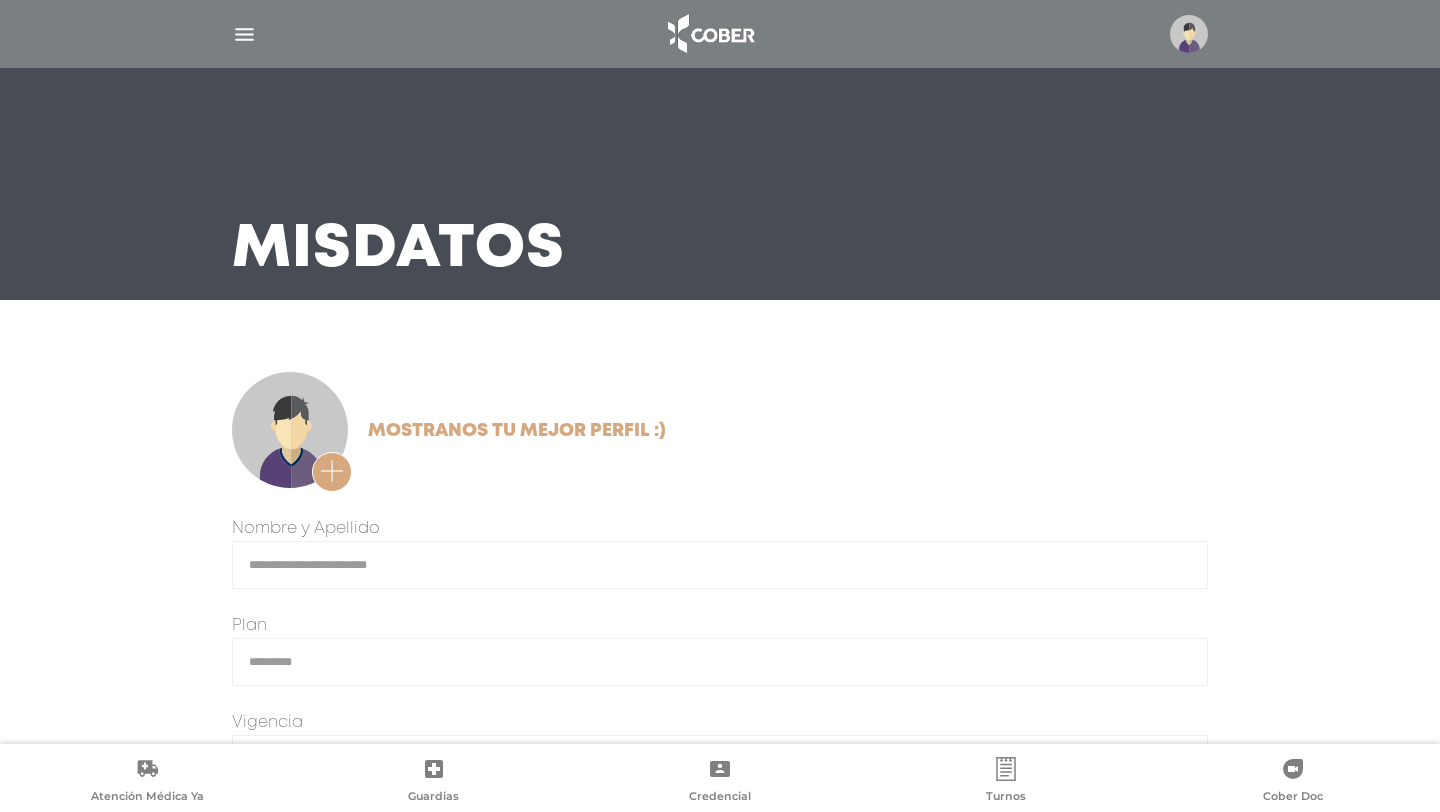 scroll, scrollTop: 0, scrollLeft: 0, axis: both 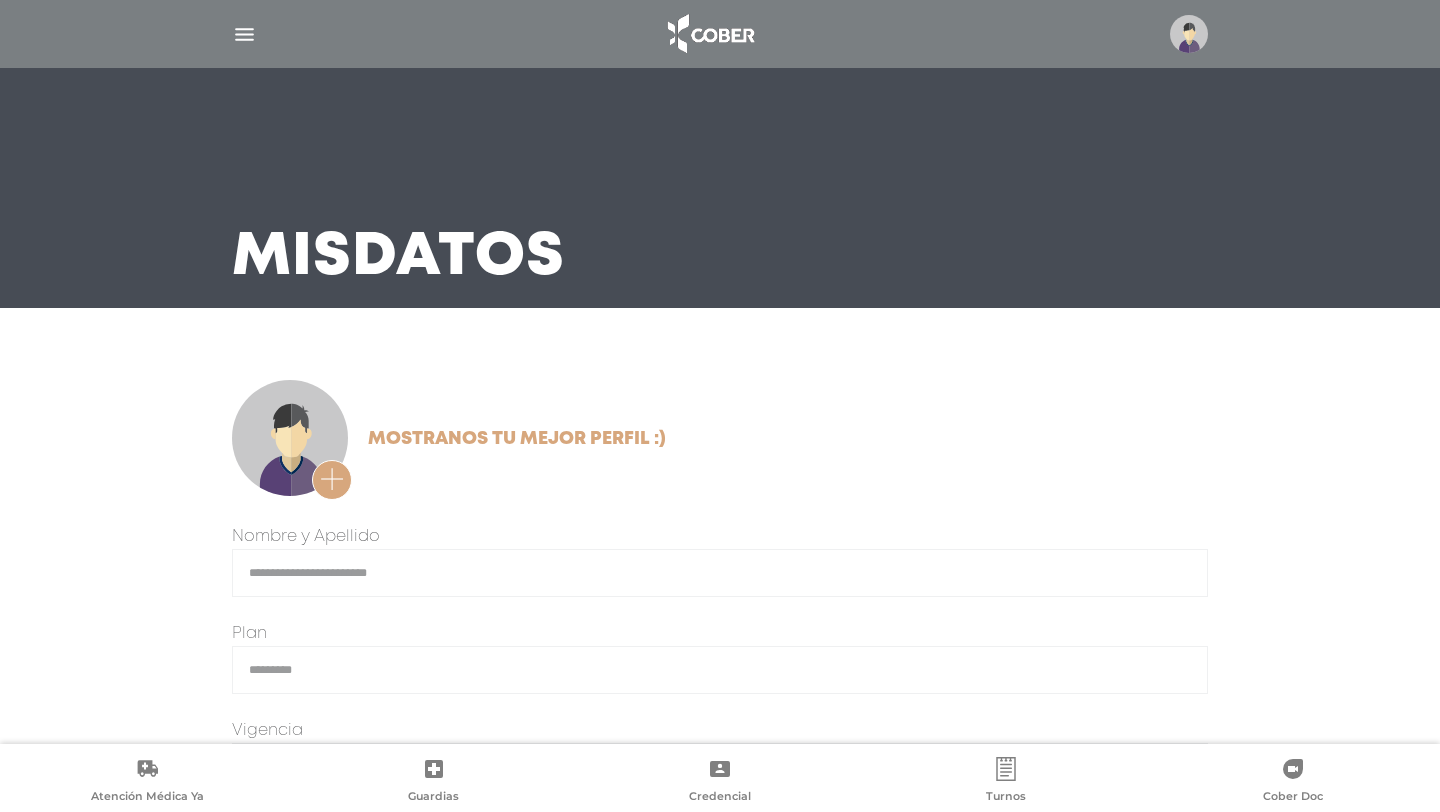 click at bounding box center [244, 34] 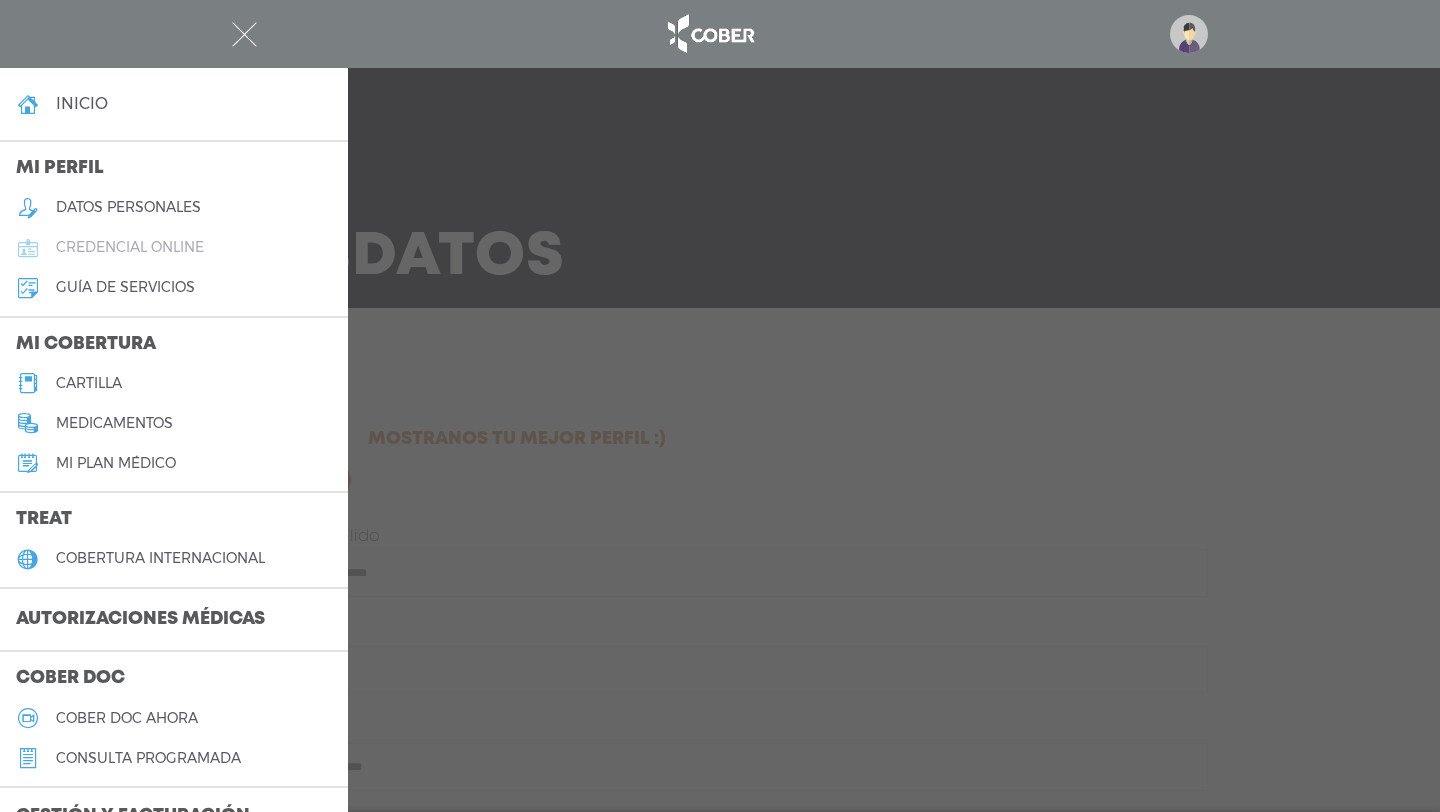click on "credencial online" at bounding box center [130, 247] 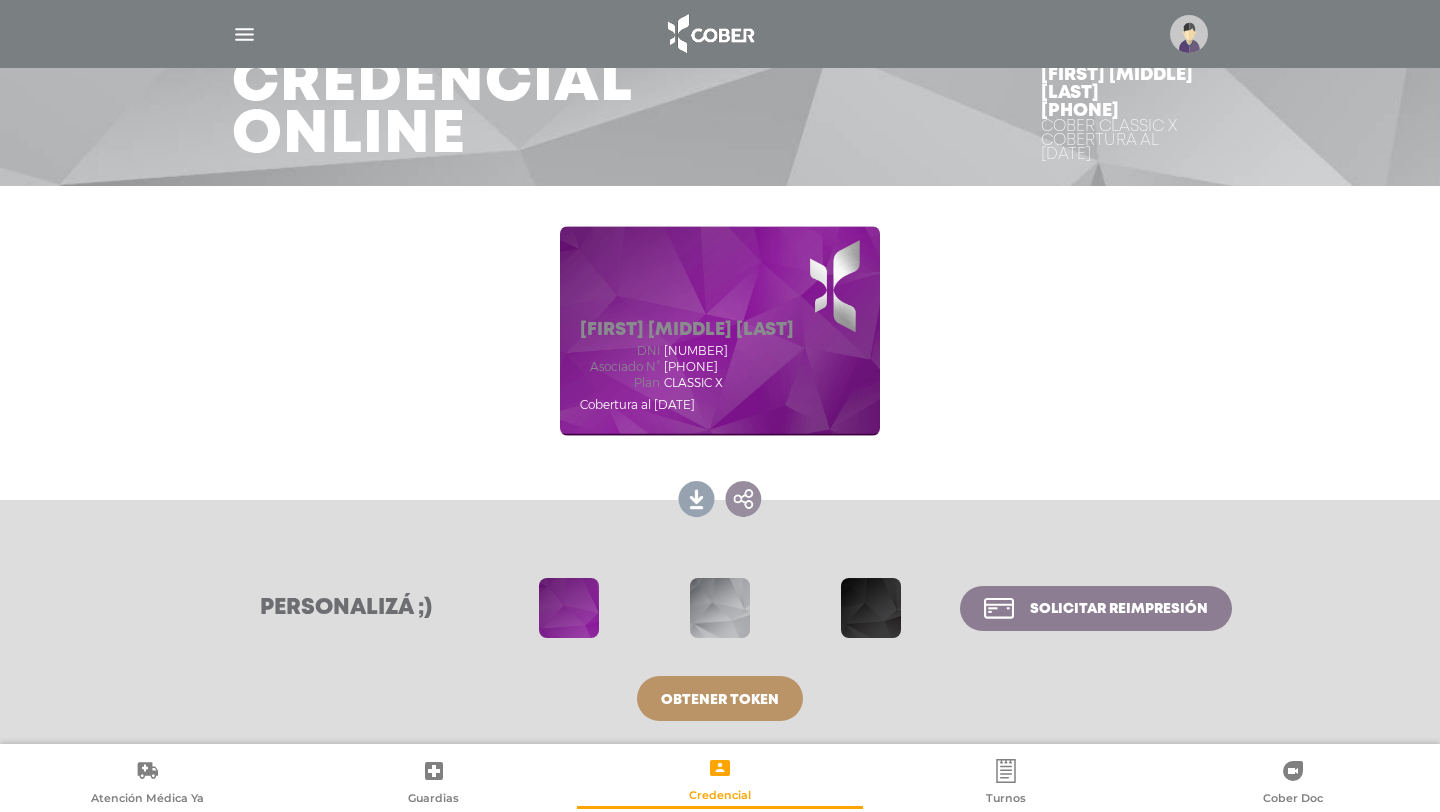 scroll, scrollTop: 127, scrollLeft: 0, axis: vertical 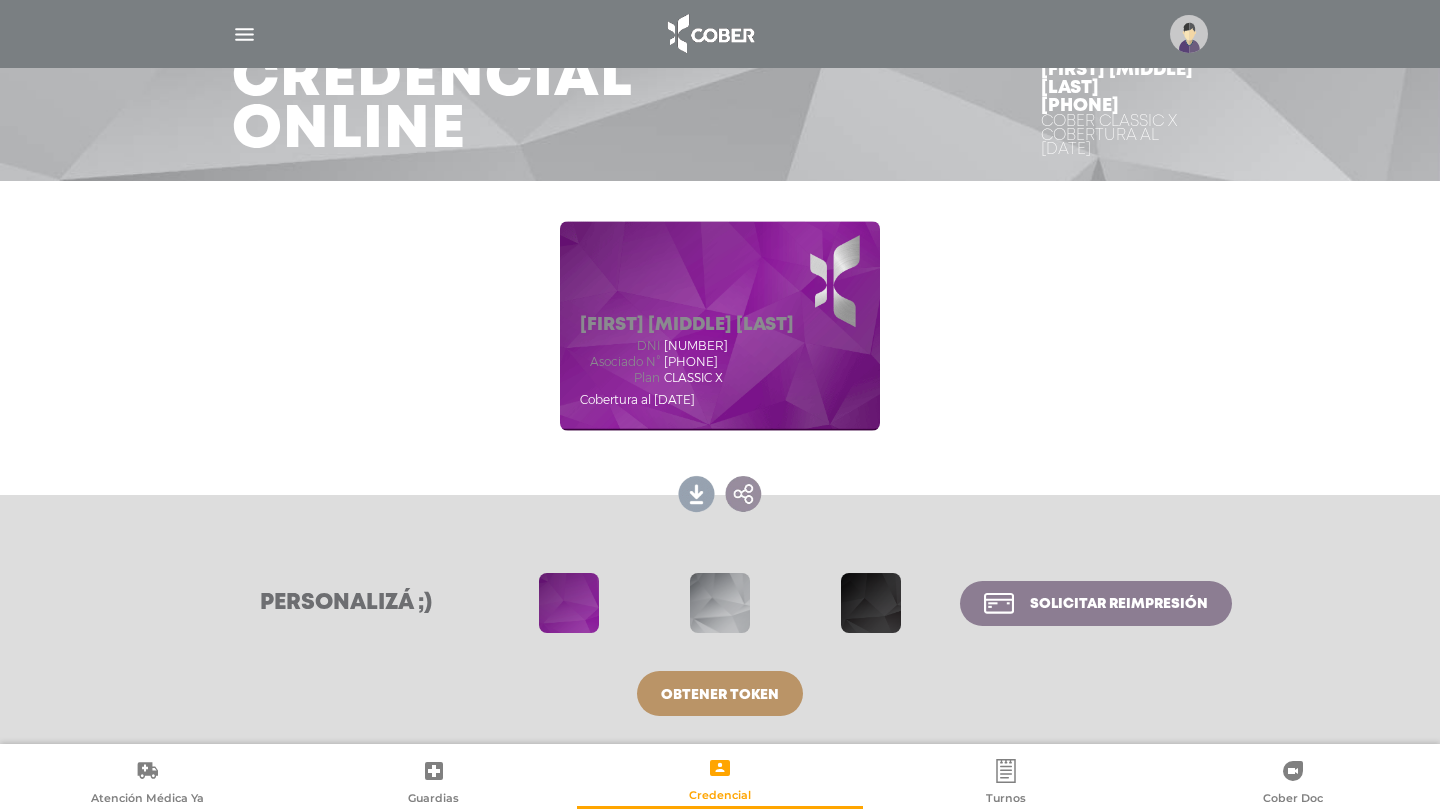 click at bounding box center [720, 603] 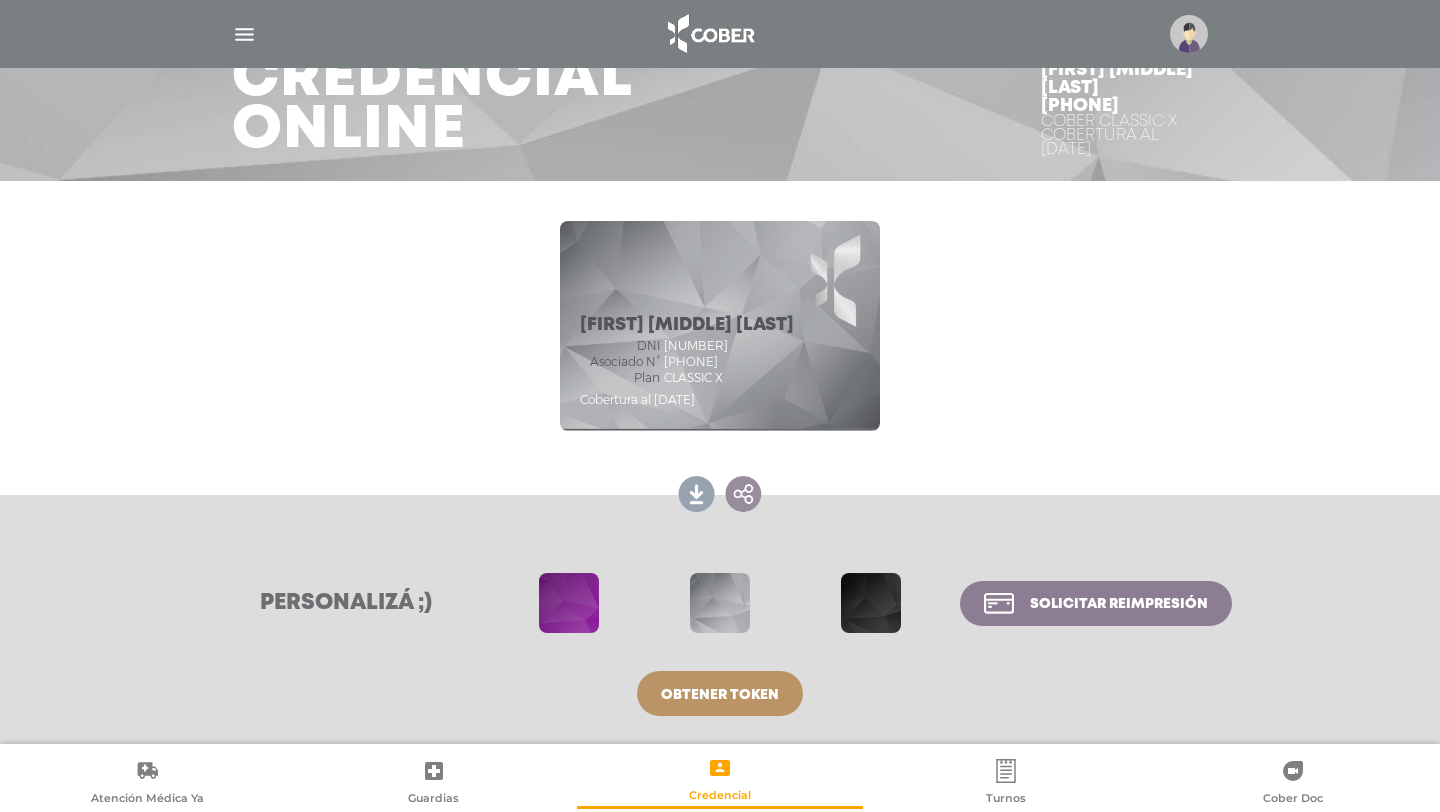 click at bounding box center [871, 603] 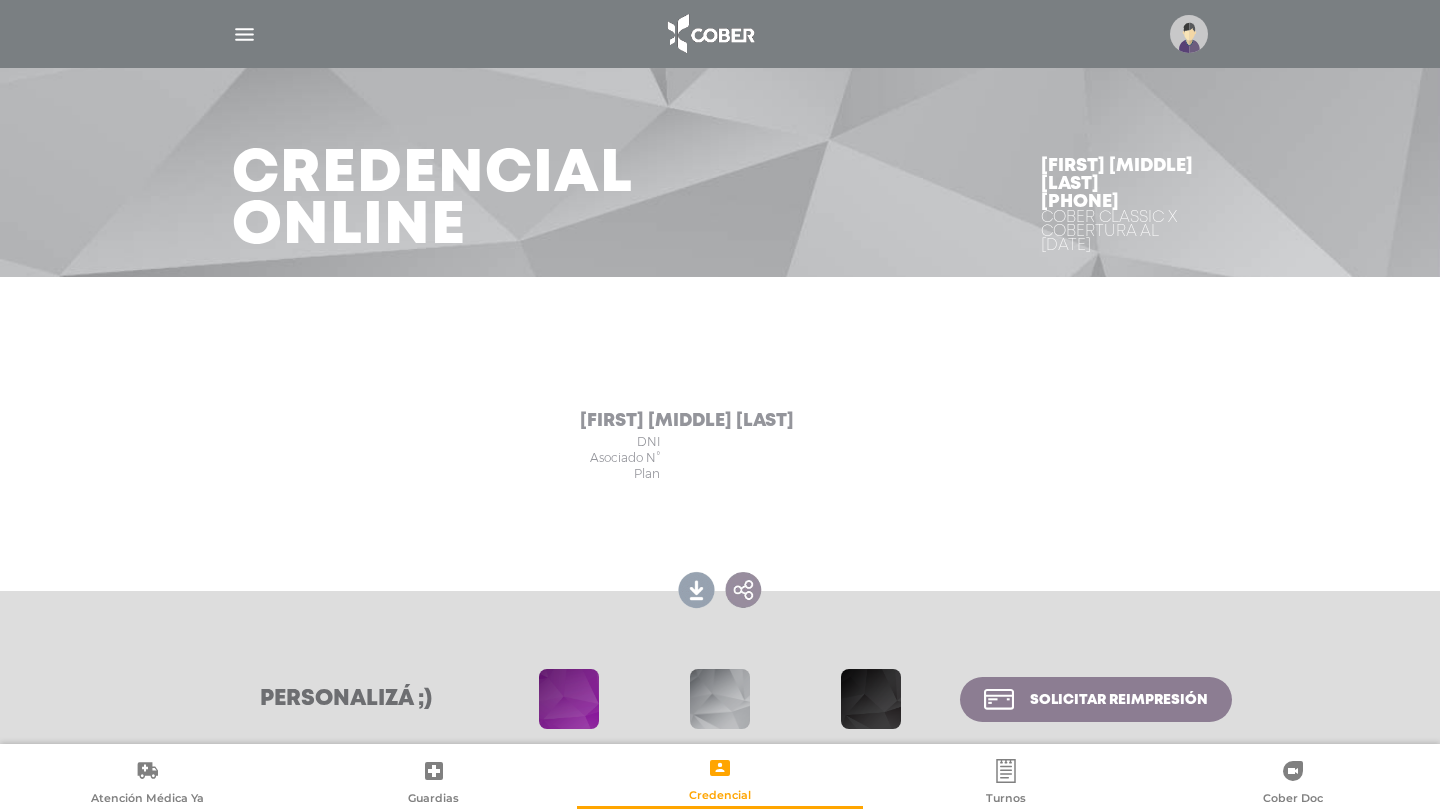 scroll, scrollTop: 0, scrollLeft: 0, axis: both 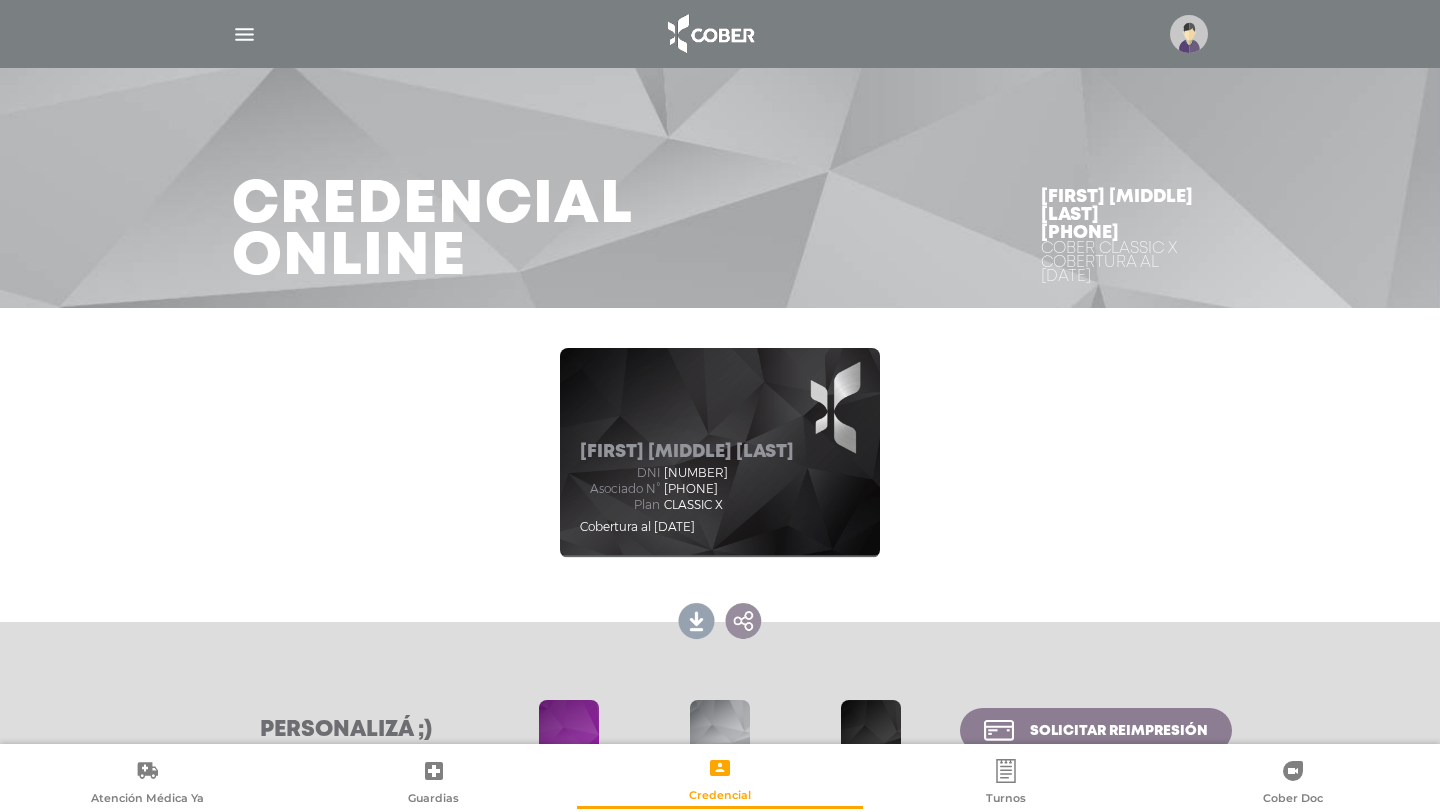 click at bounding box center (244, 34) 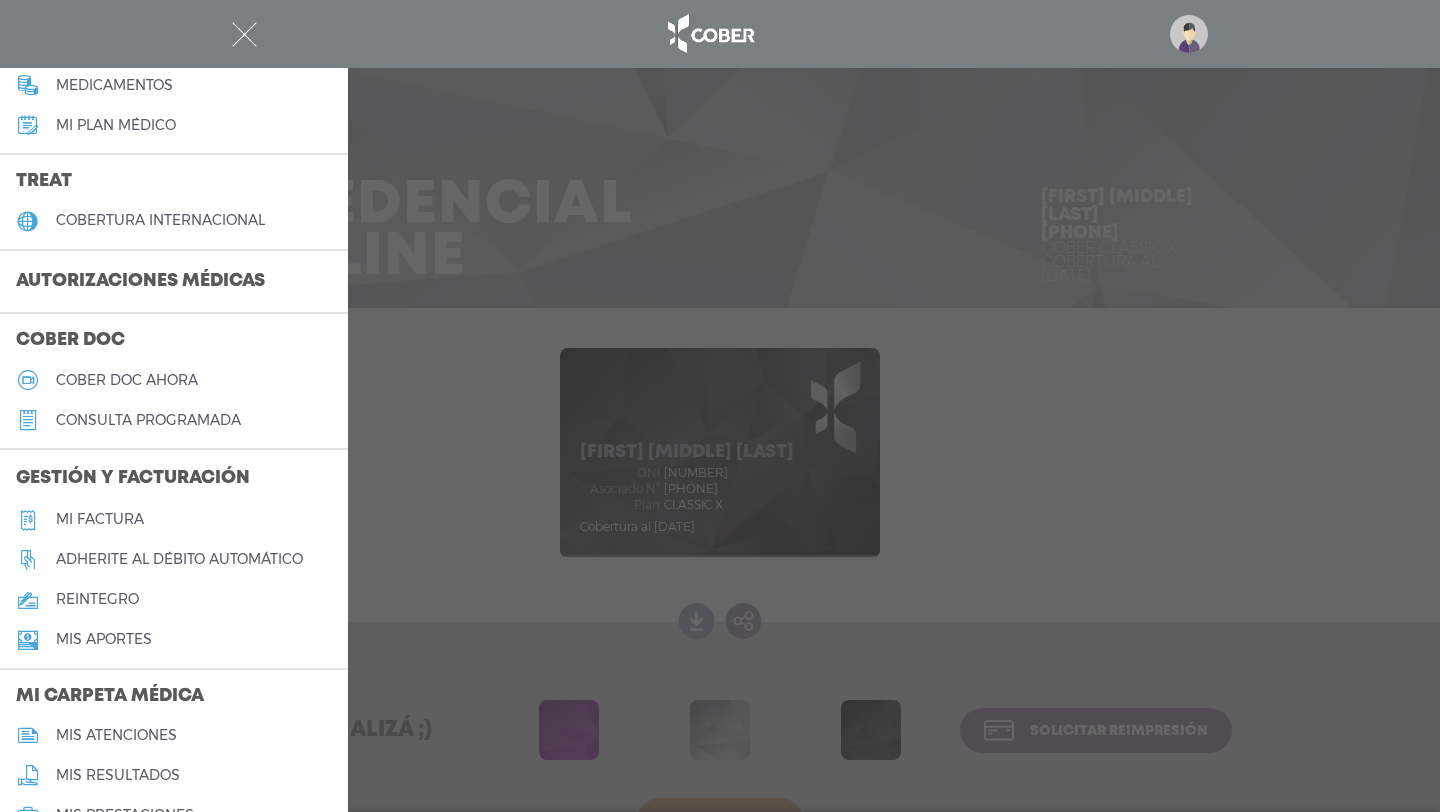 scroll, scrollTop: 339, scrollLeft: 0, axis: vertical 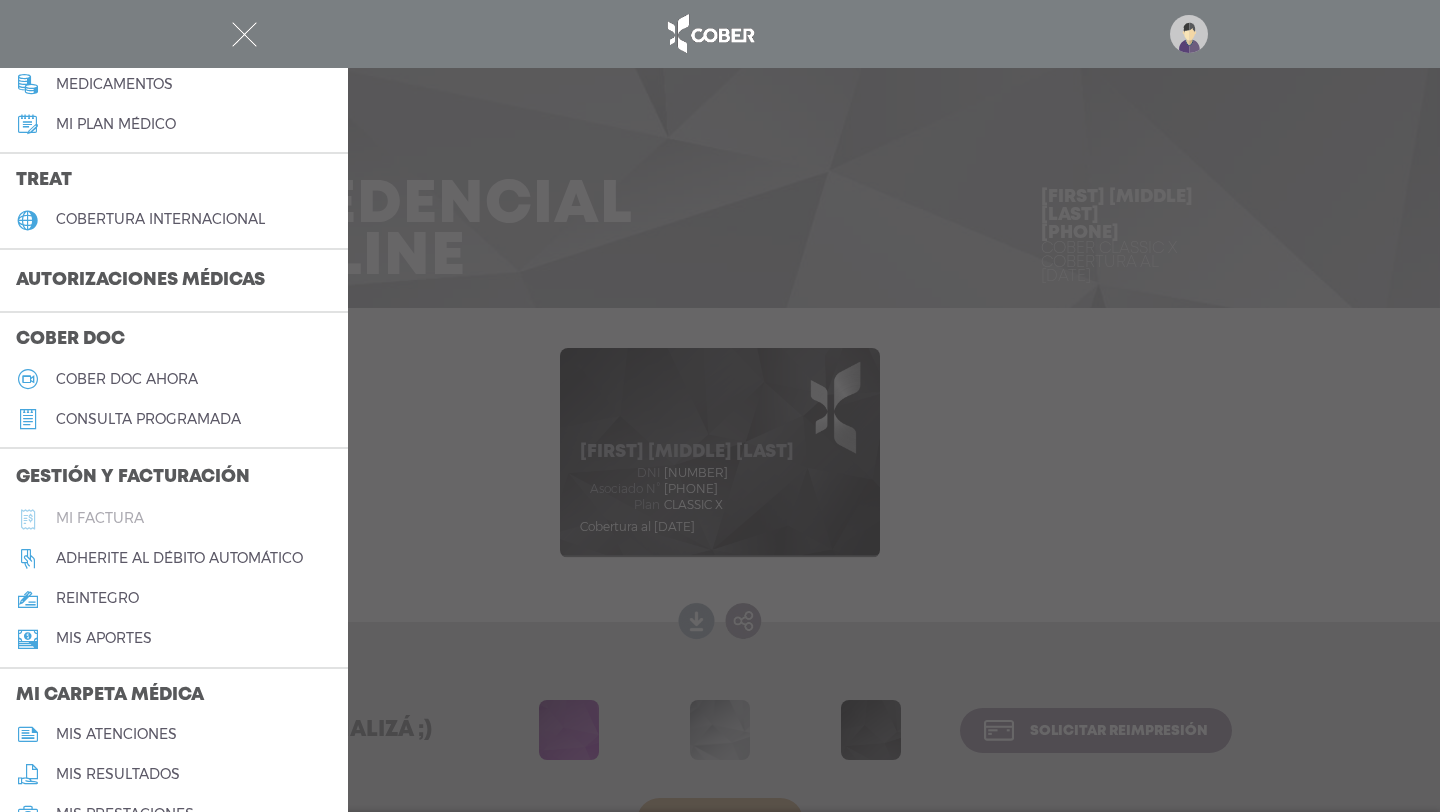 click on "Mi factura" at bounding box center [100, 518] 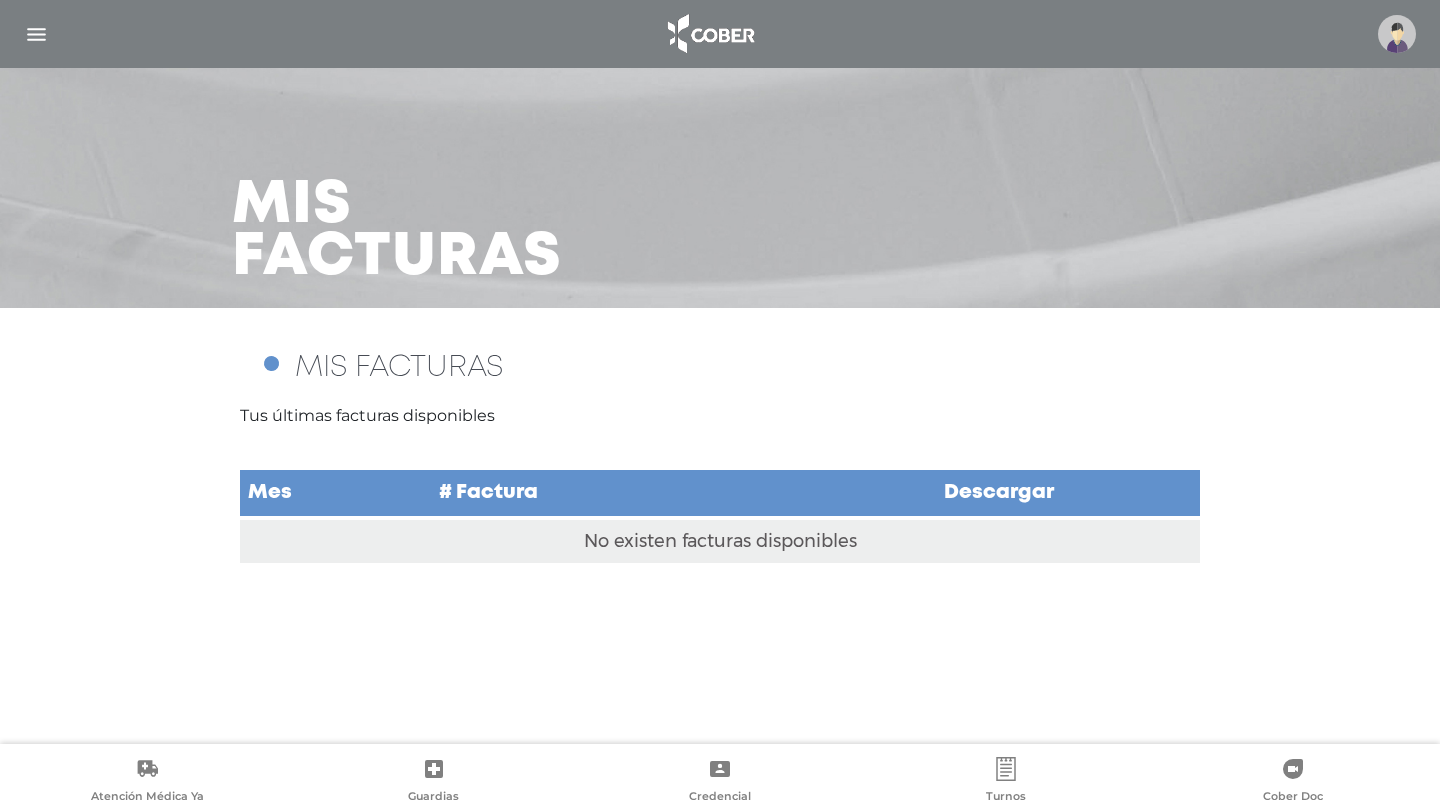 scroll, scrollTop: 0, scrollLeft: 0, axis: both 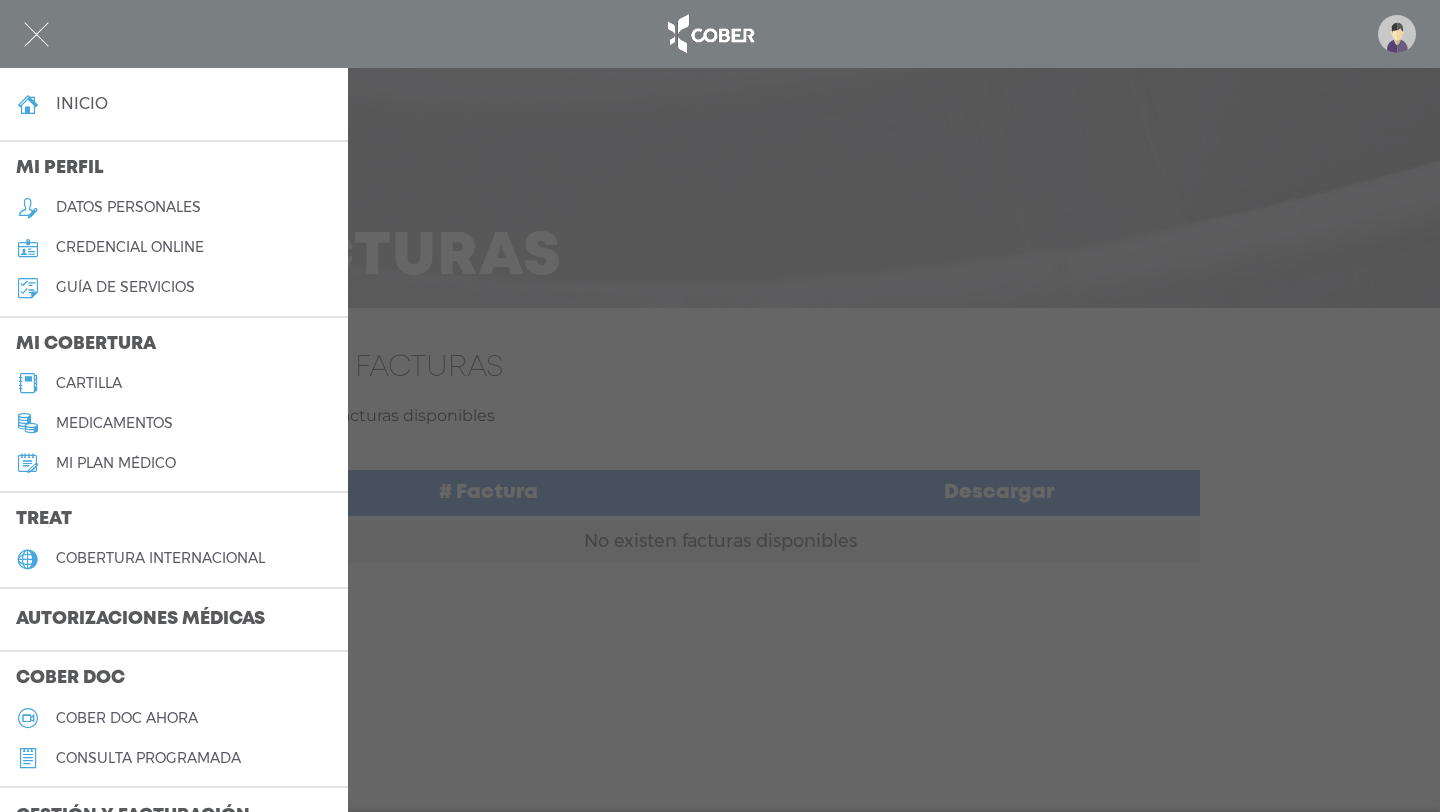 click on "cartilla" at bounding box center (89, 383) 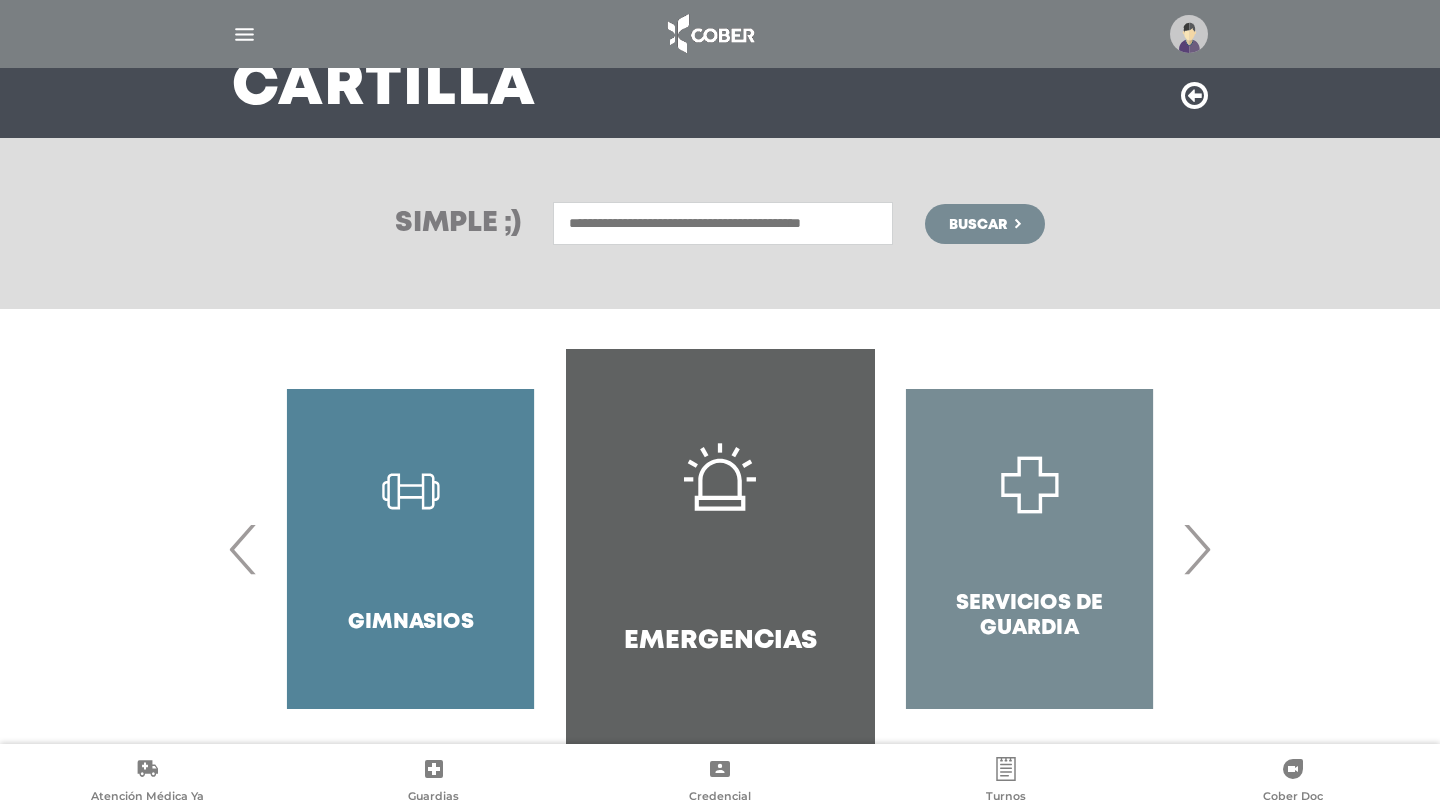 scroll, scrollTop: 215, scrollLeft: 0, axis: vertical 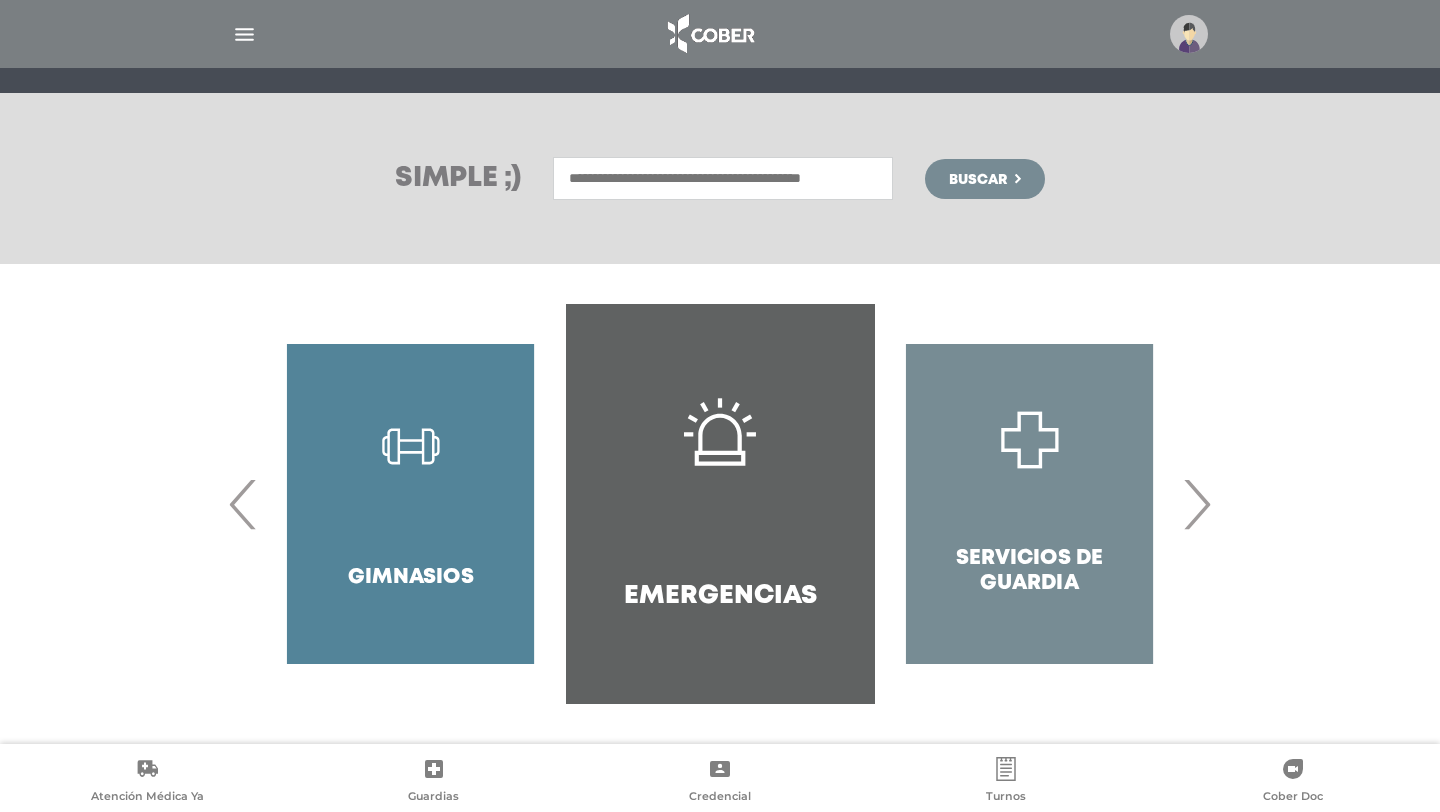 click on "Gimnasios" at bounding box center [410, 504] 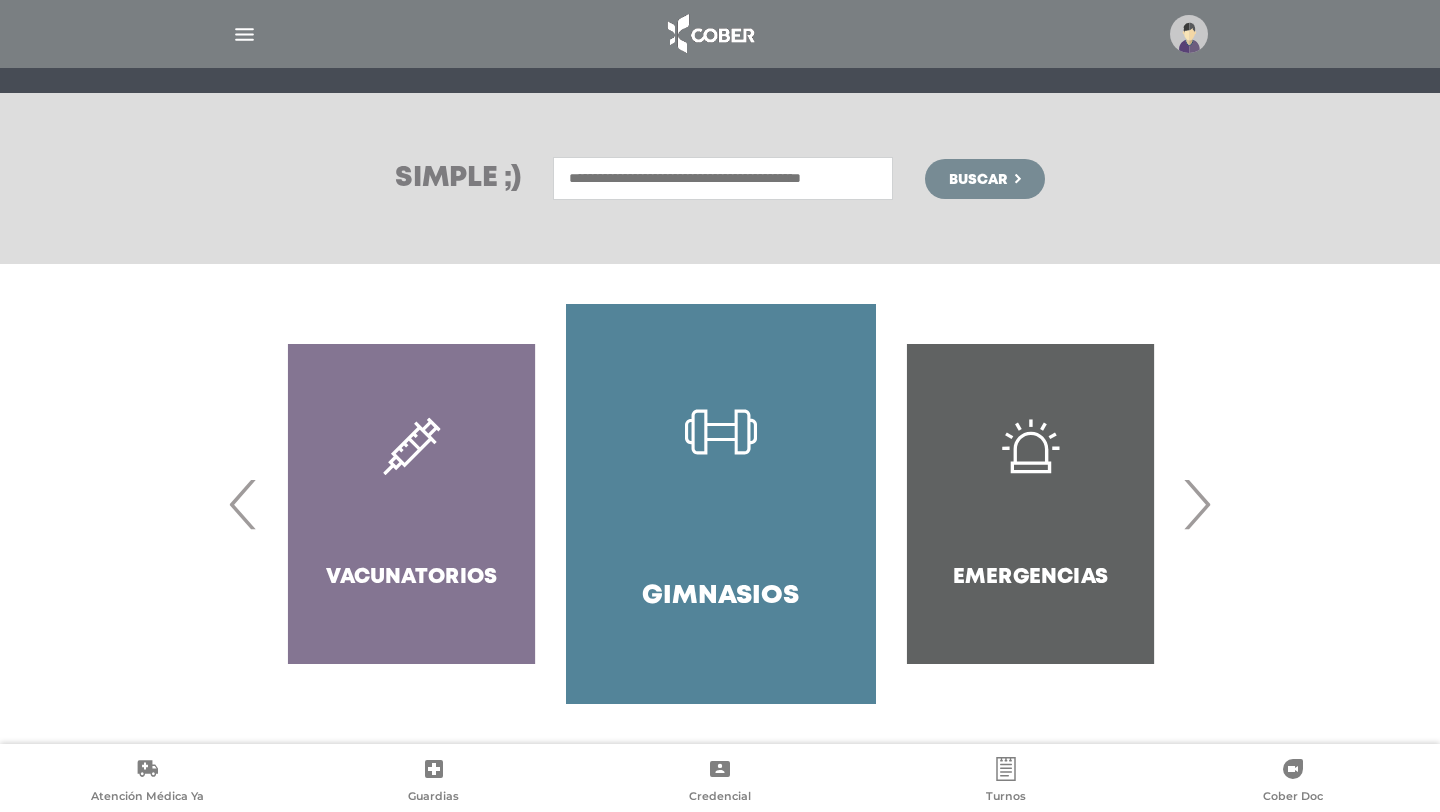 click on "Gimnasios" at bounding box center (720, 504) 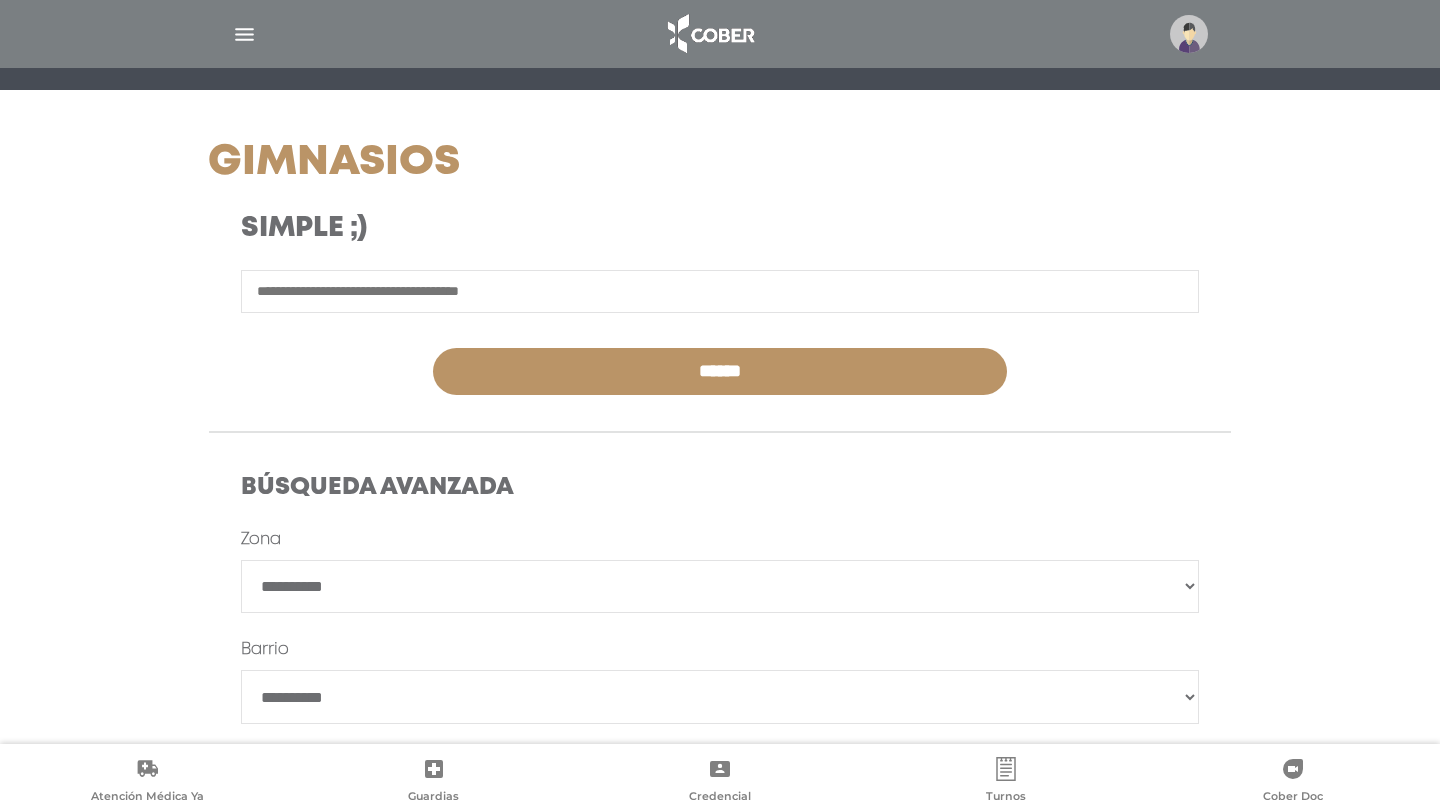 scroll, scrollTop: 210, scrollLeft: 0, axis: vertical 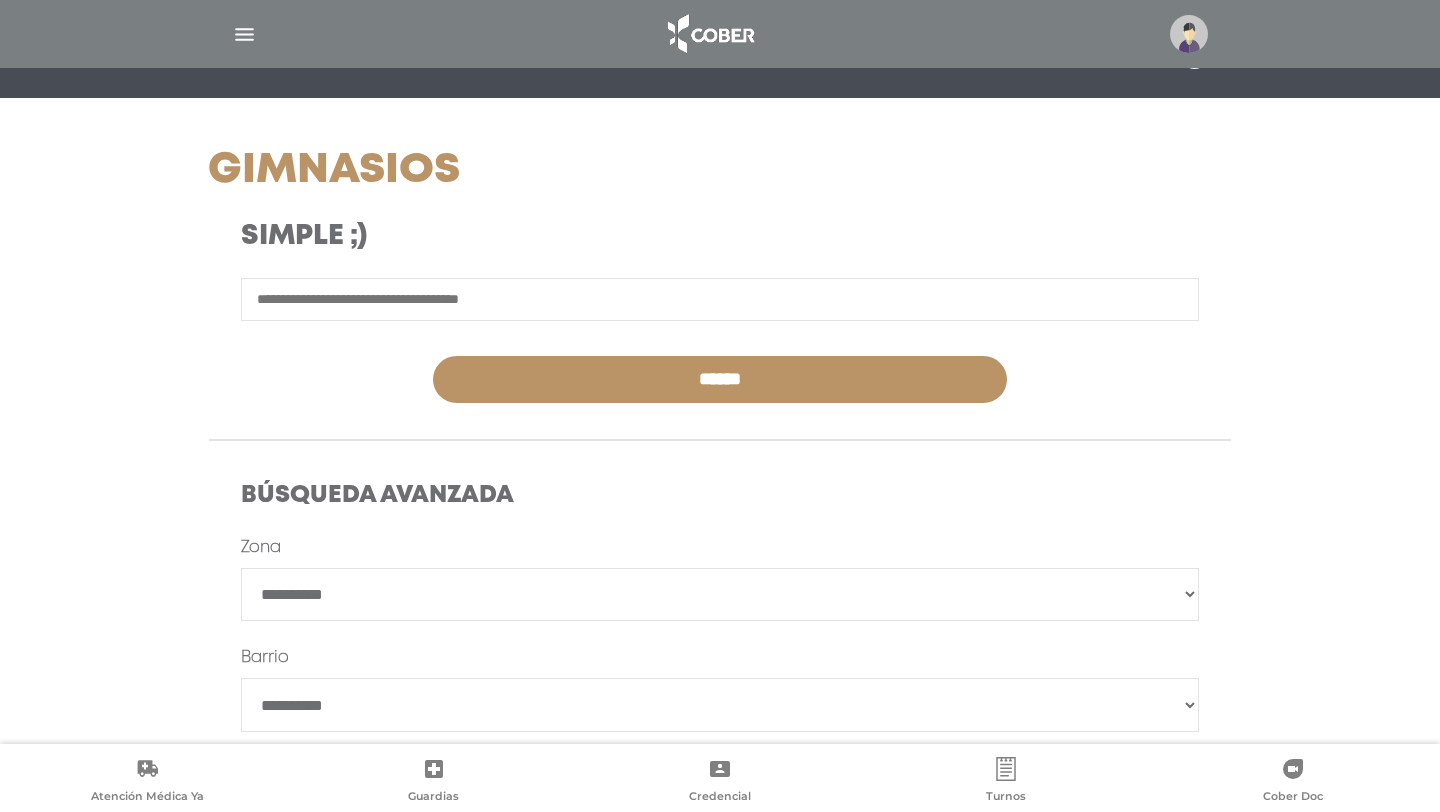 click at bounding box center (720, 299) 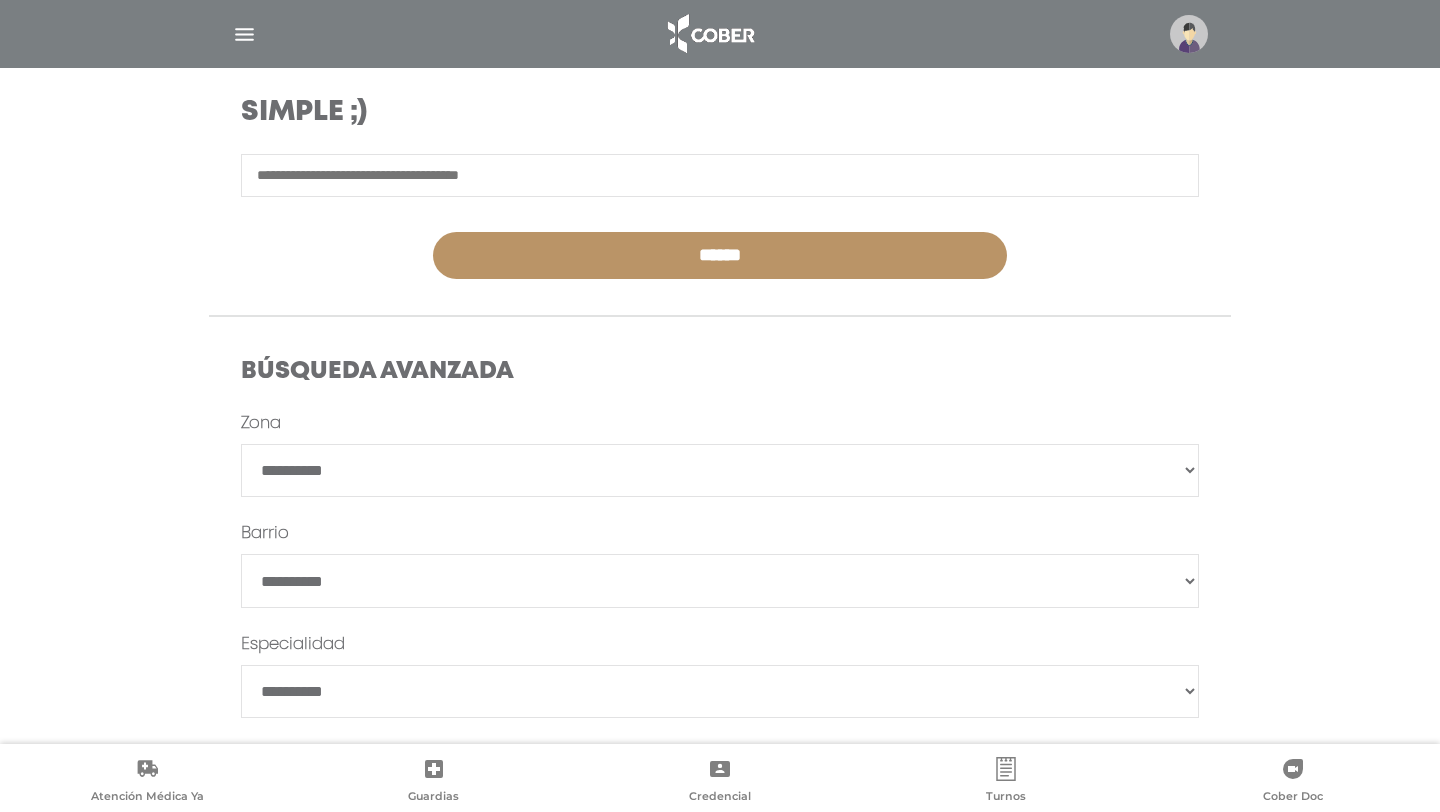 scroll, scrollTop: 336, scrollLeft: 0, axis: vertical 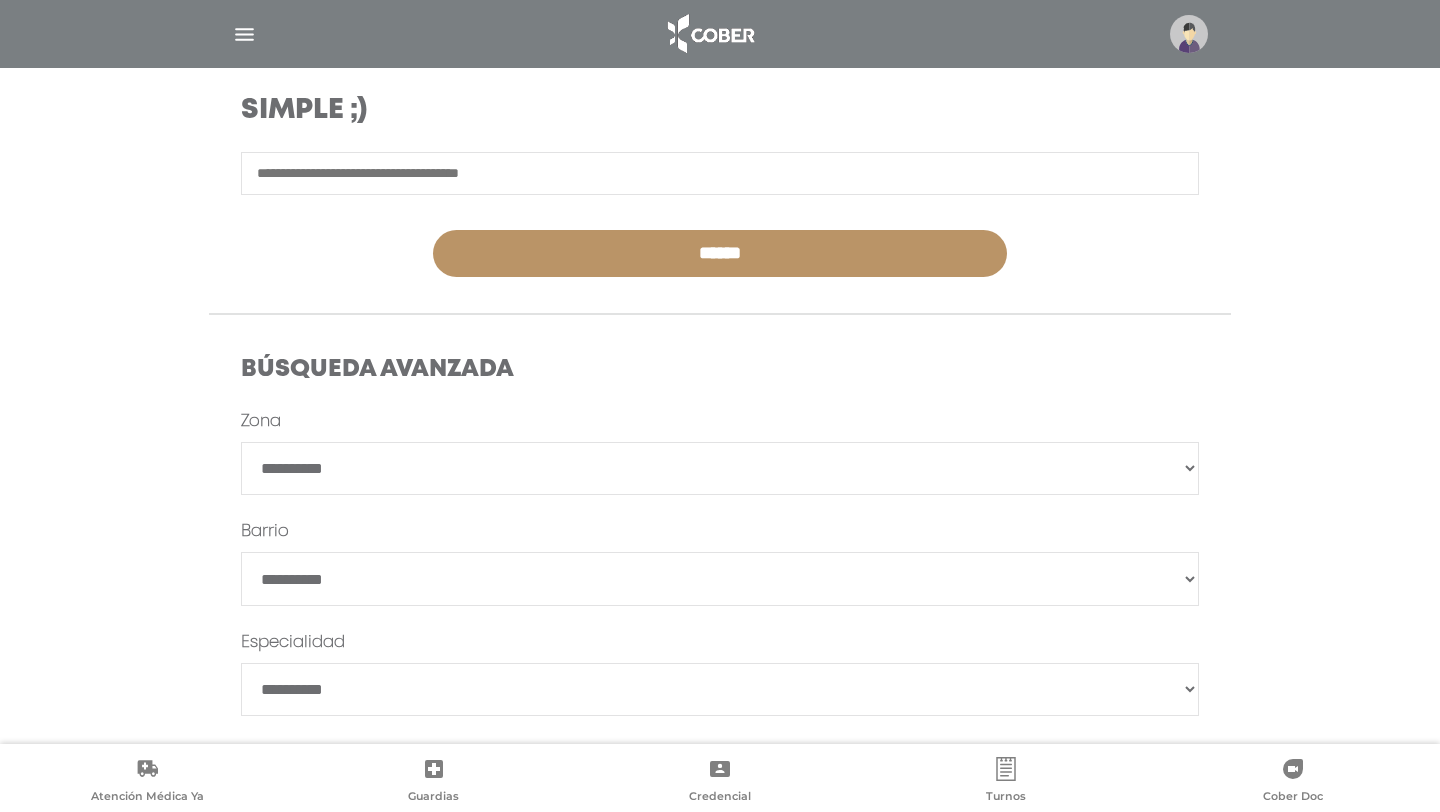 click on "**********" at bounding box center (720, 469) 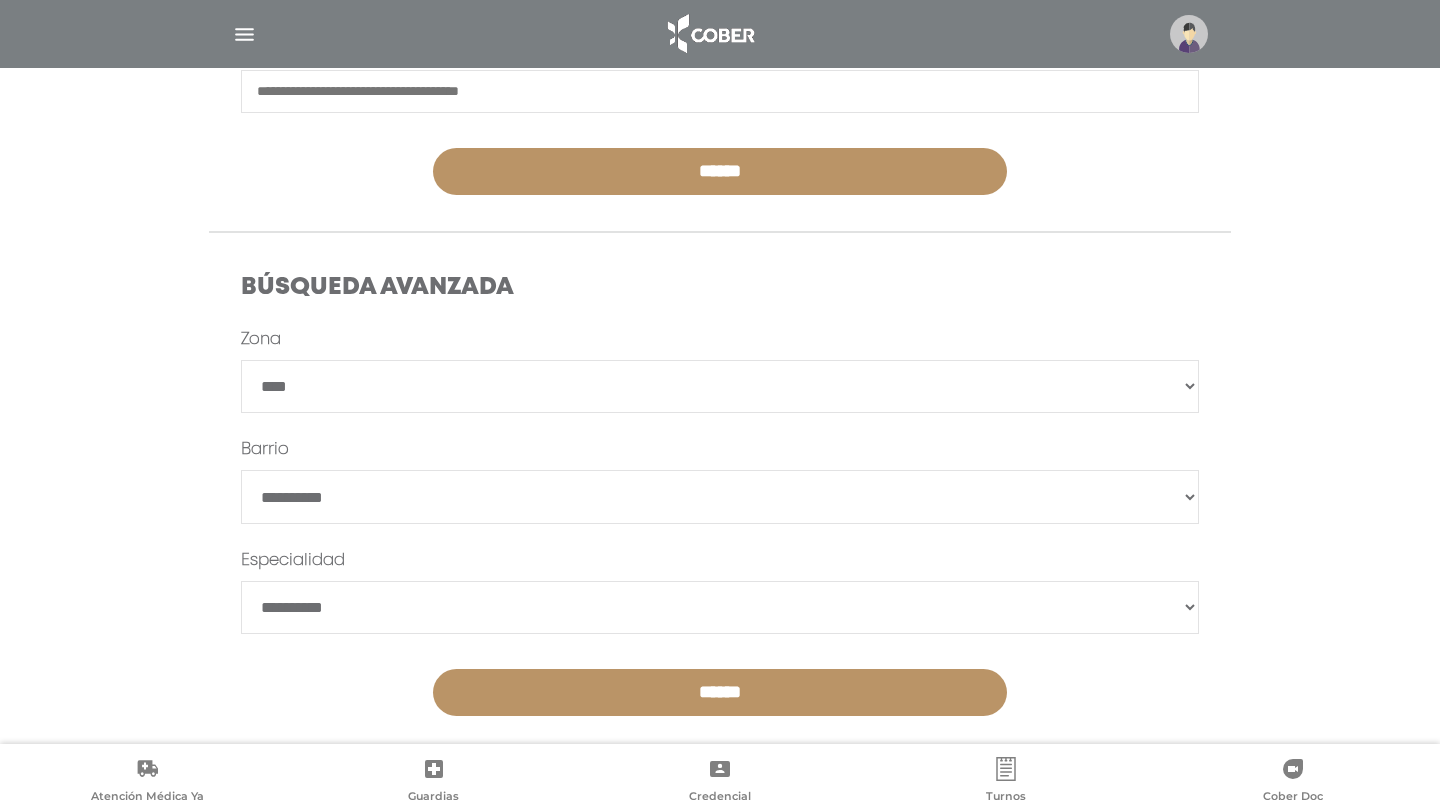 scroll, scrollTop: 442, scrollLeft: 0, axis: vertical 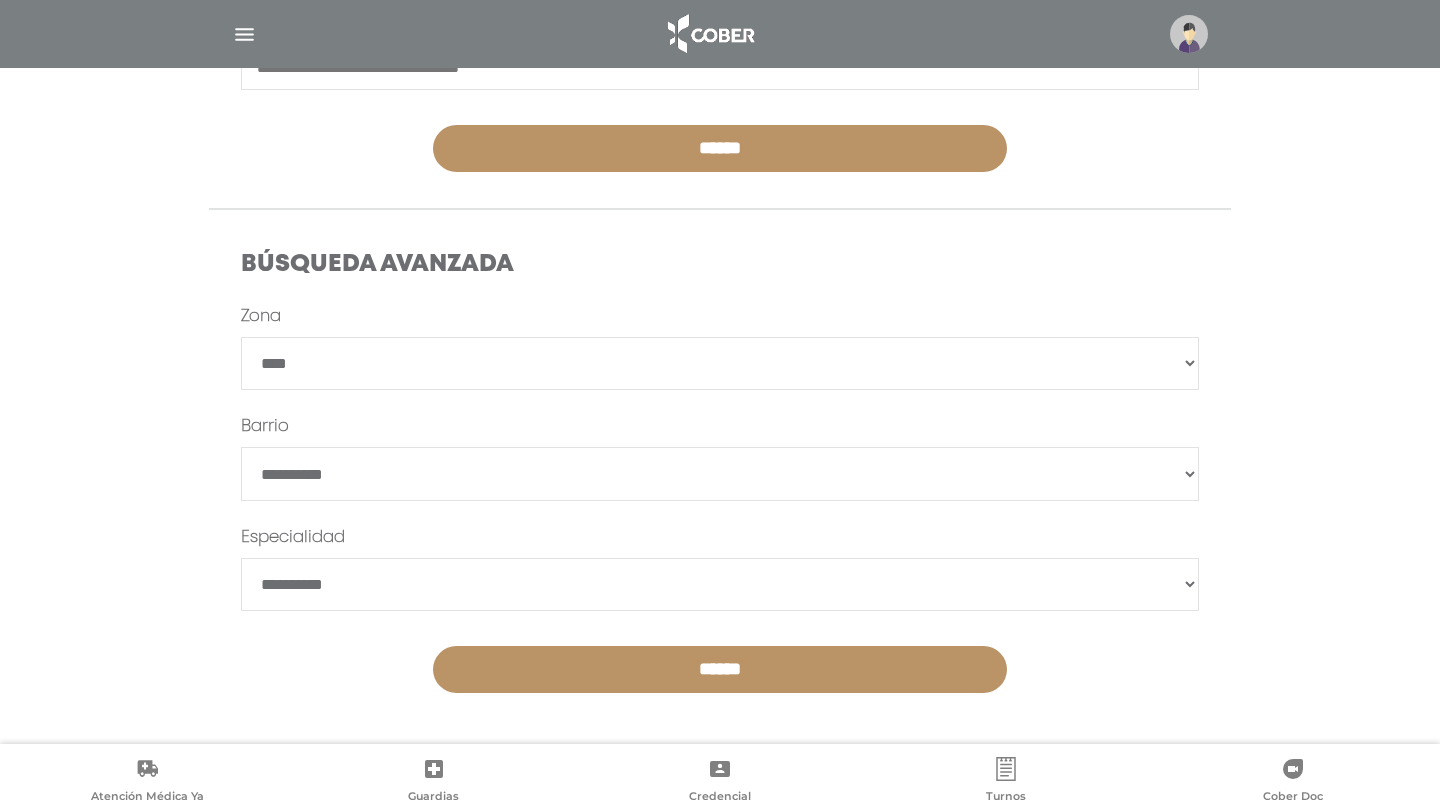 click on "*******" at bounding box center [720, 474] 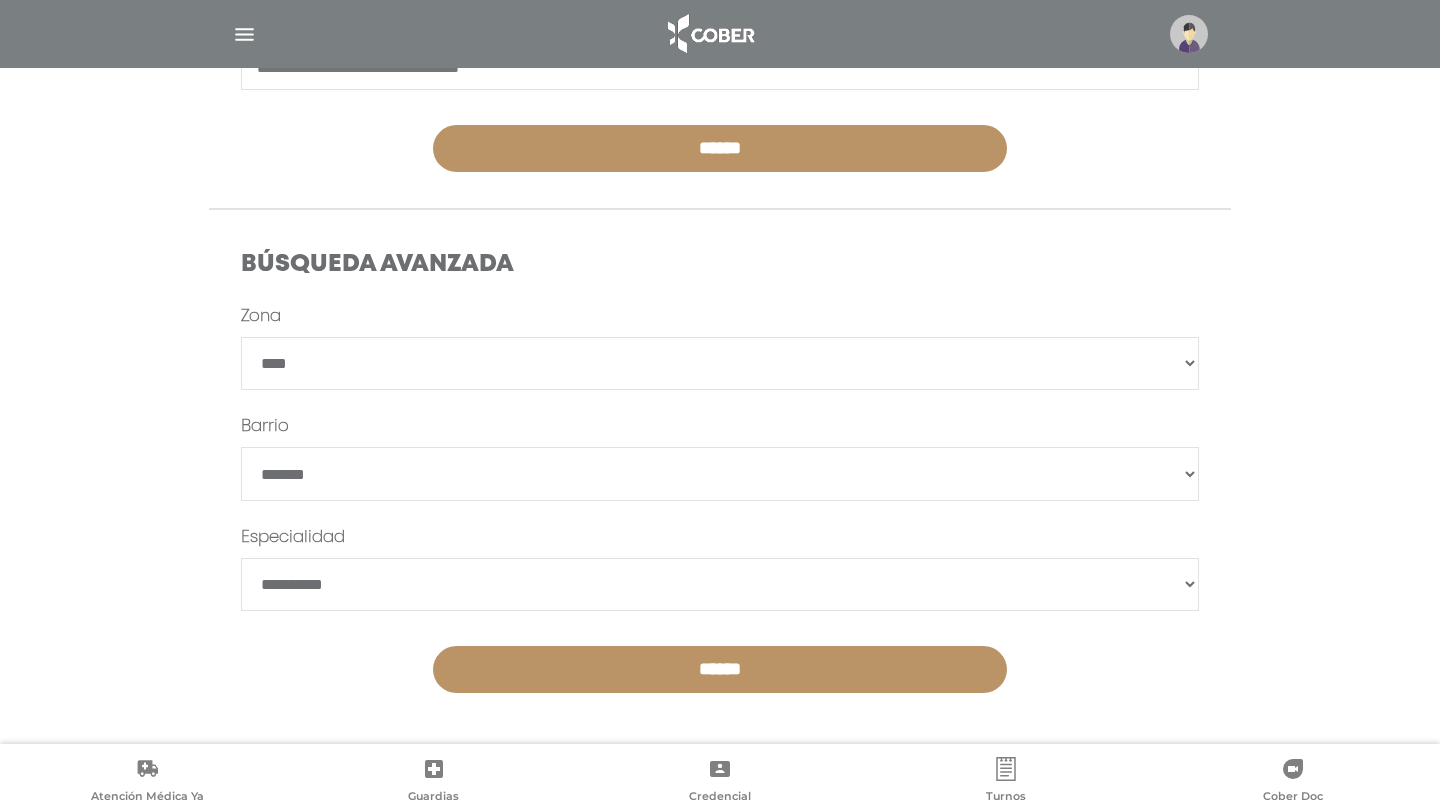 click on "**********" at bounding box center [720, 585] 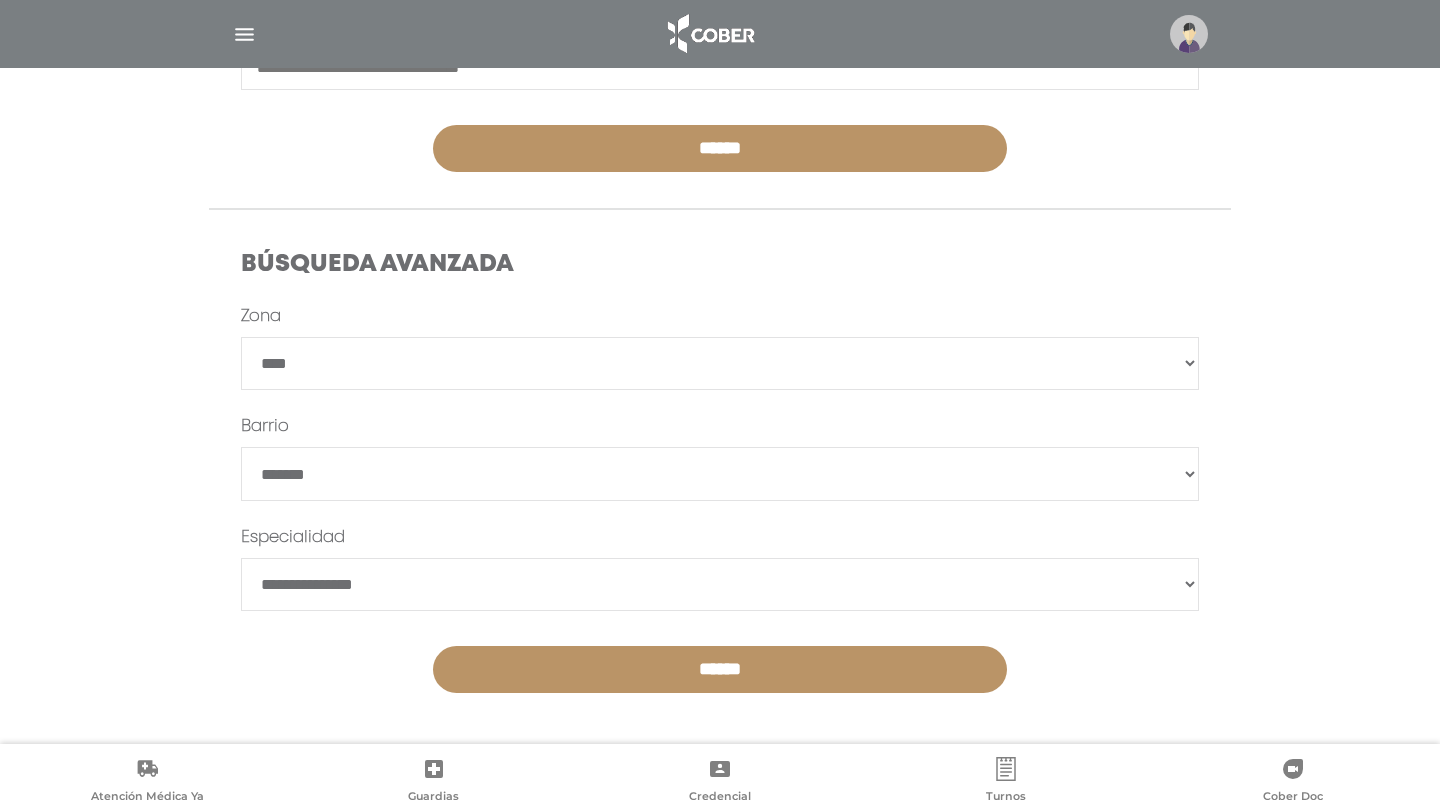 click on "******" at bounding box center [720, 669] 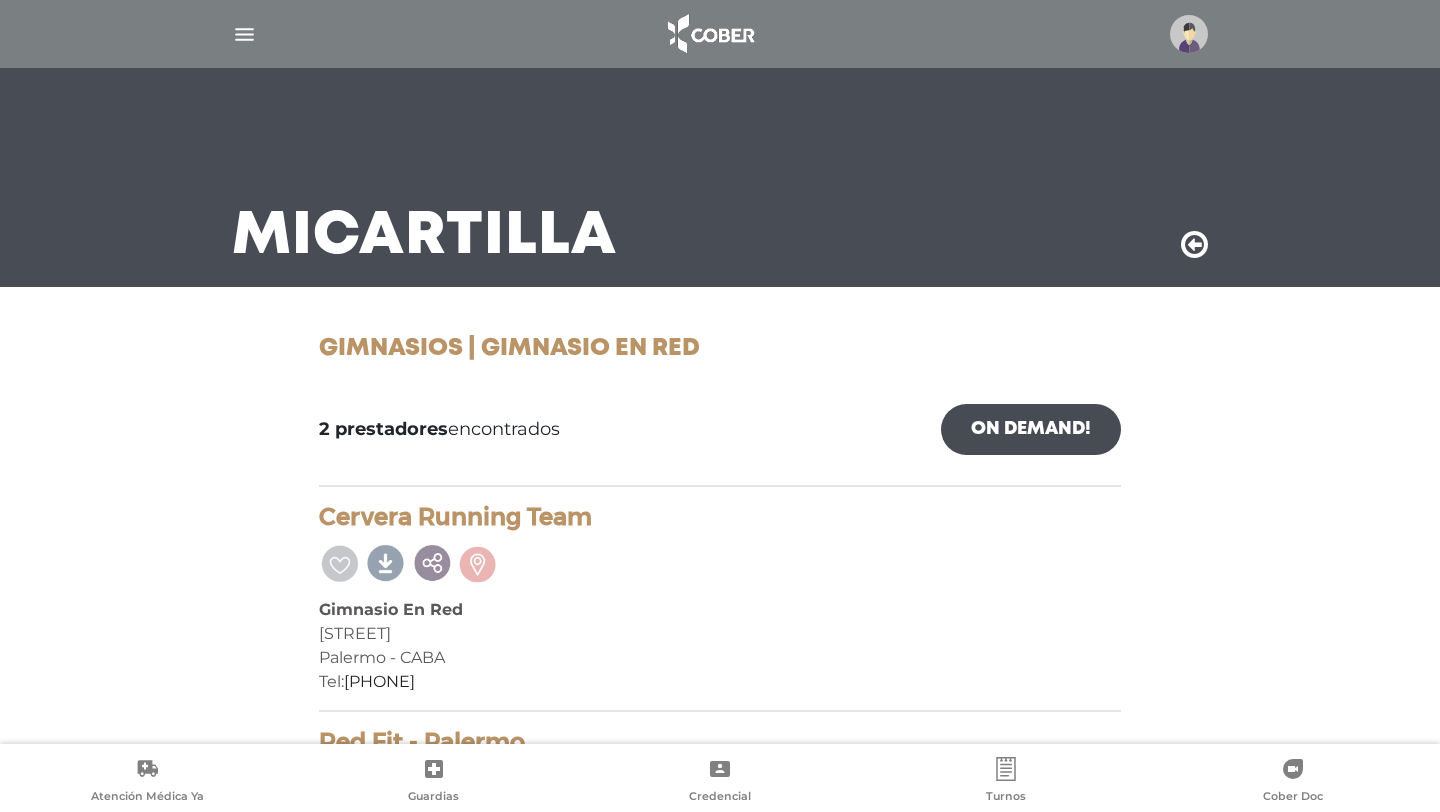 scroll, scrollTop: 31, scrollLeft: 0, axis: vertical 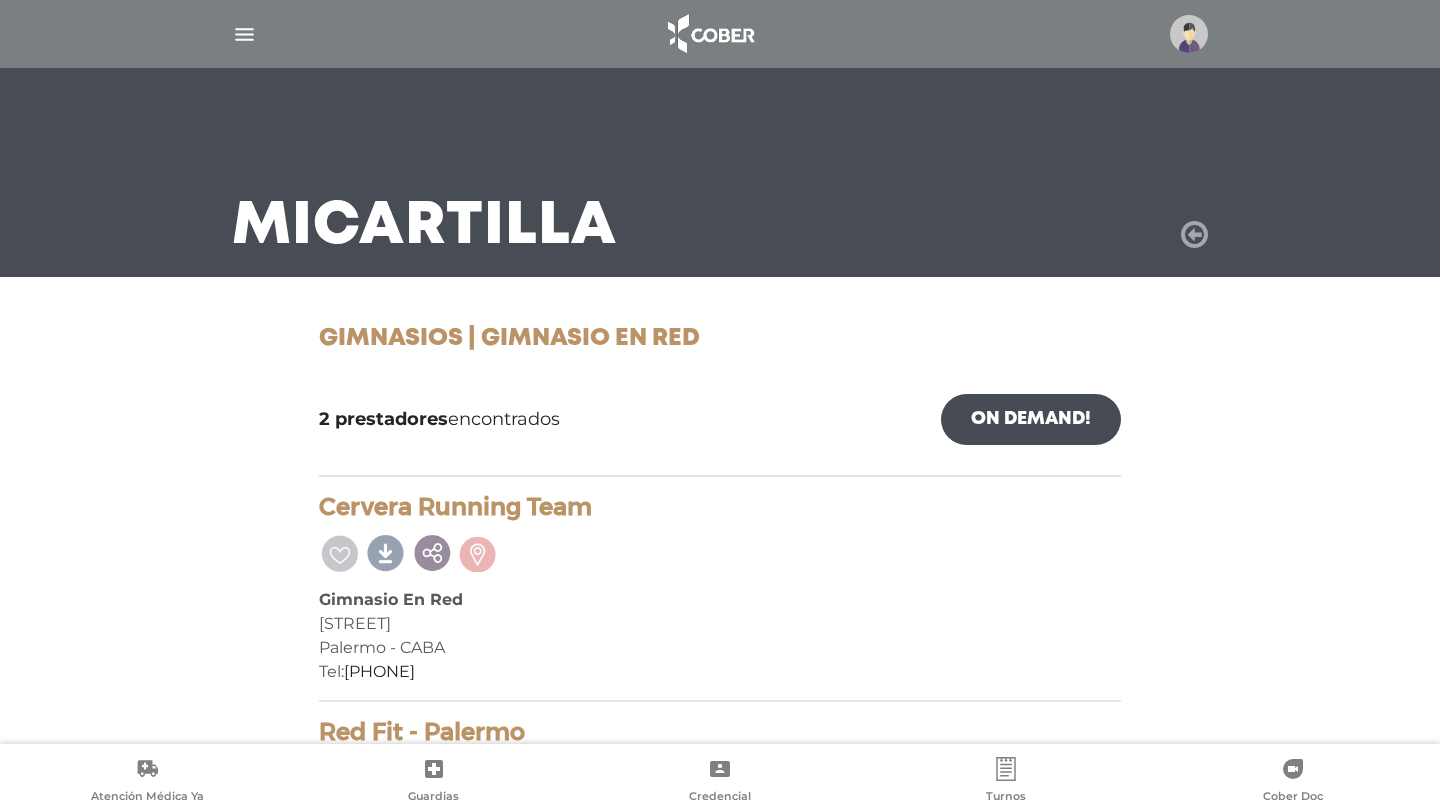 click at bounding box center (1194, 235) 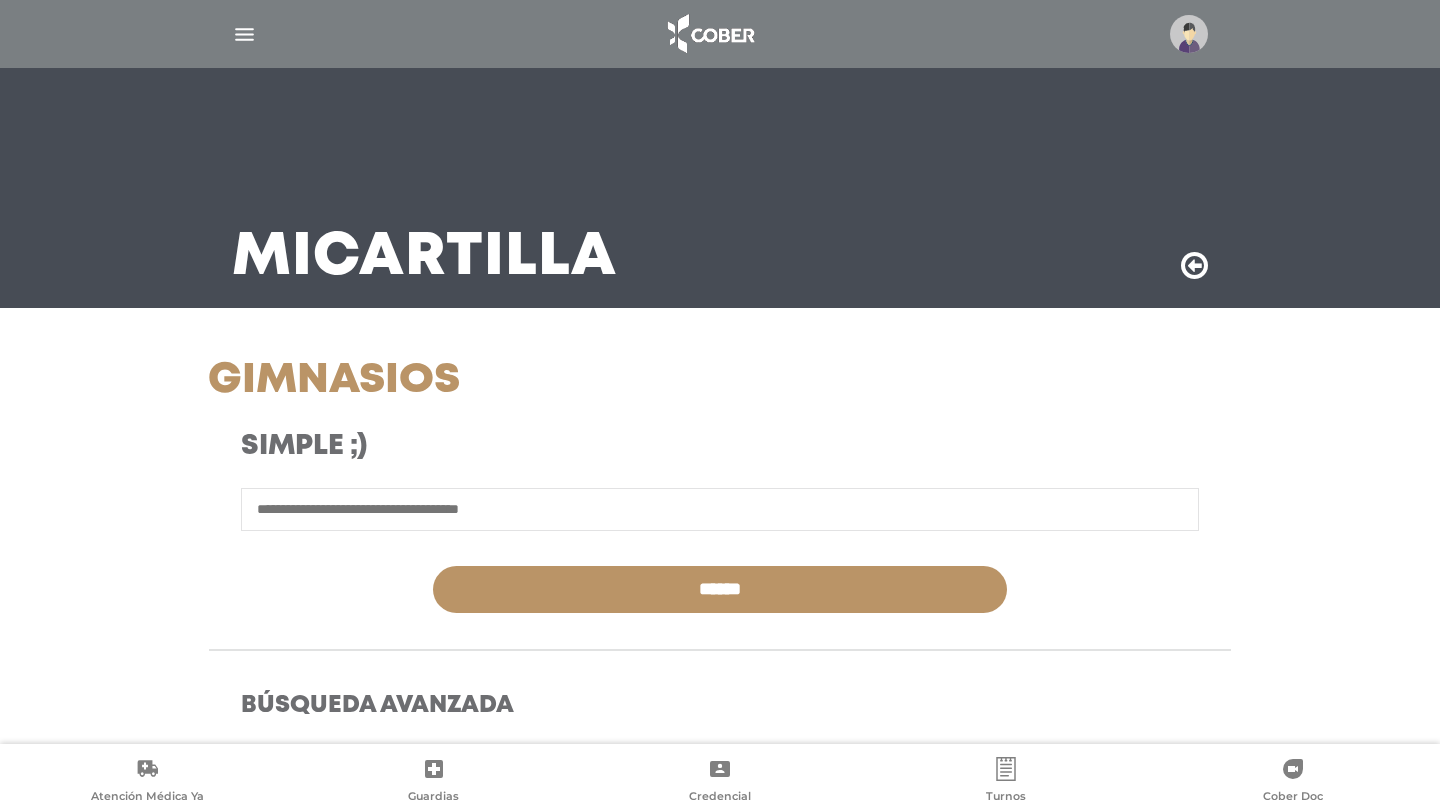 scroll, scrollTop: 0, scrollLeft: 0, axis: both 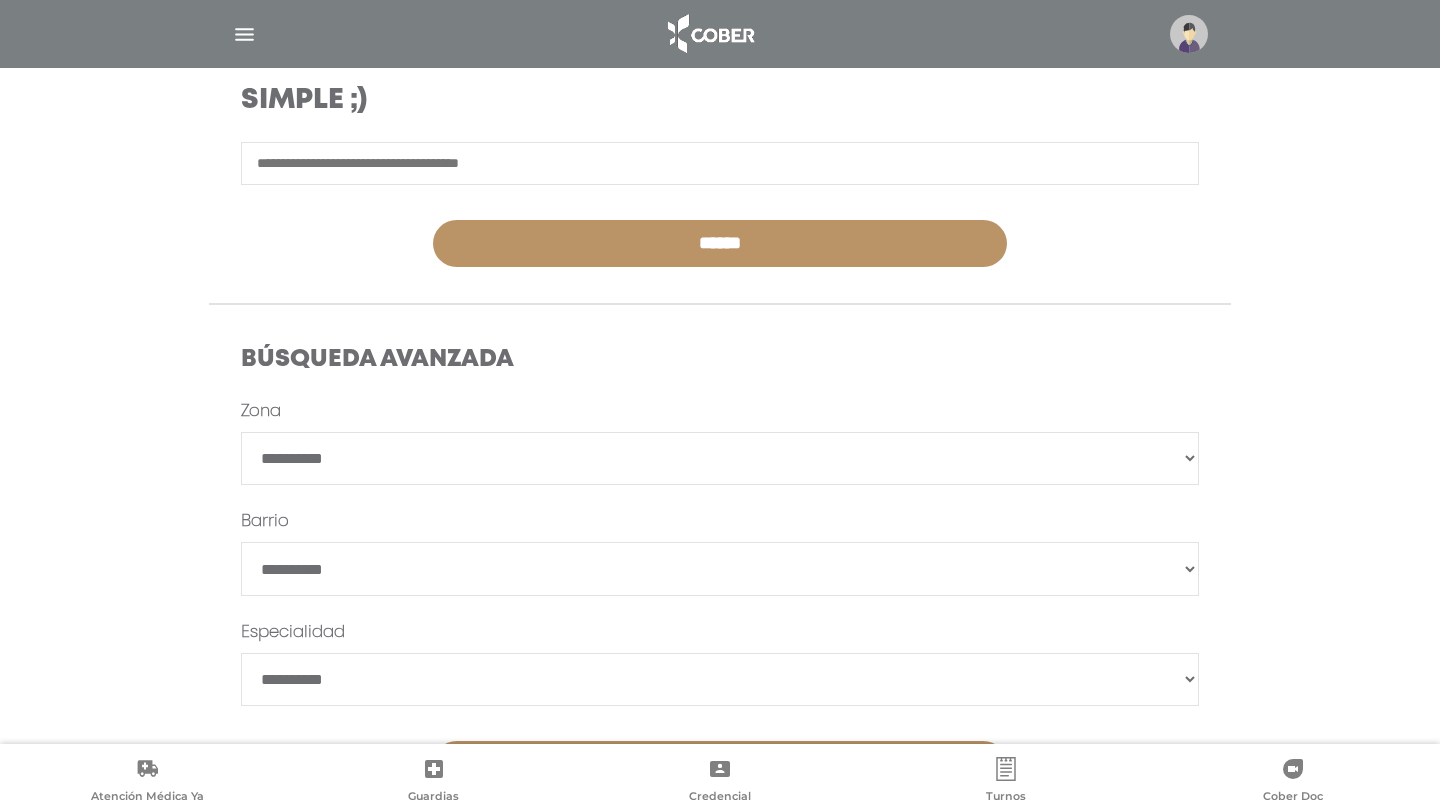 click on "**********" at bounding box center (720, 459) 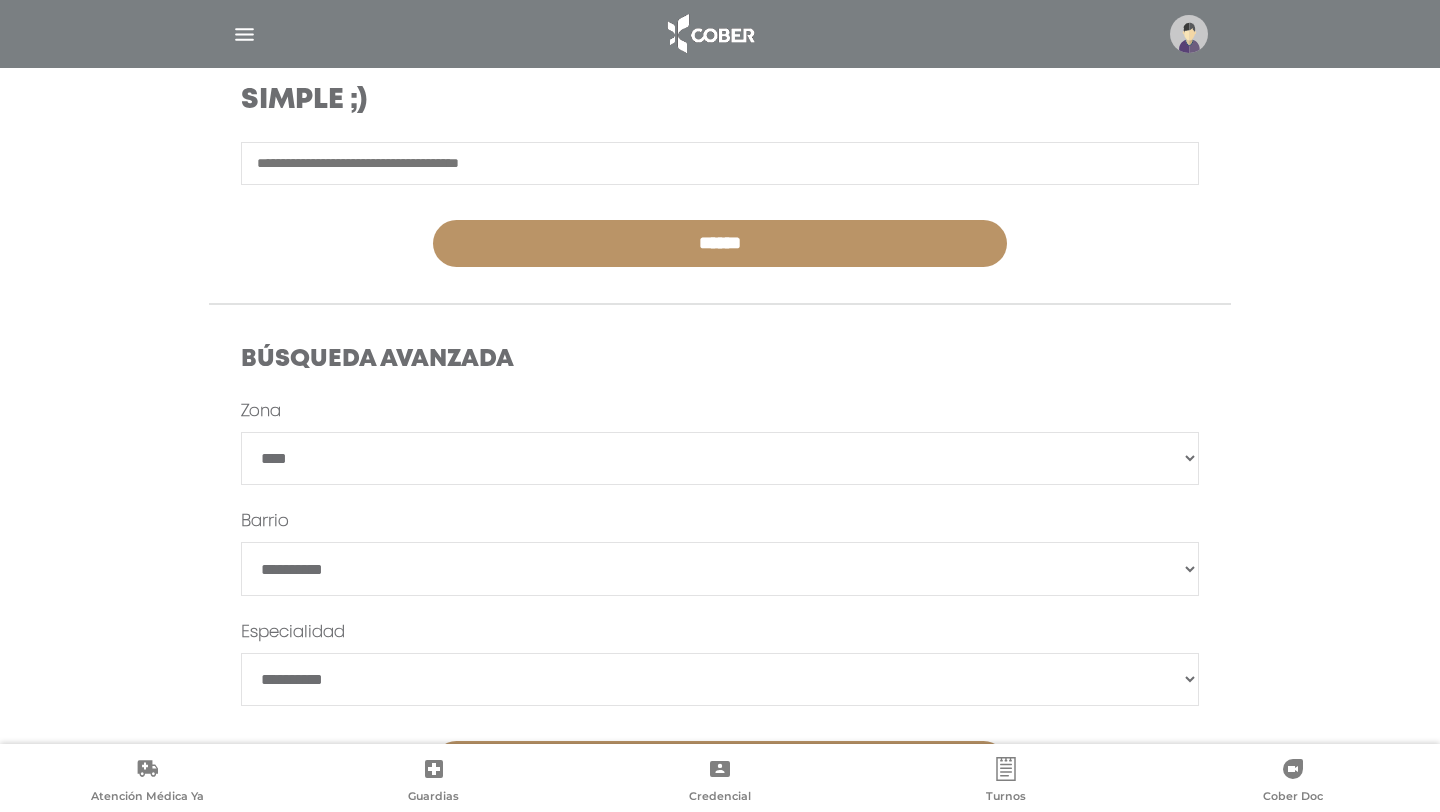 click on "*******" at bounding box center [720, 569] 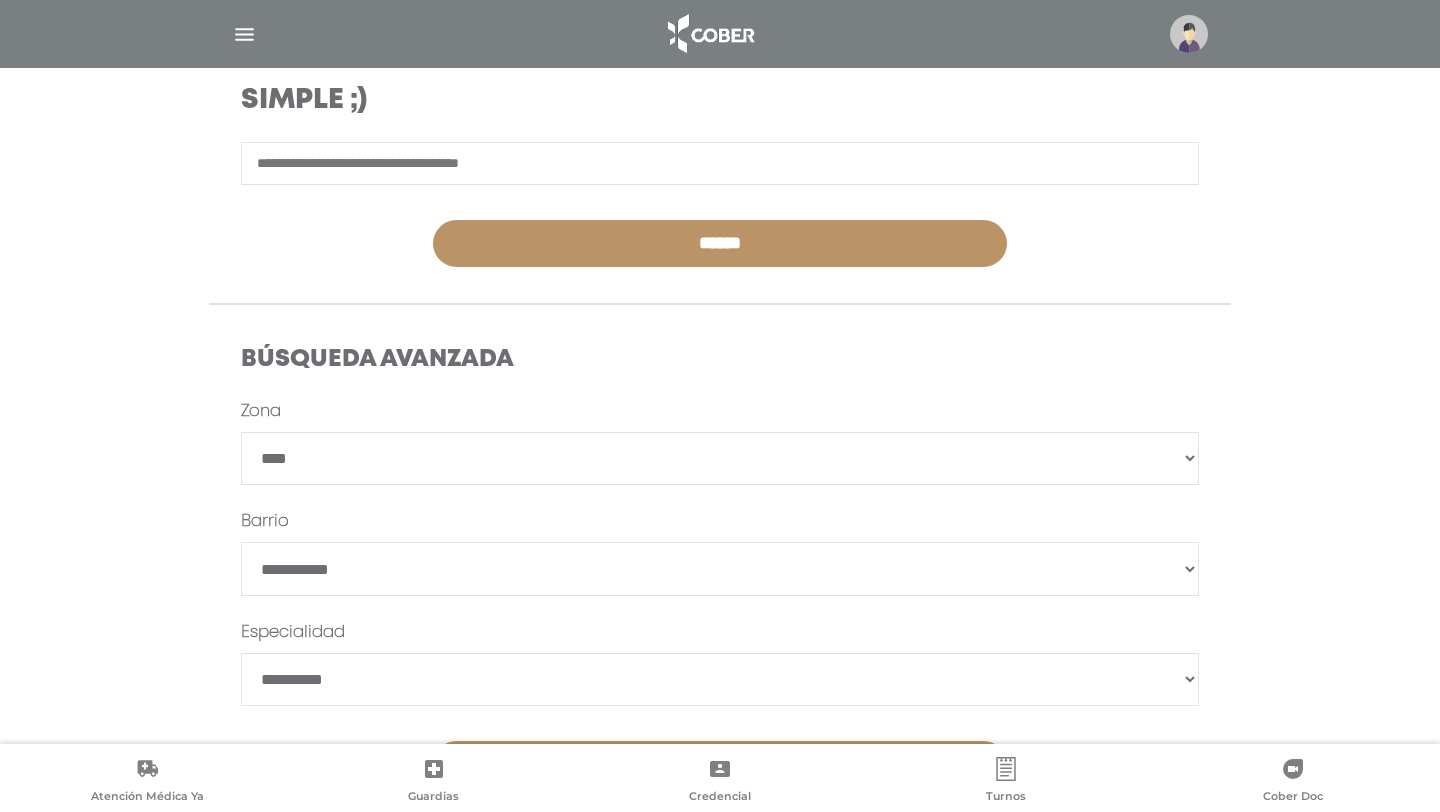 click on "**********" at bounding box center (720, 680) 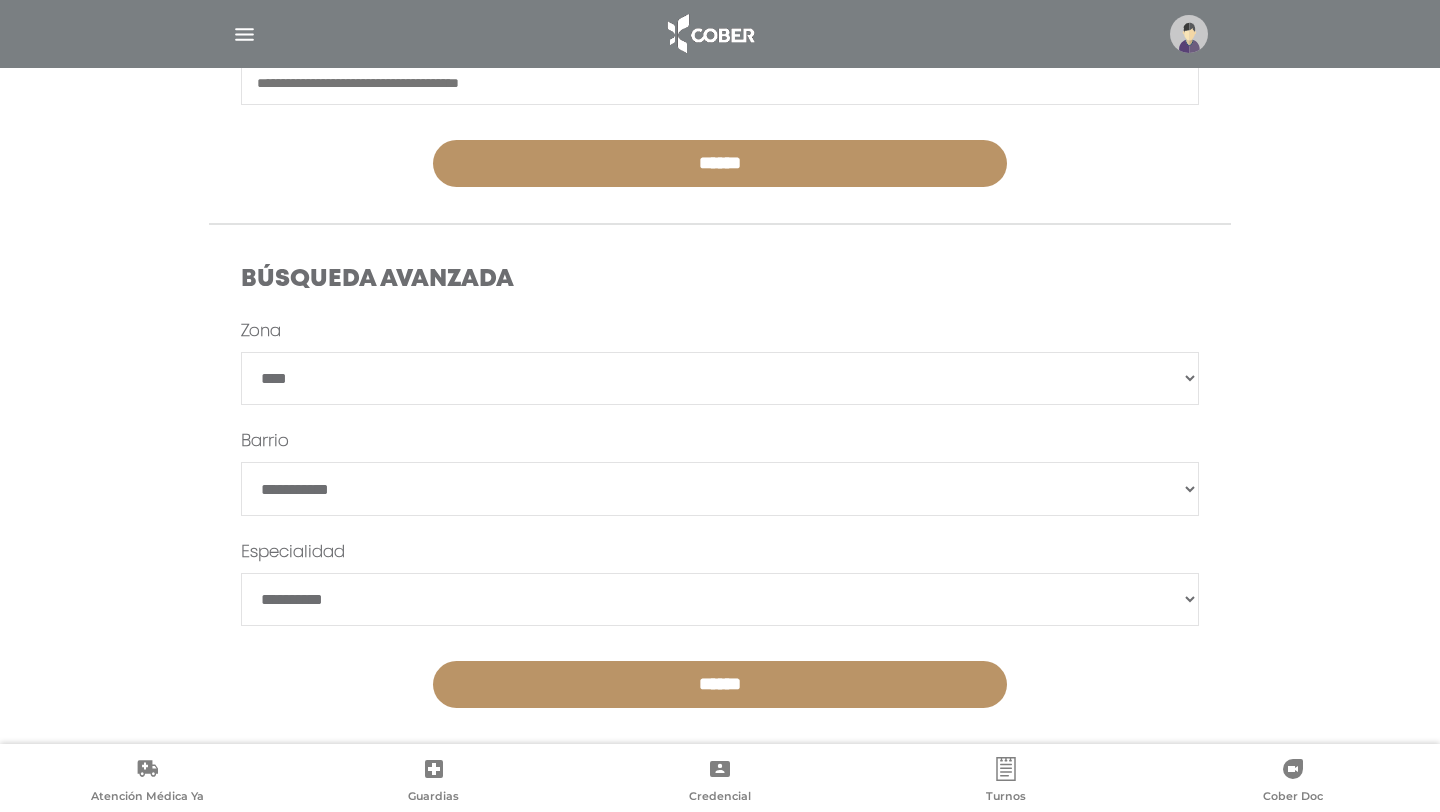 scroll, scrollTop: 430, scrollLeft: 0, axis: vertical 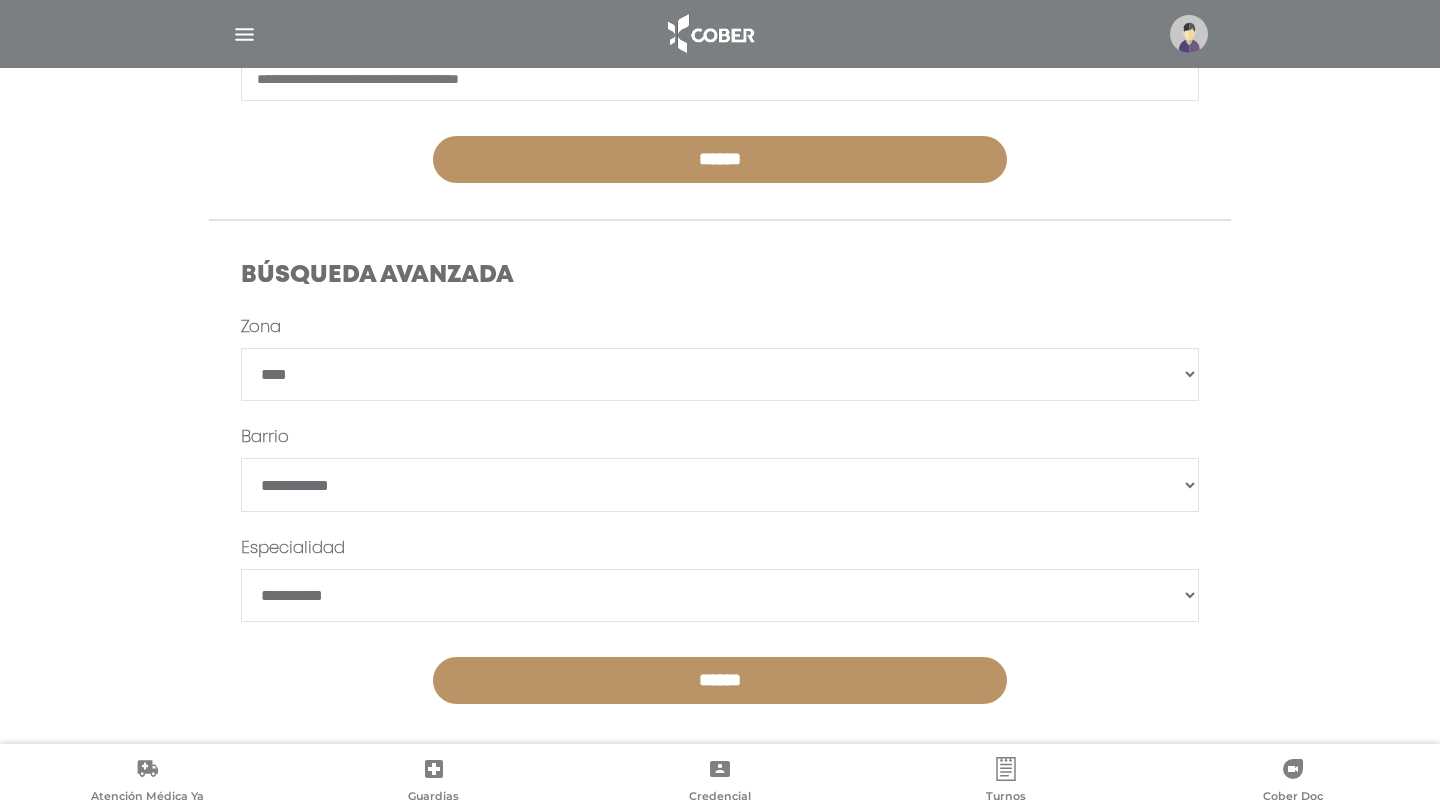 click on "**********" at bounding box center (720, 596) 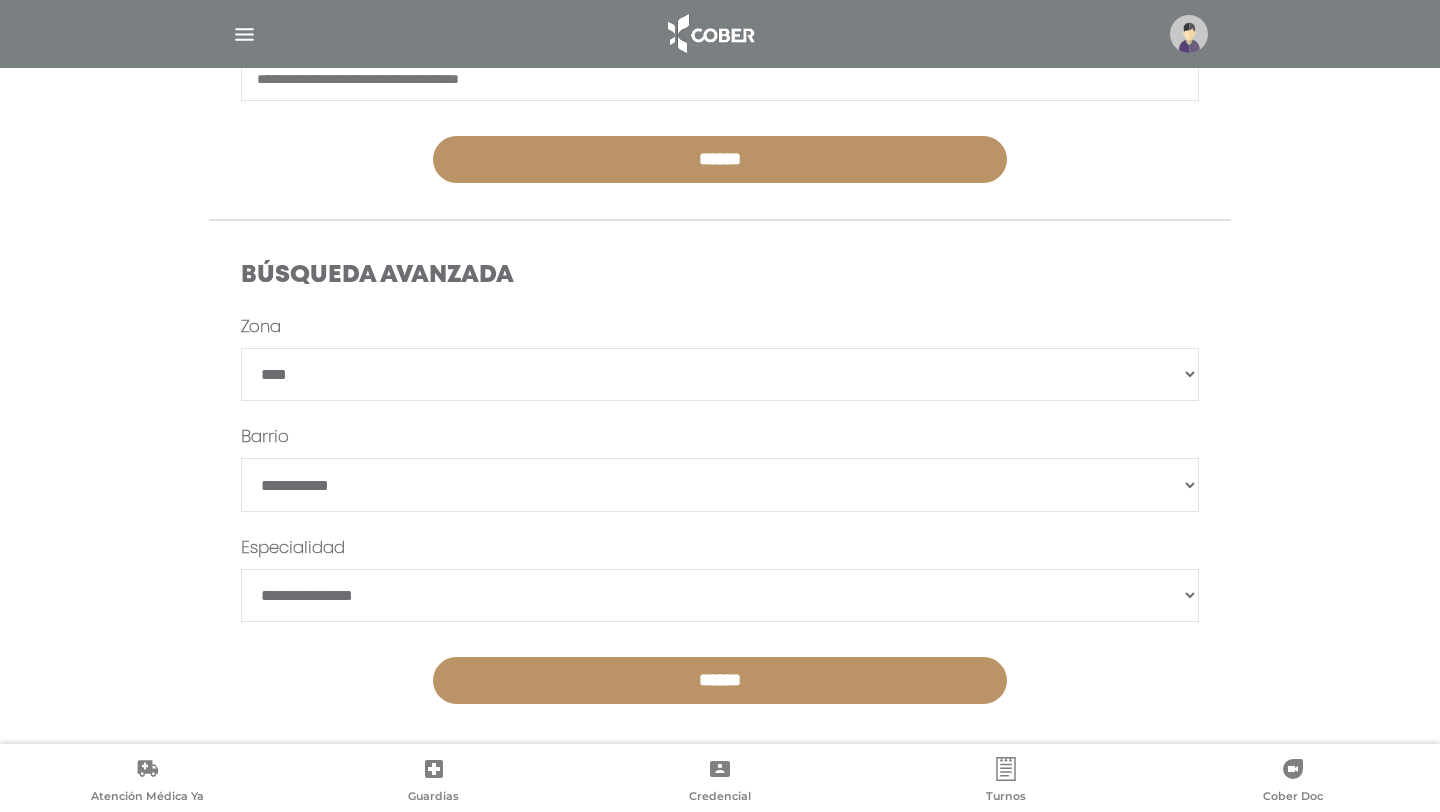 click on "******" at bounding box center [720, 680] 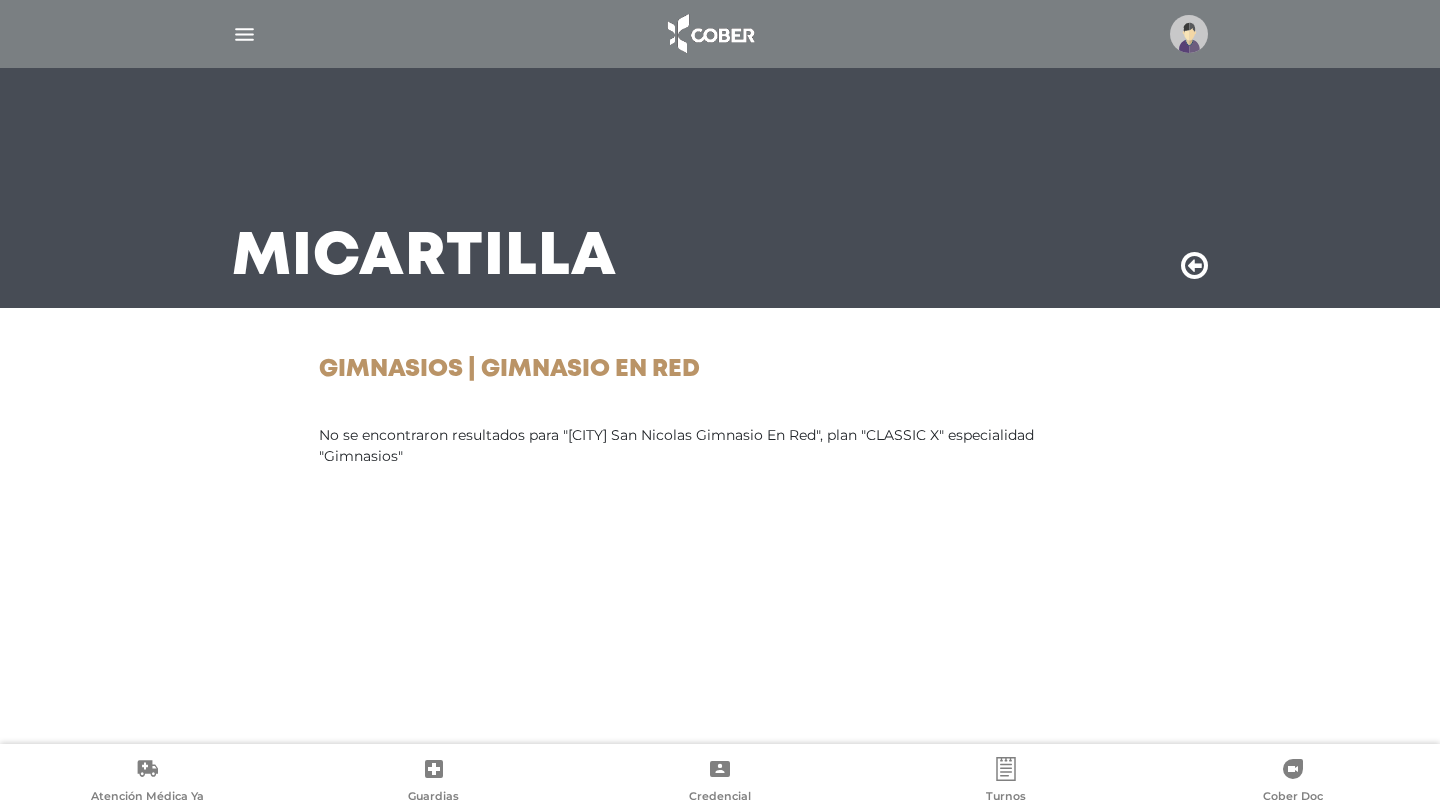 scroll, scrollTop: 0, scrollLeft: 0, axis: both 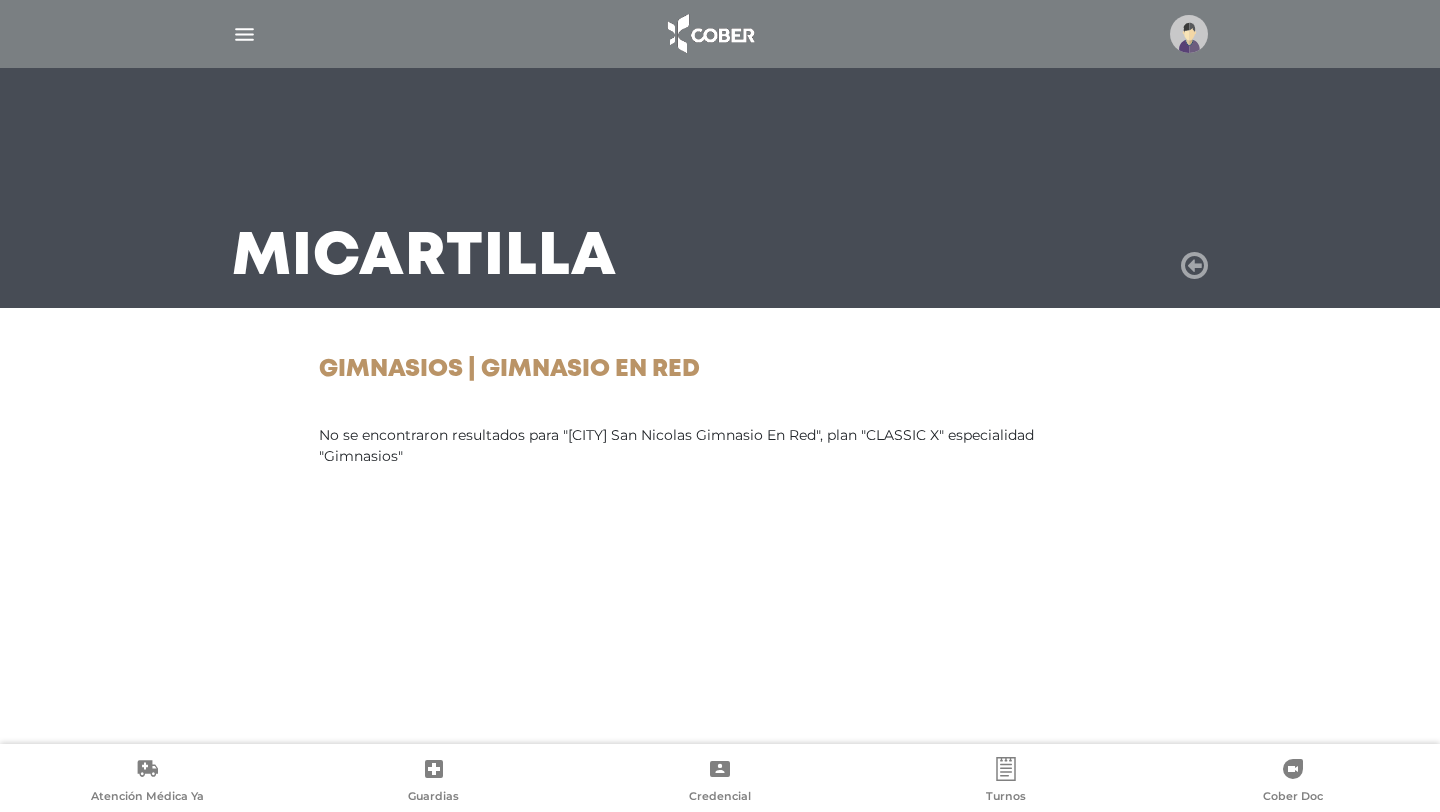 click at bounding box center [1194, 266] 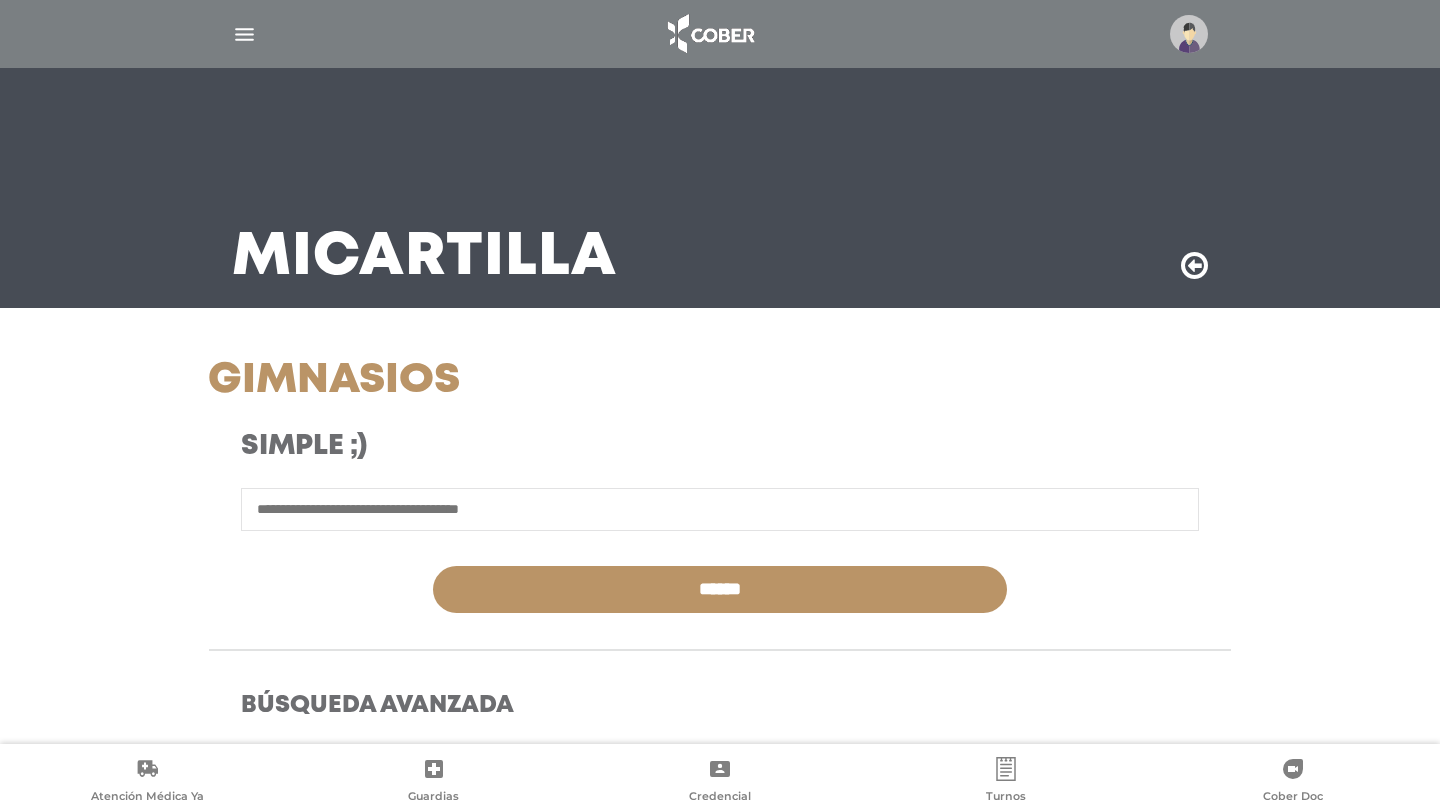scroll, scrollTop: 0, scrollLeft: 0, axis: both 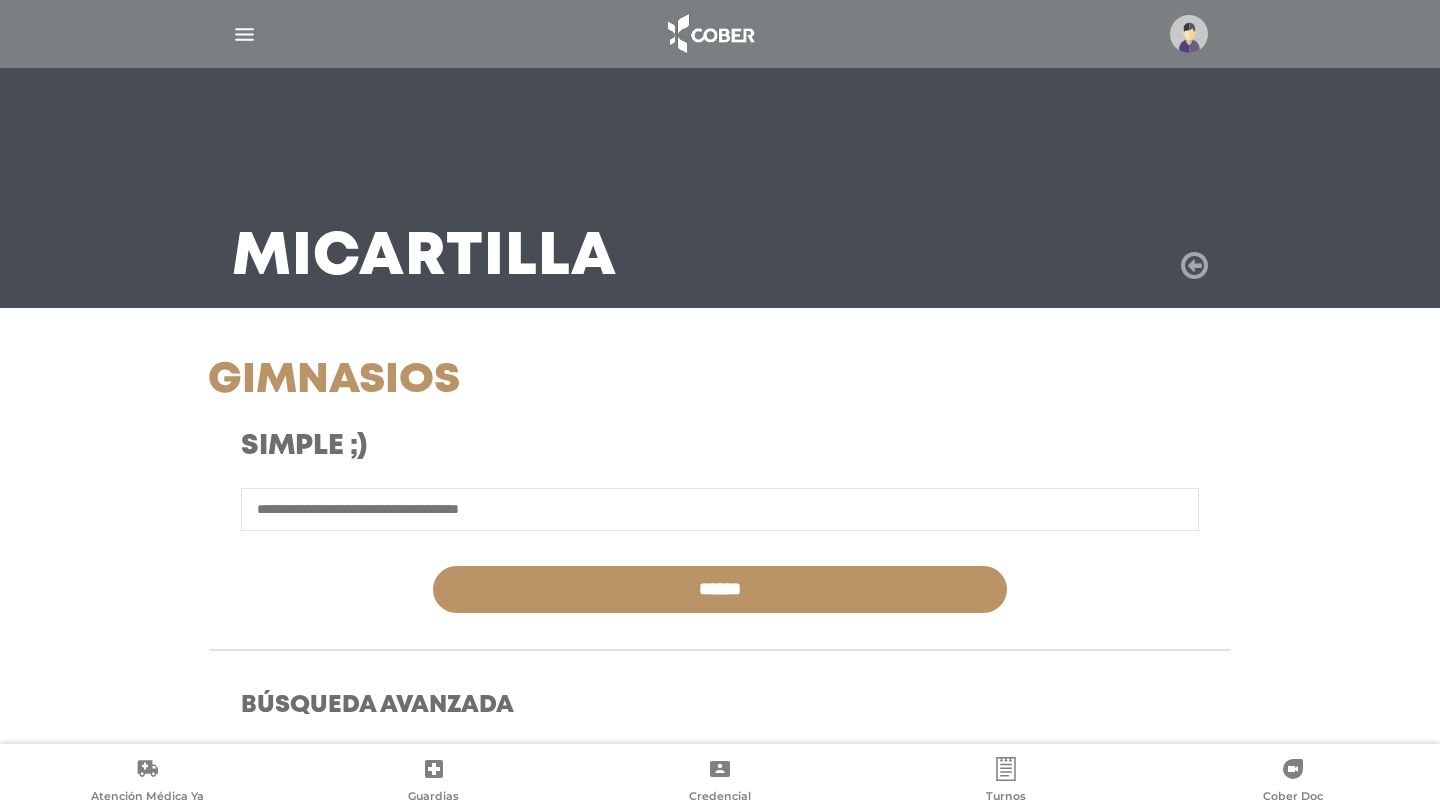 click at bounding box center [1194, 266] 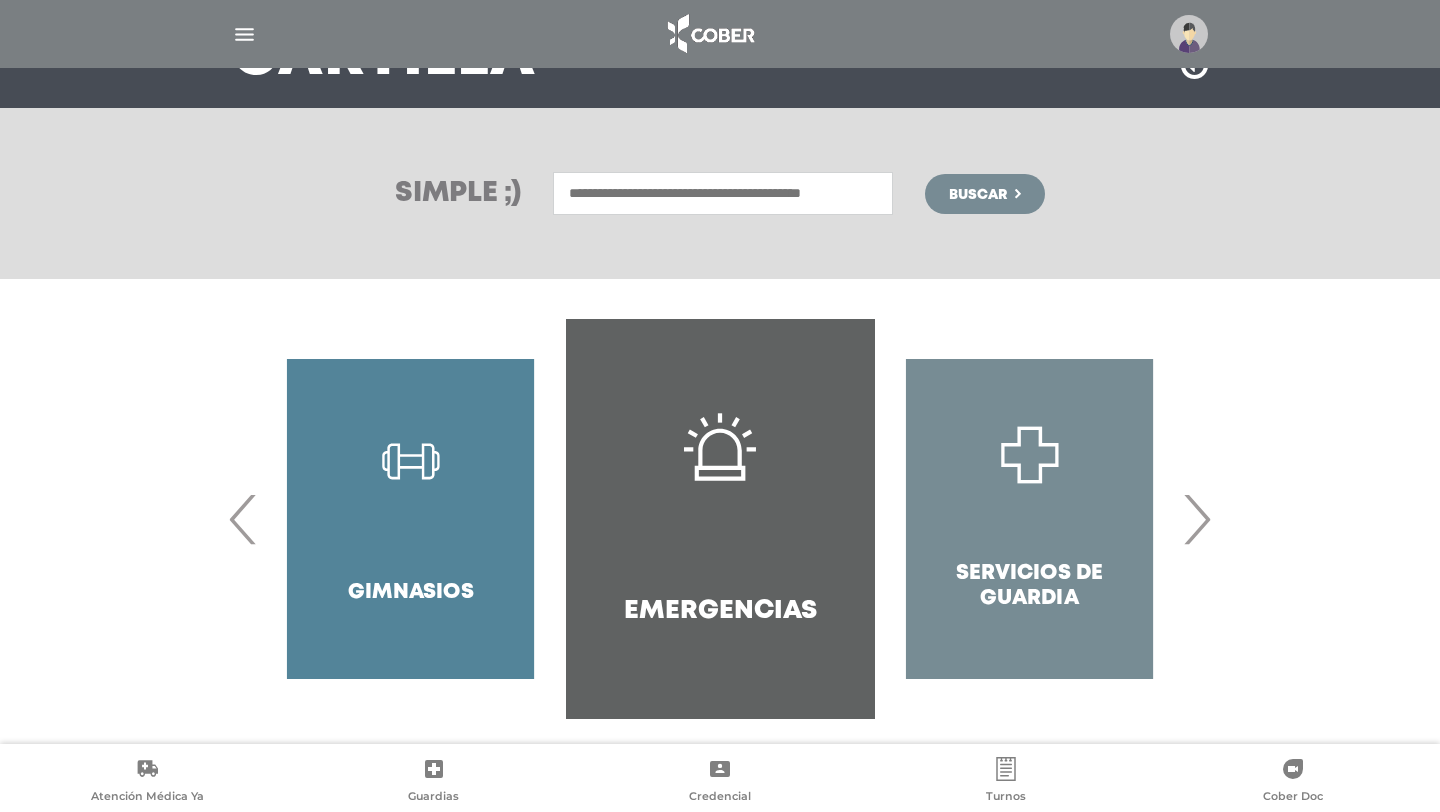 scroll, scrollTop: 215, scrollLeft: 0, axis: vertical 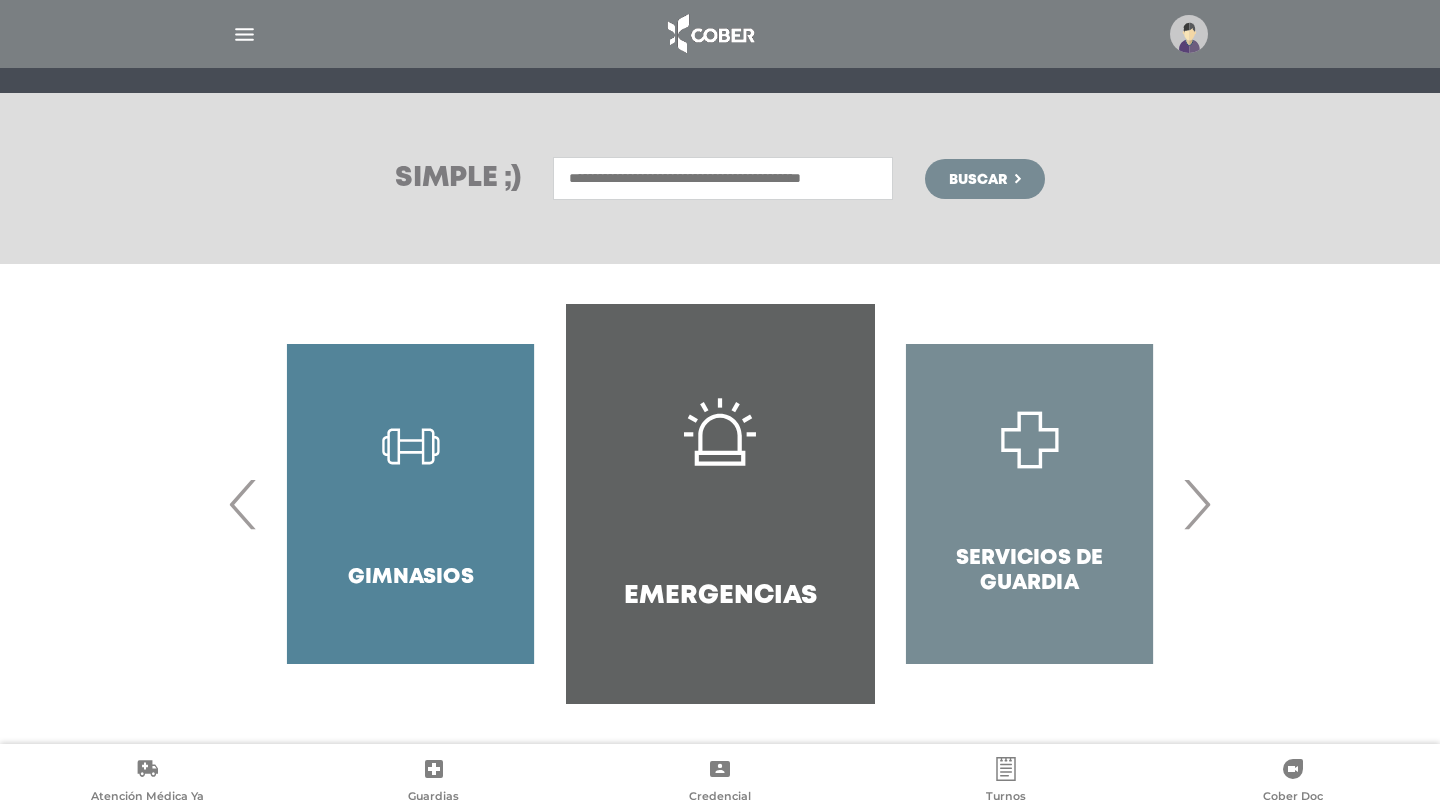 click on "›" at bounding box center [1196, 504] 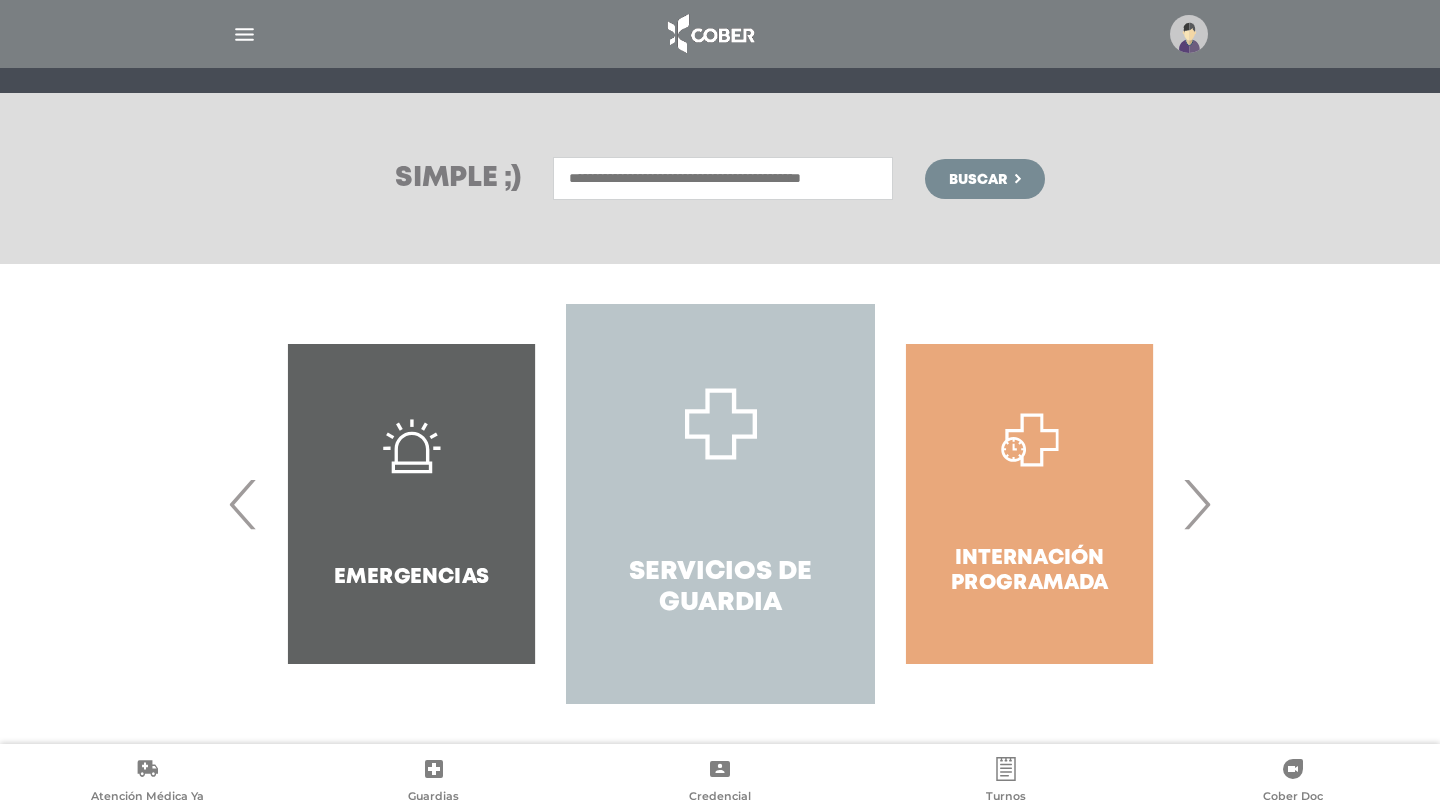 click on "Servicios de Guardia" at bounding box center [720, 504] 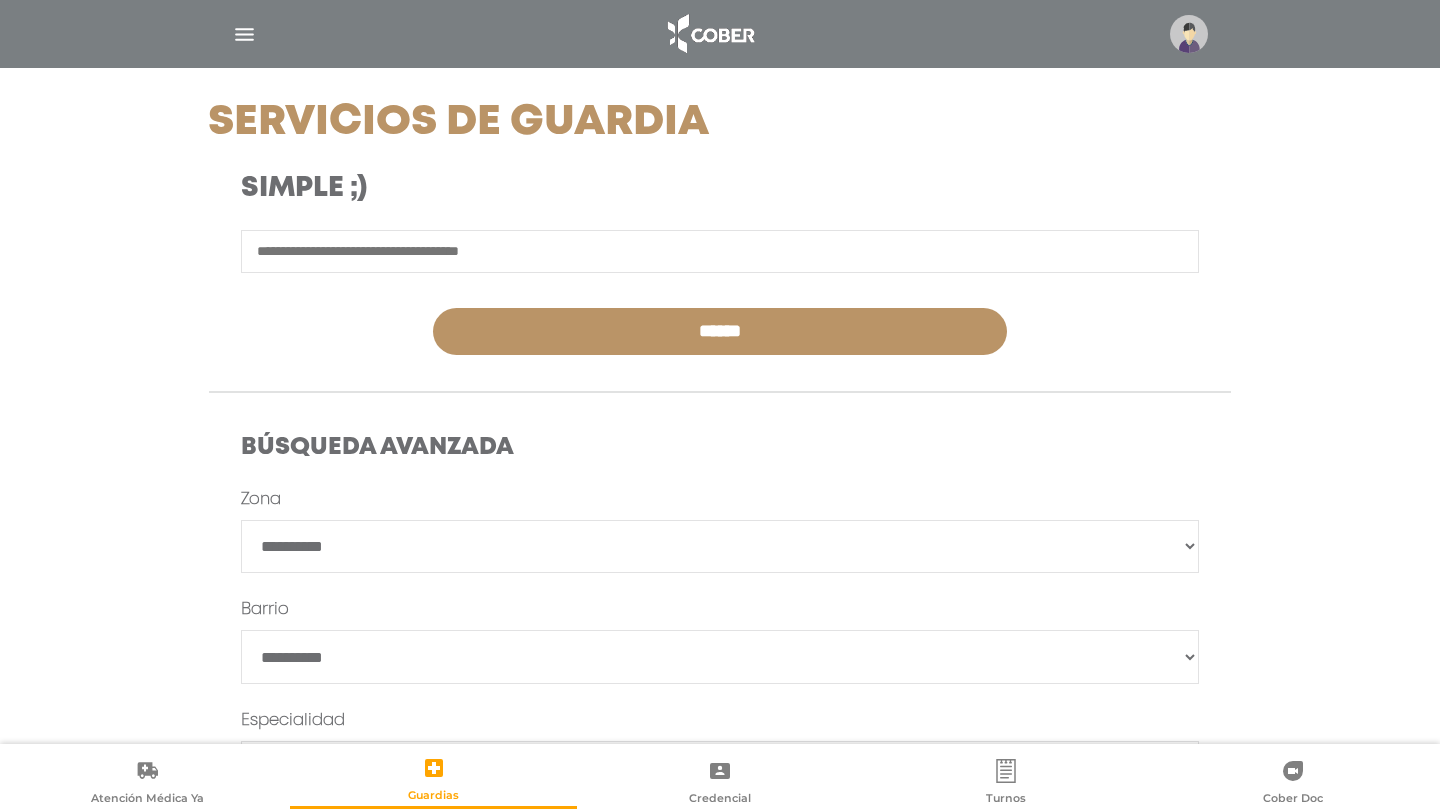 scroll, scrollTop: 266, scrollLeft: 0, axis: vertical 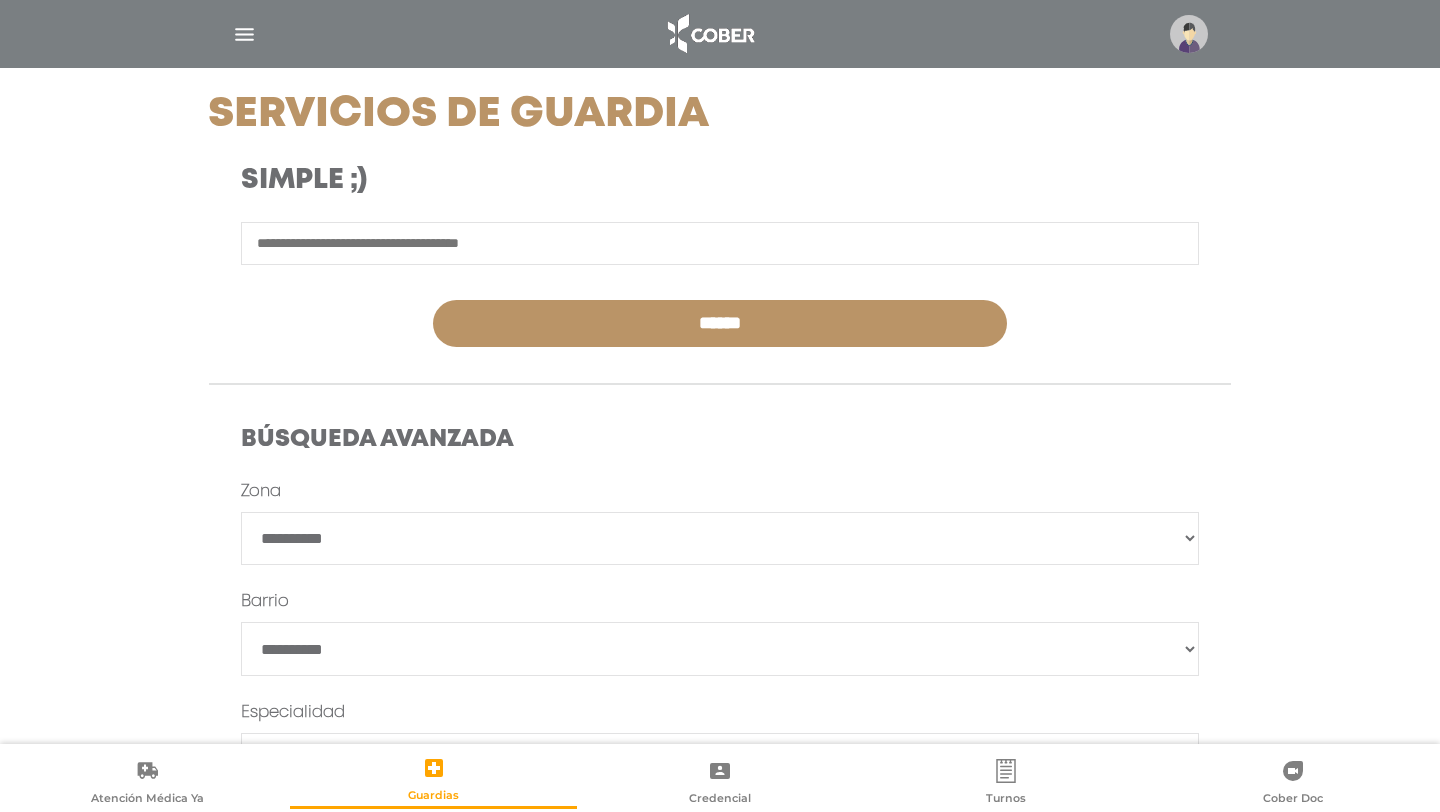 click on "**********" at bounding box center [720, 539] 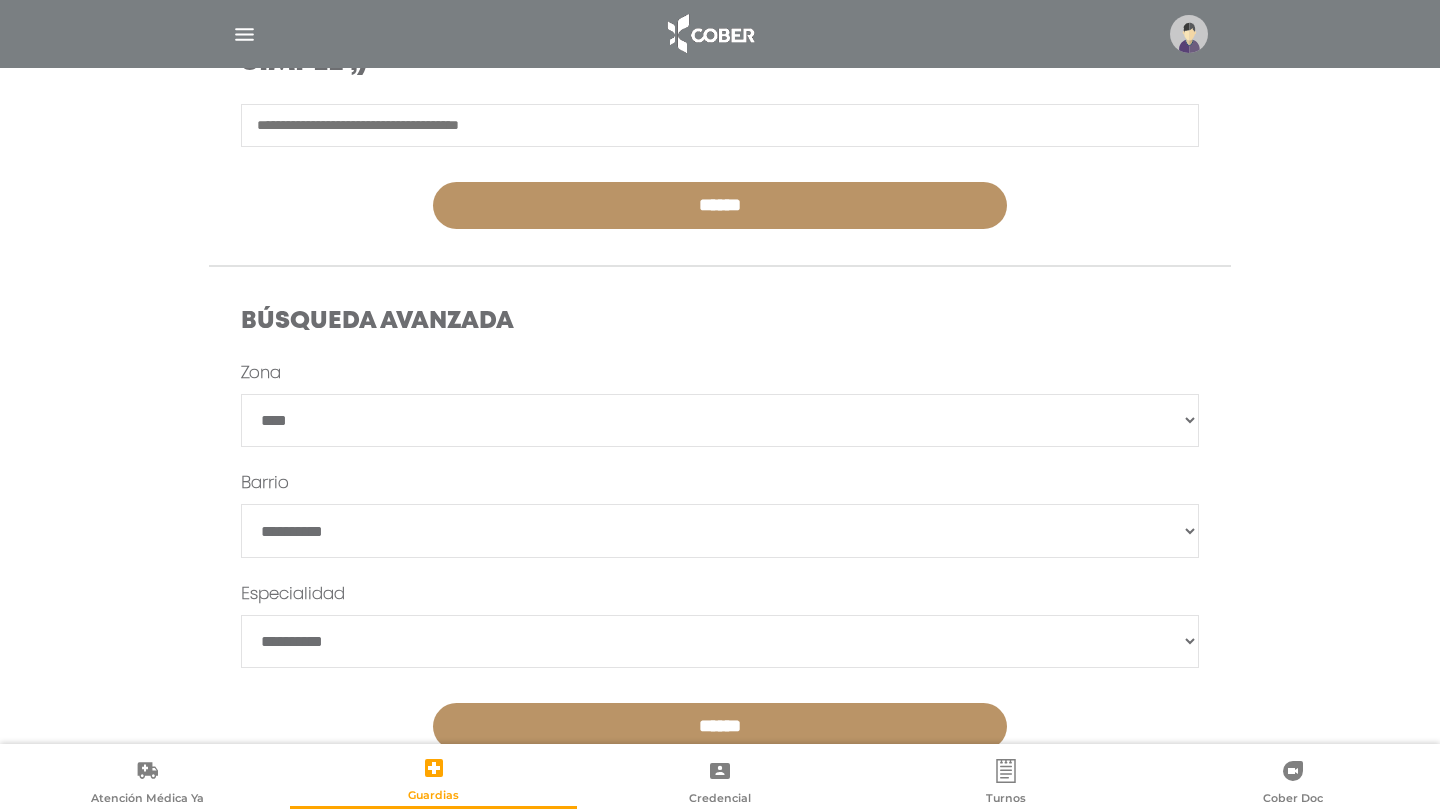scroll, scrollTop: 426, scrollLeft: 0, axis: vertical 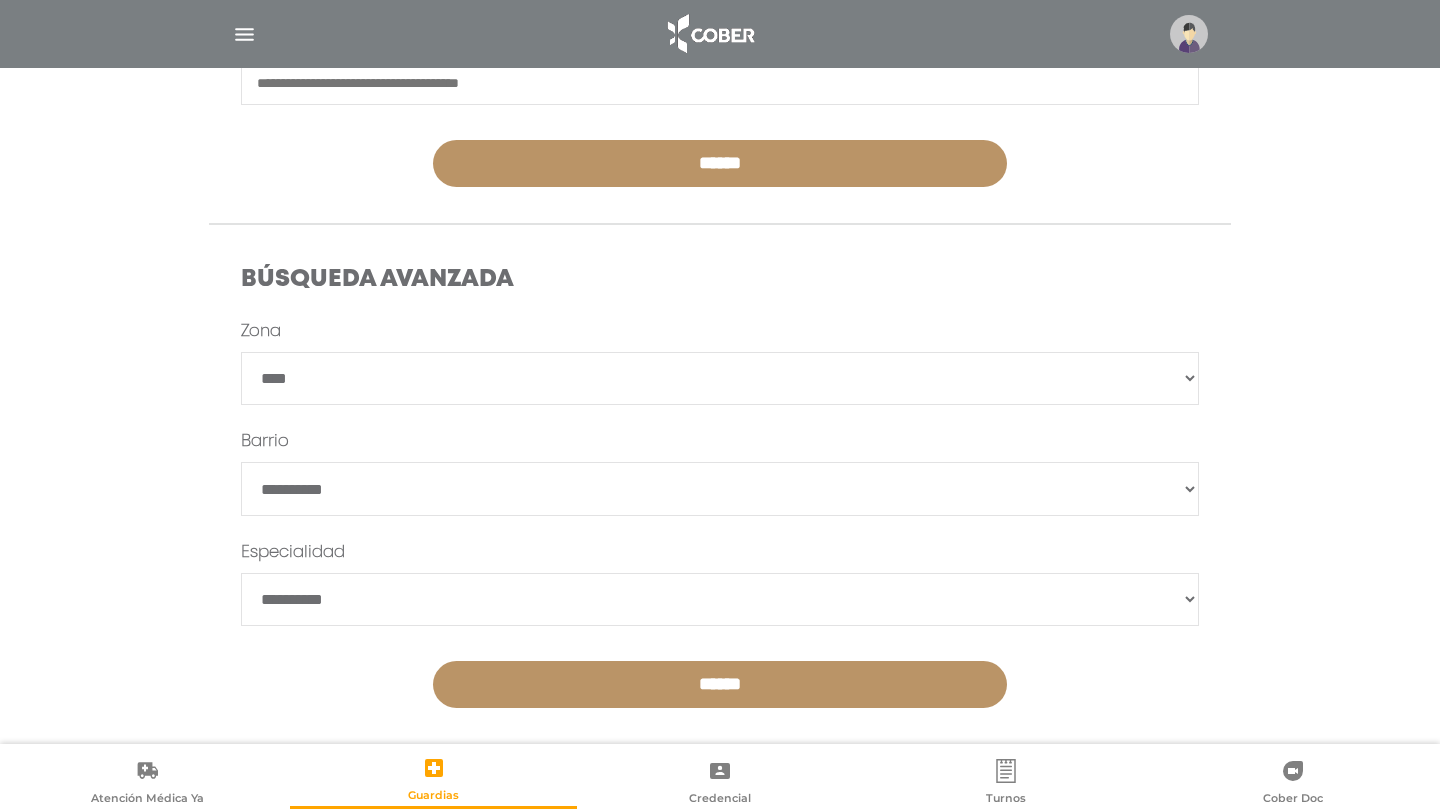 click on "*******" at bounding box center (720, 489) 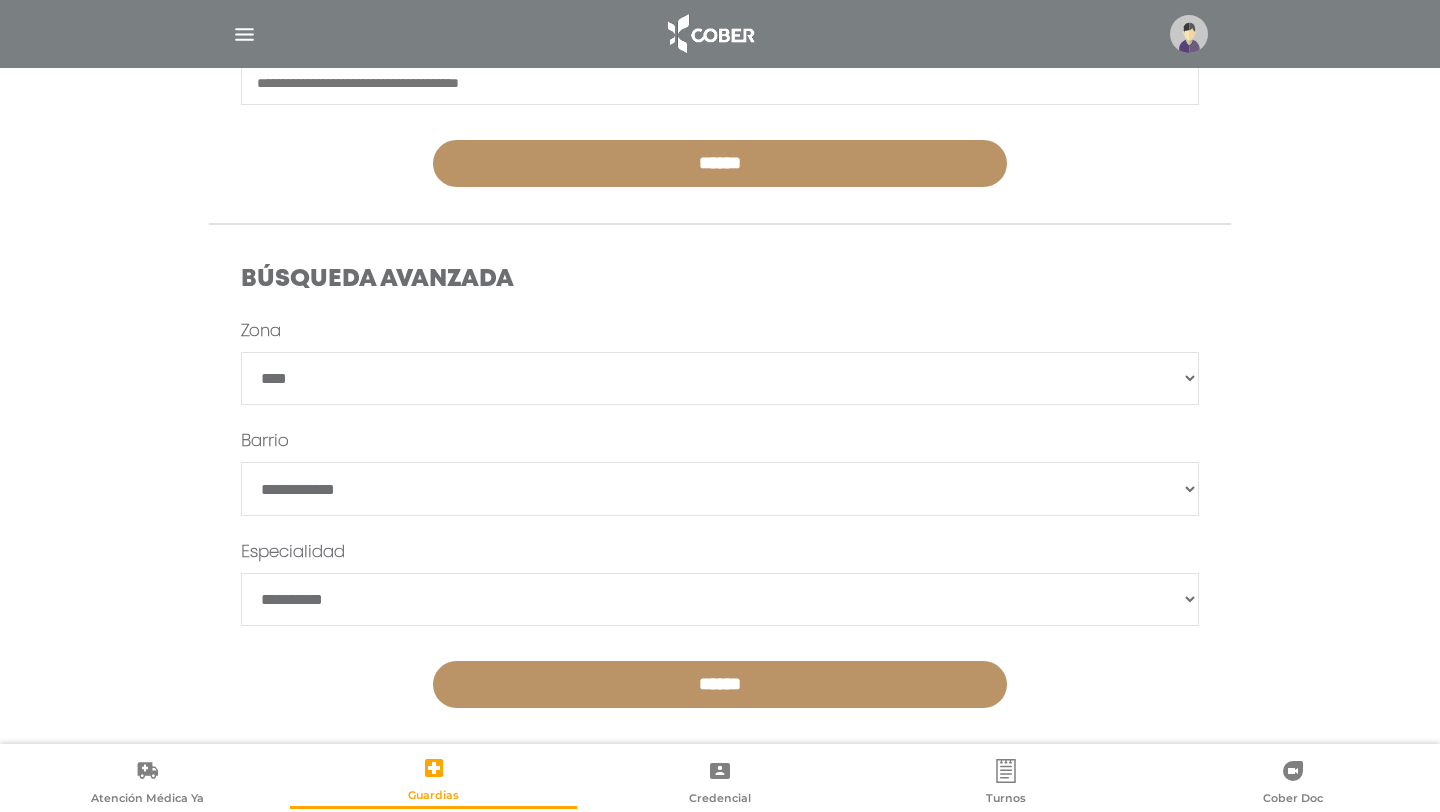 click on "**********" at bounding box center [720, 600] 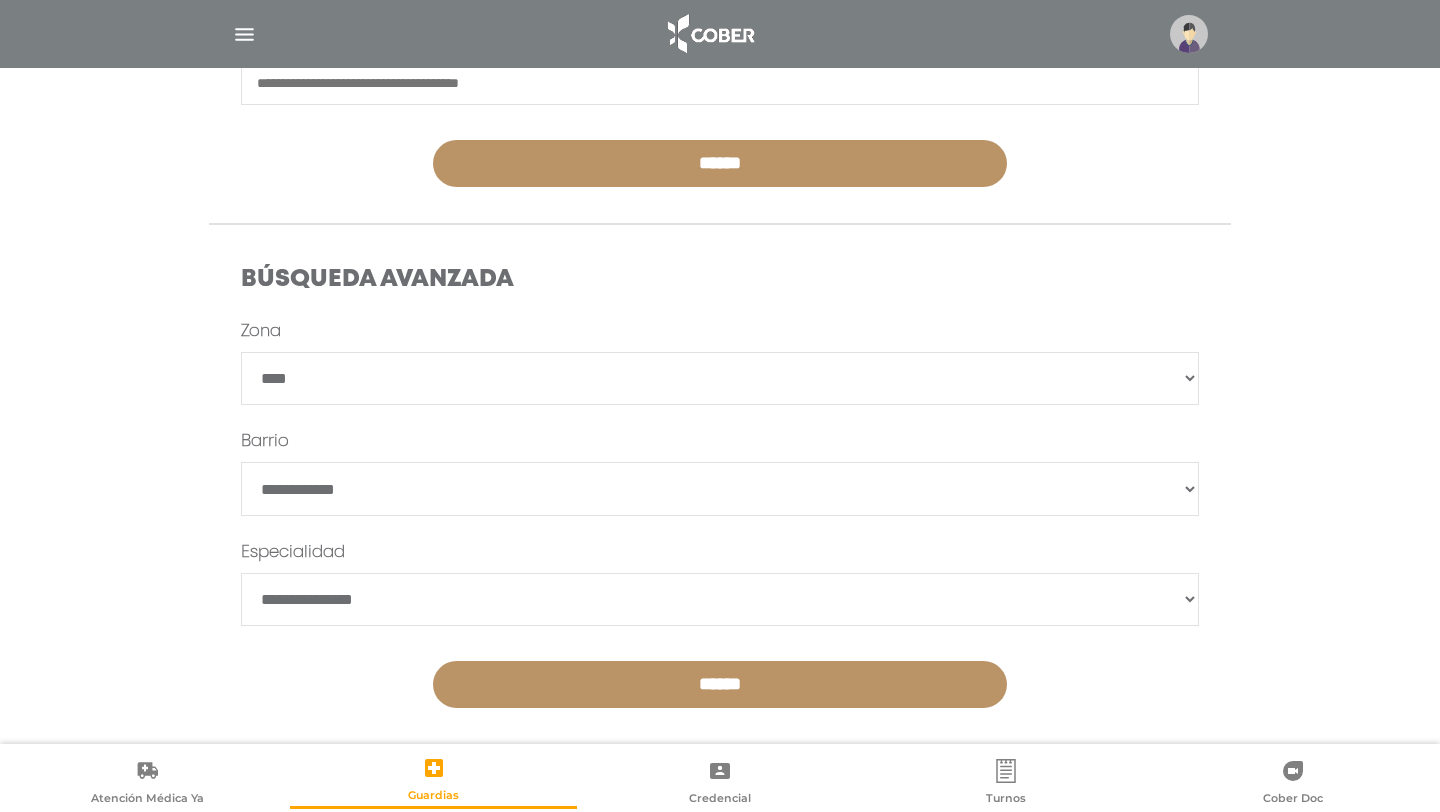 click on "******" at bounding box center (720, 684) 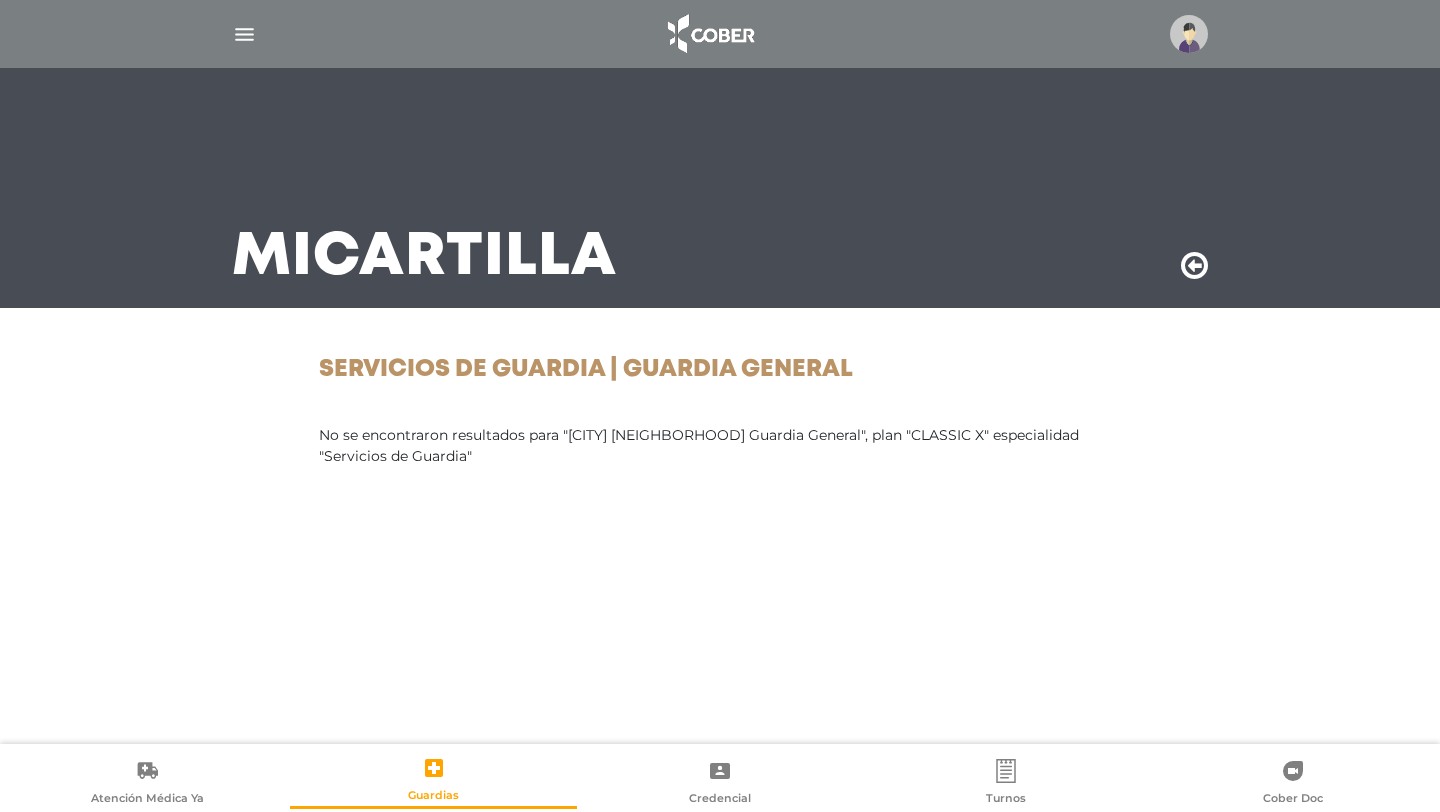scroll, scrollTop: 0, scrollLeft: 0, axis: both 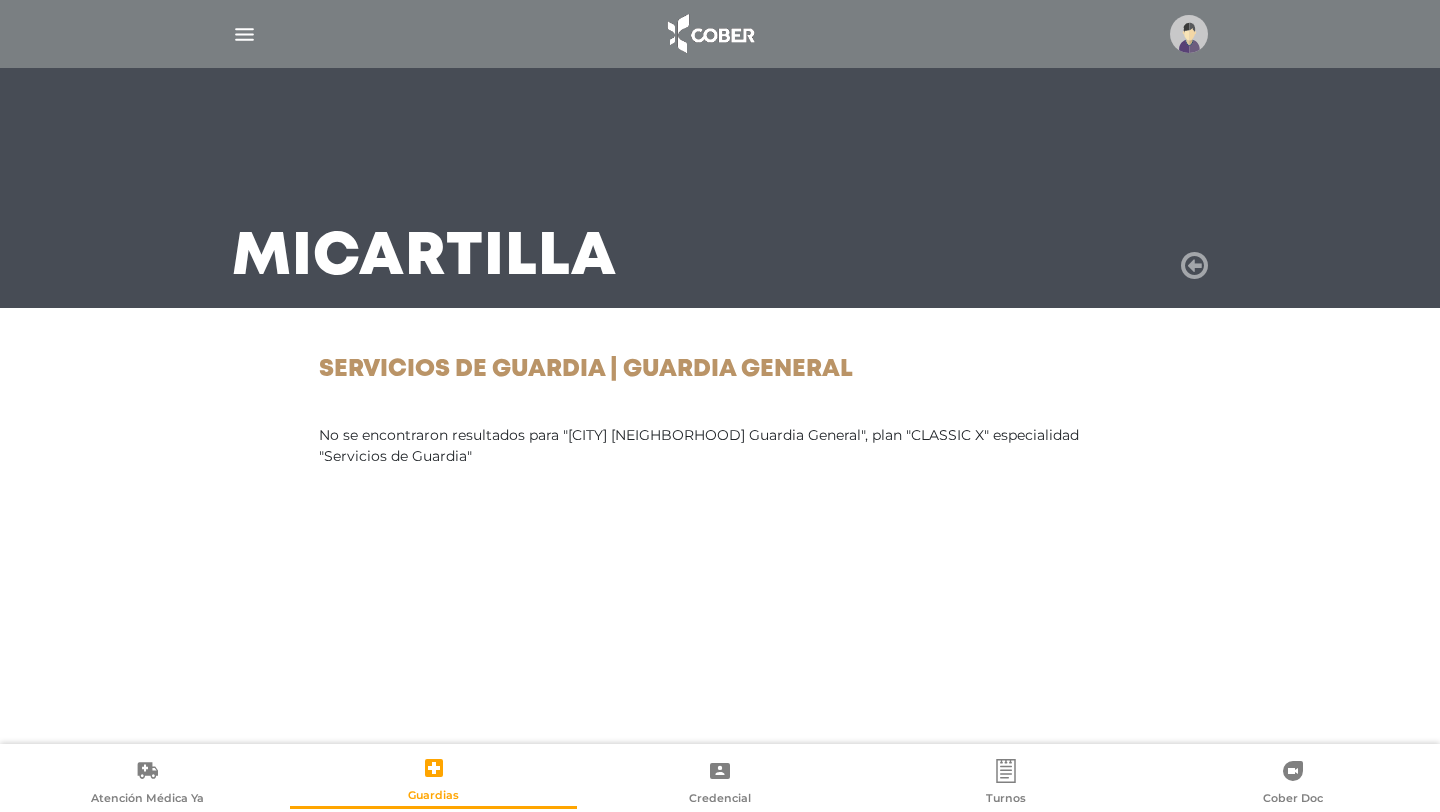 click at bounding box center (1194, 266) 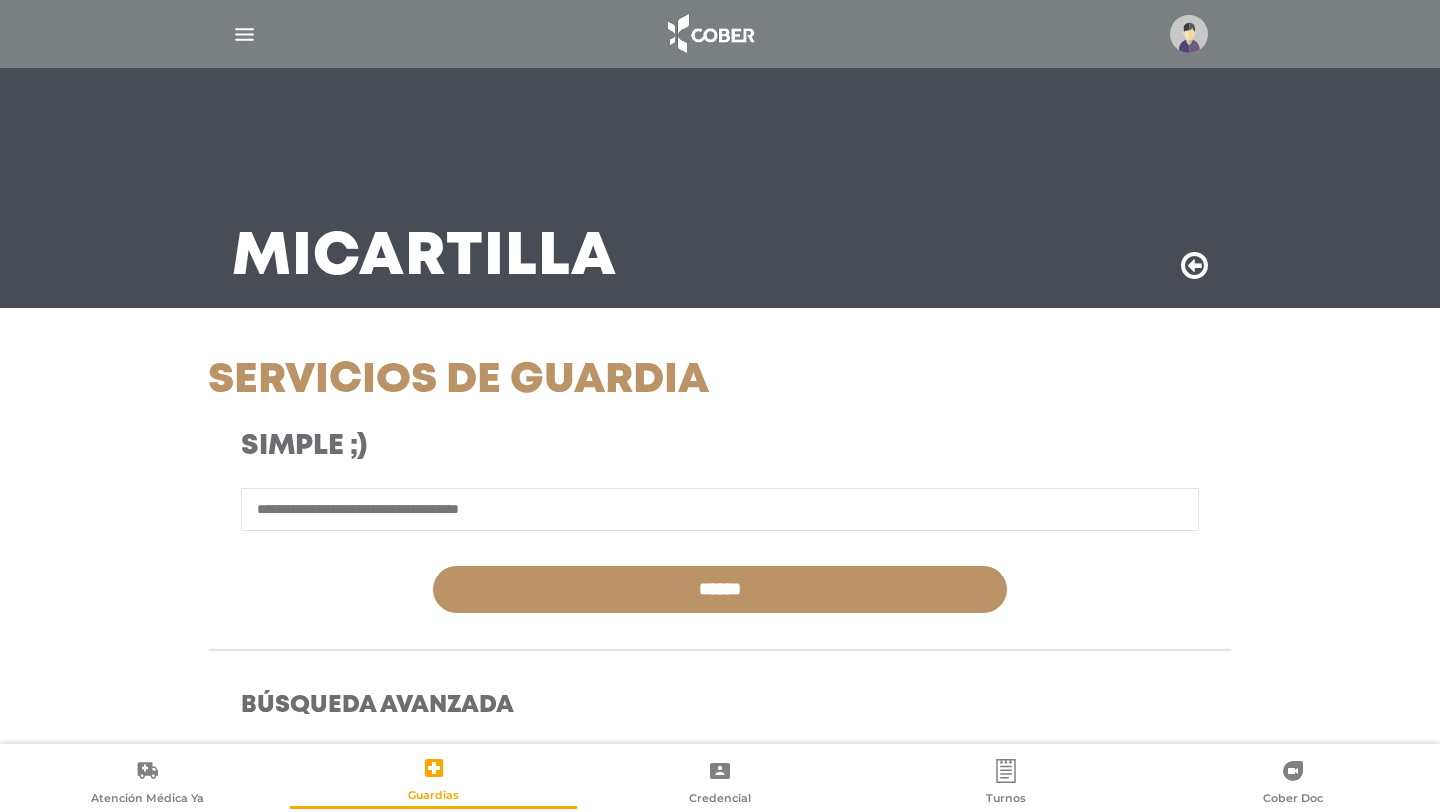 scroll, scrollTop: 0, scrollLeft: 0, axis: both 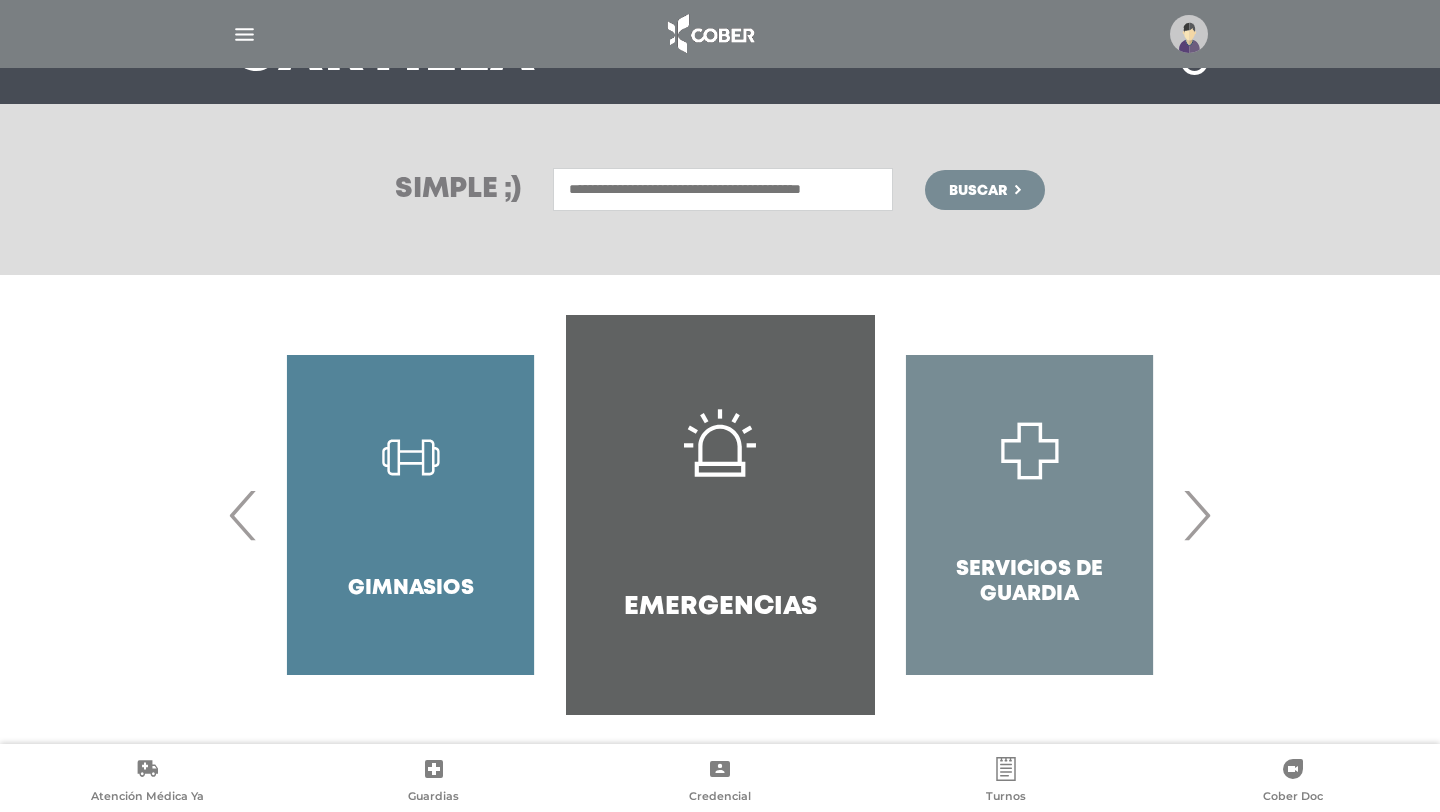 click on "›" at bounding box center (1196, 515) 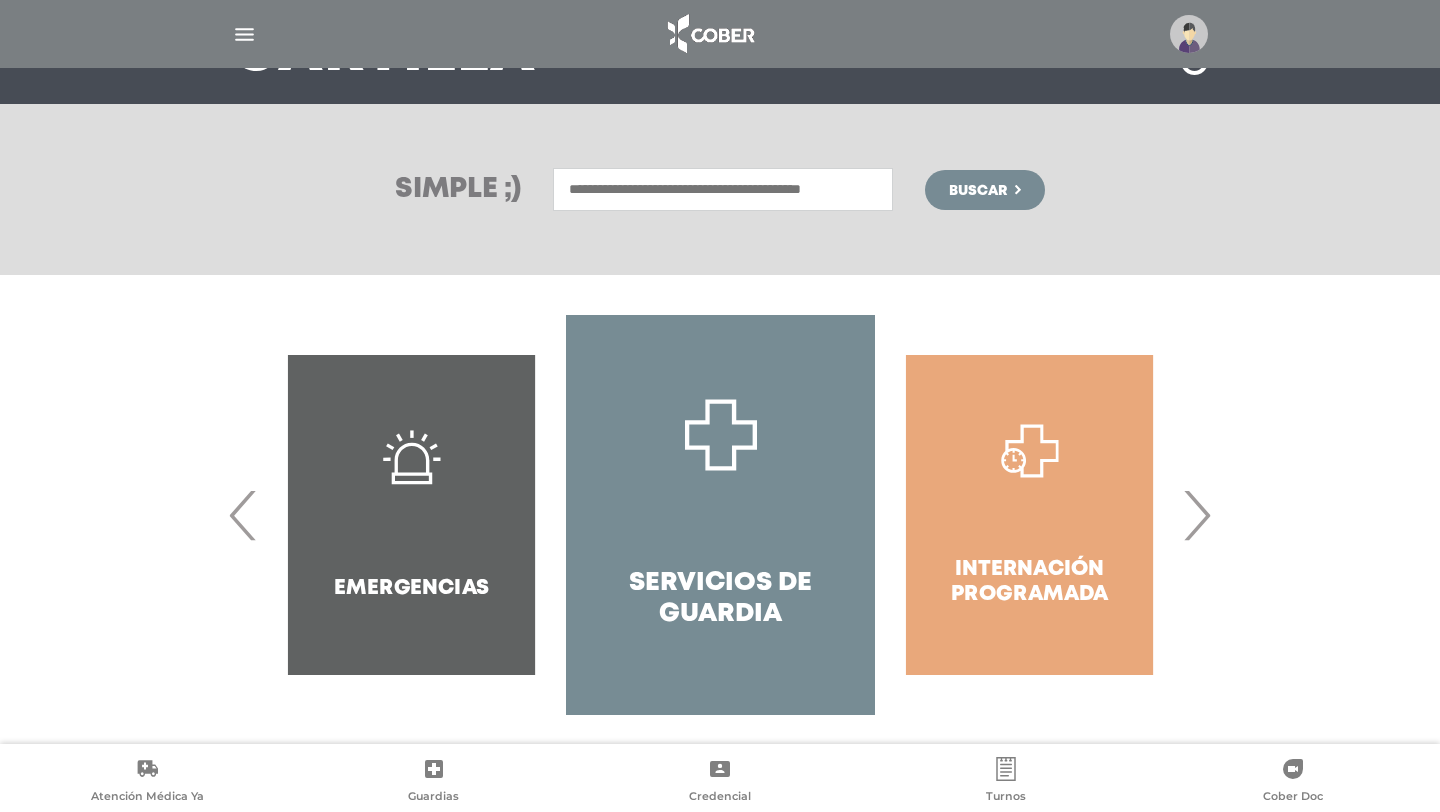 click on "›" at bounding box center [1196, 515] 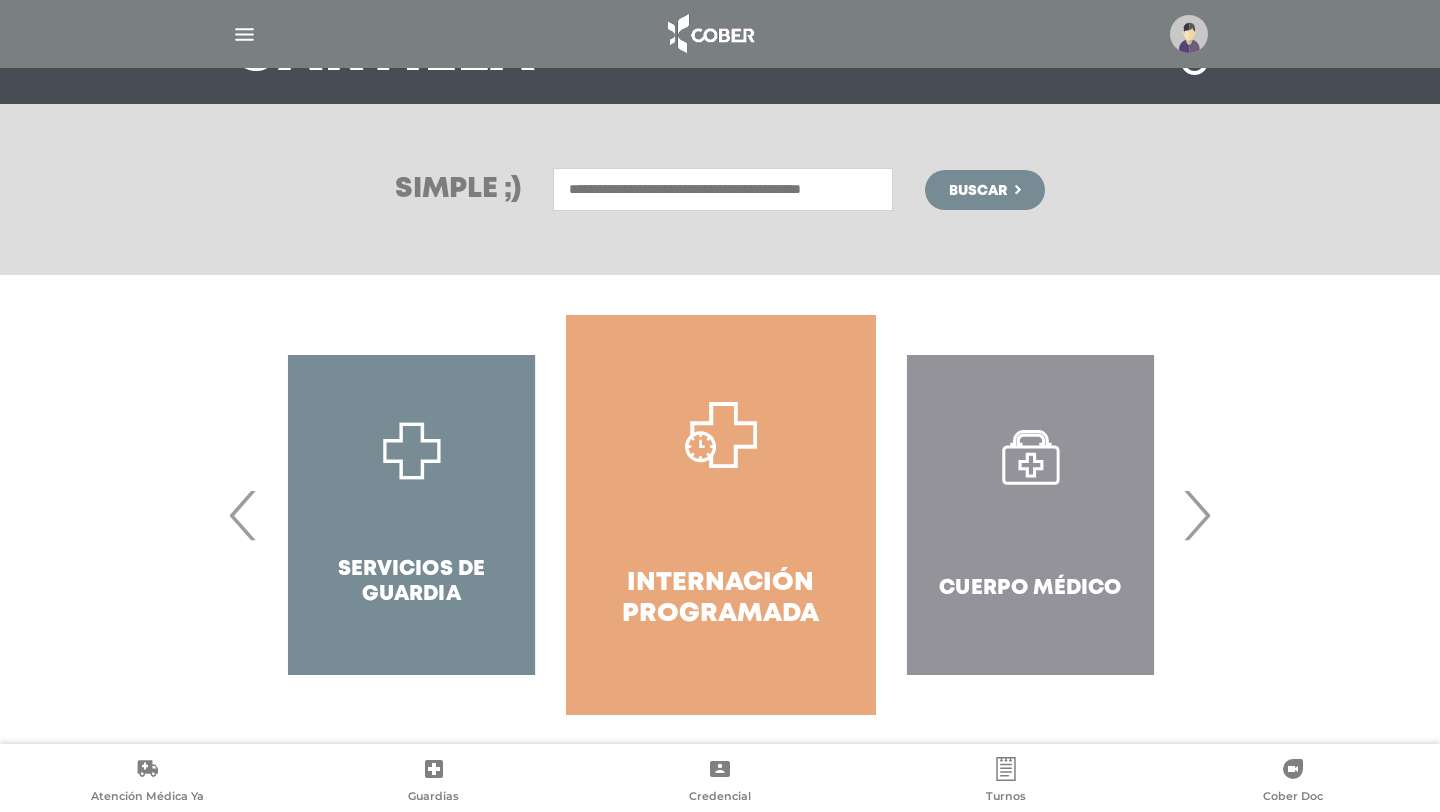 click on "›" at bounding box center [1196, 515] 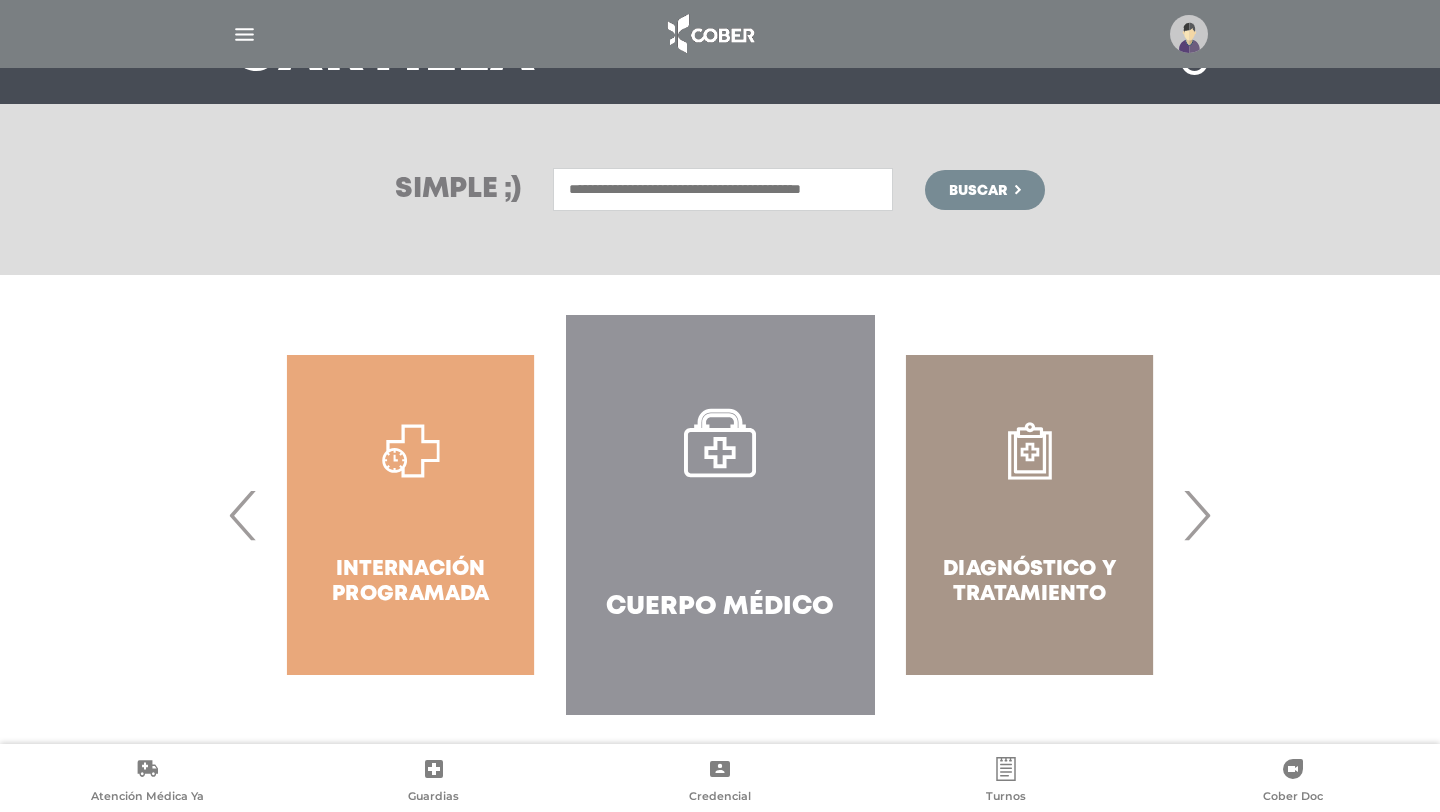 click on "›" at bounding box center (1196, 515) 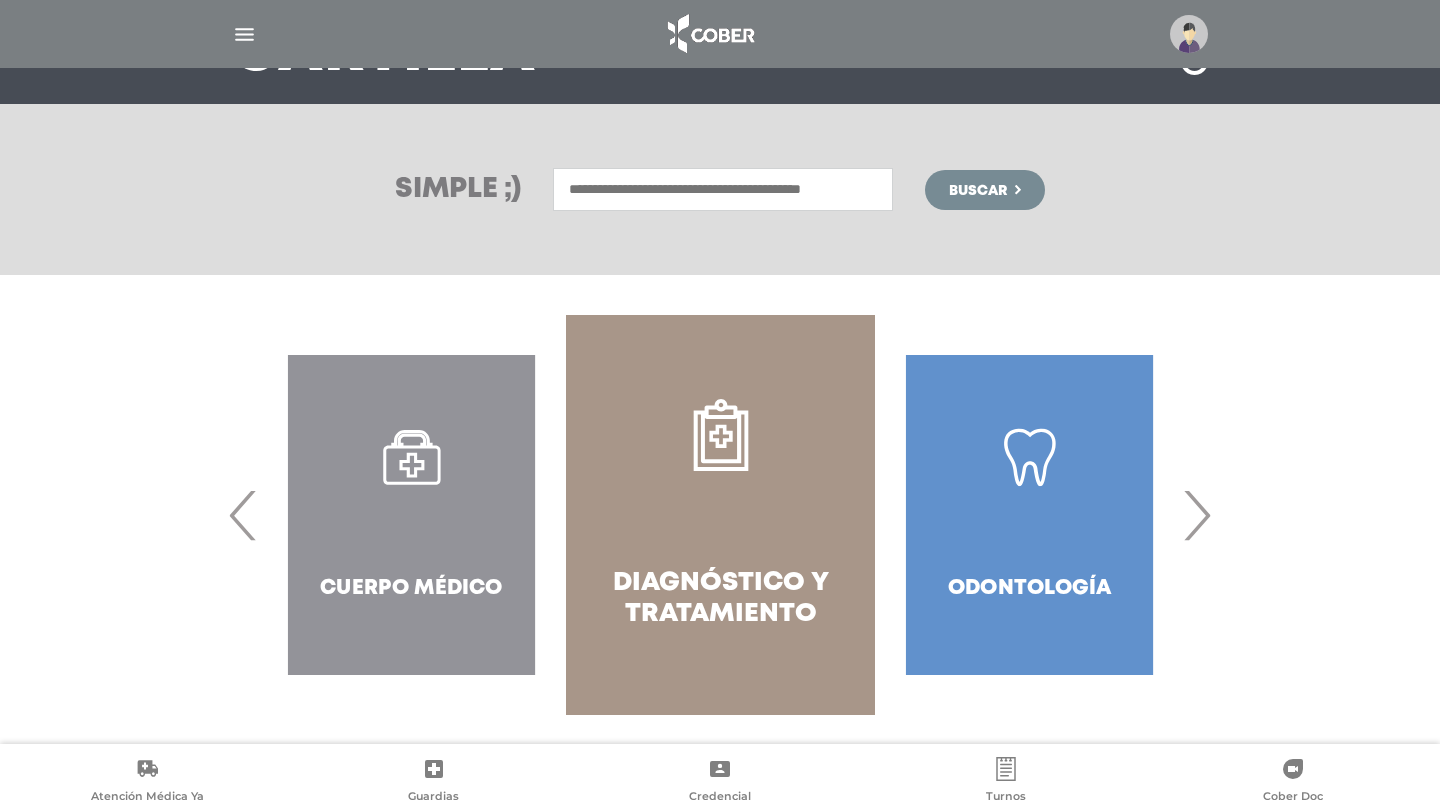 click on "›" at bounding box center [1196, 515] 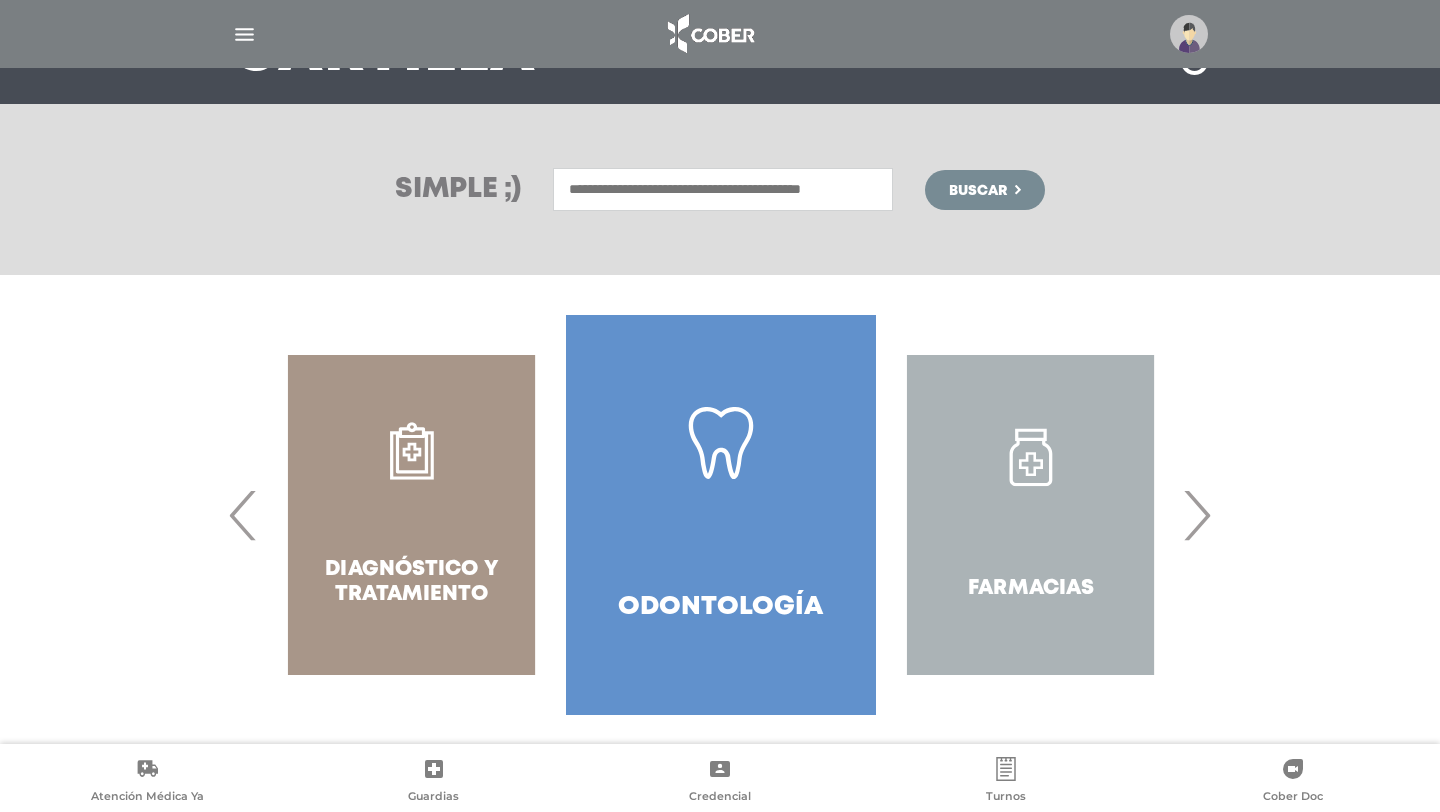 click on "›" at bounding box center [1196, 515] 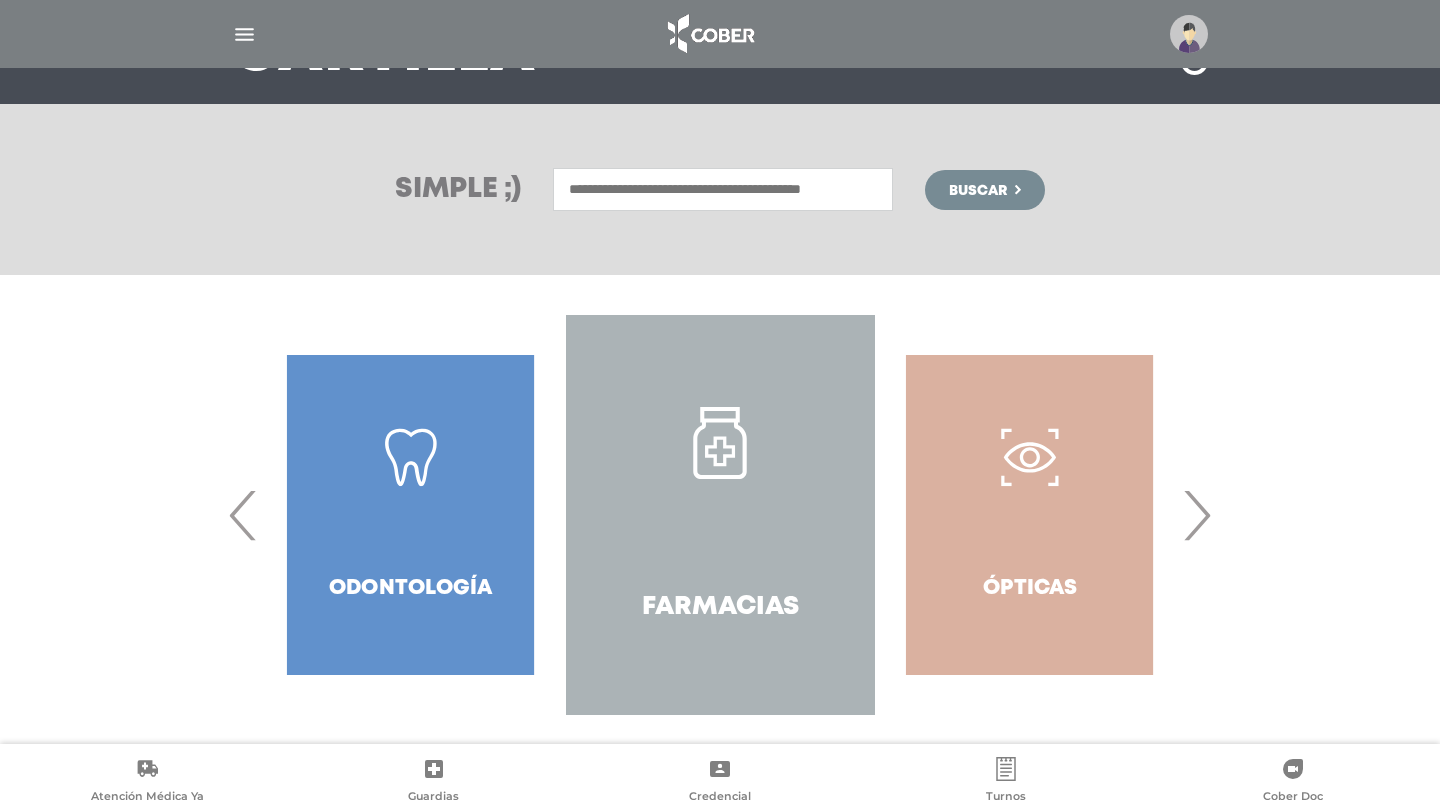 click on "›" at bounding box center (1196, 515) 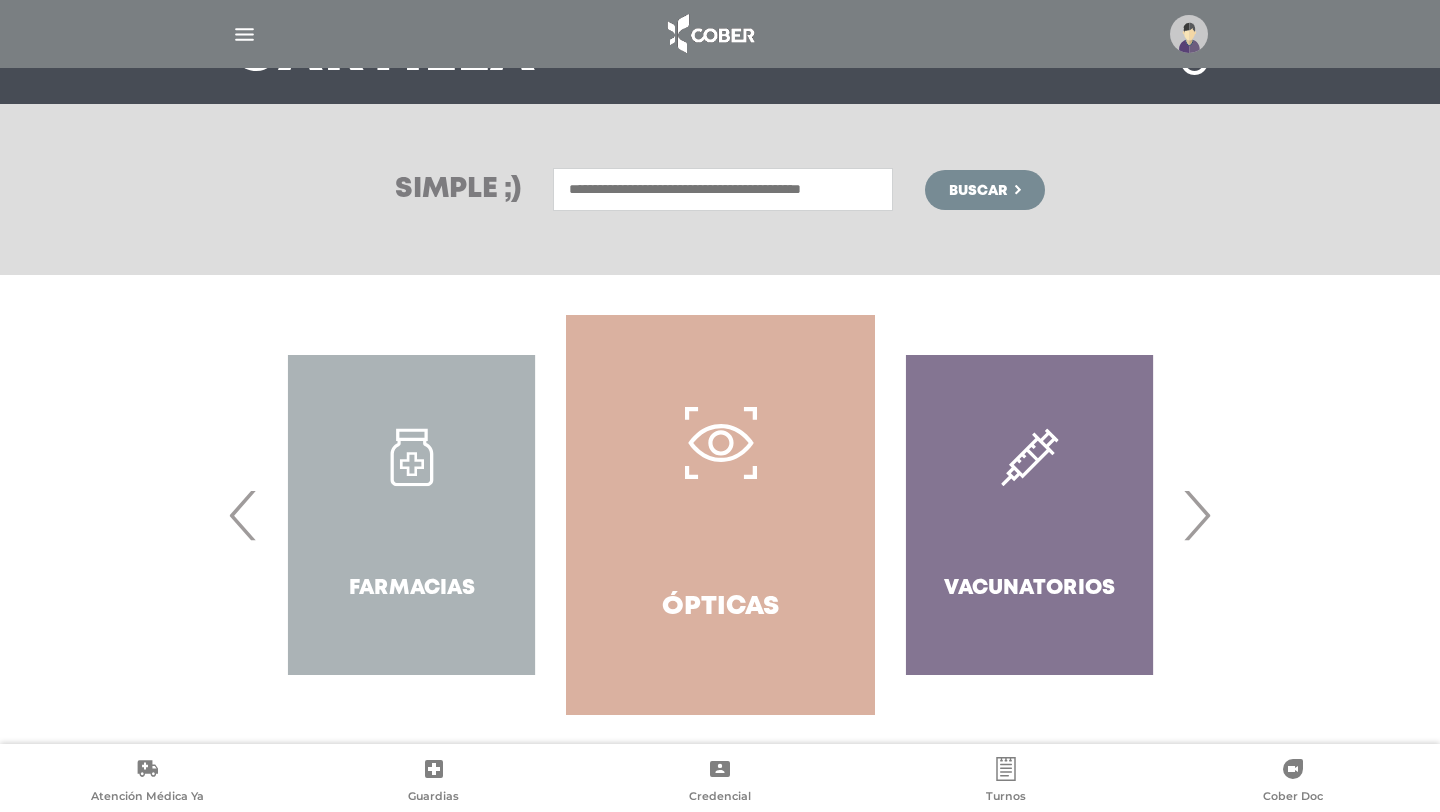 click on "›" at bounding box center (1196, 515) 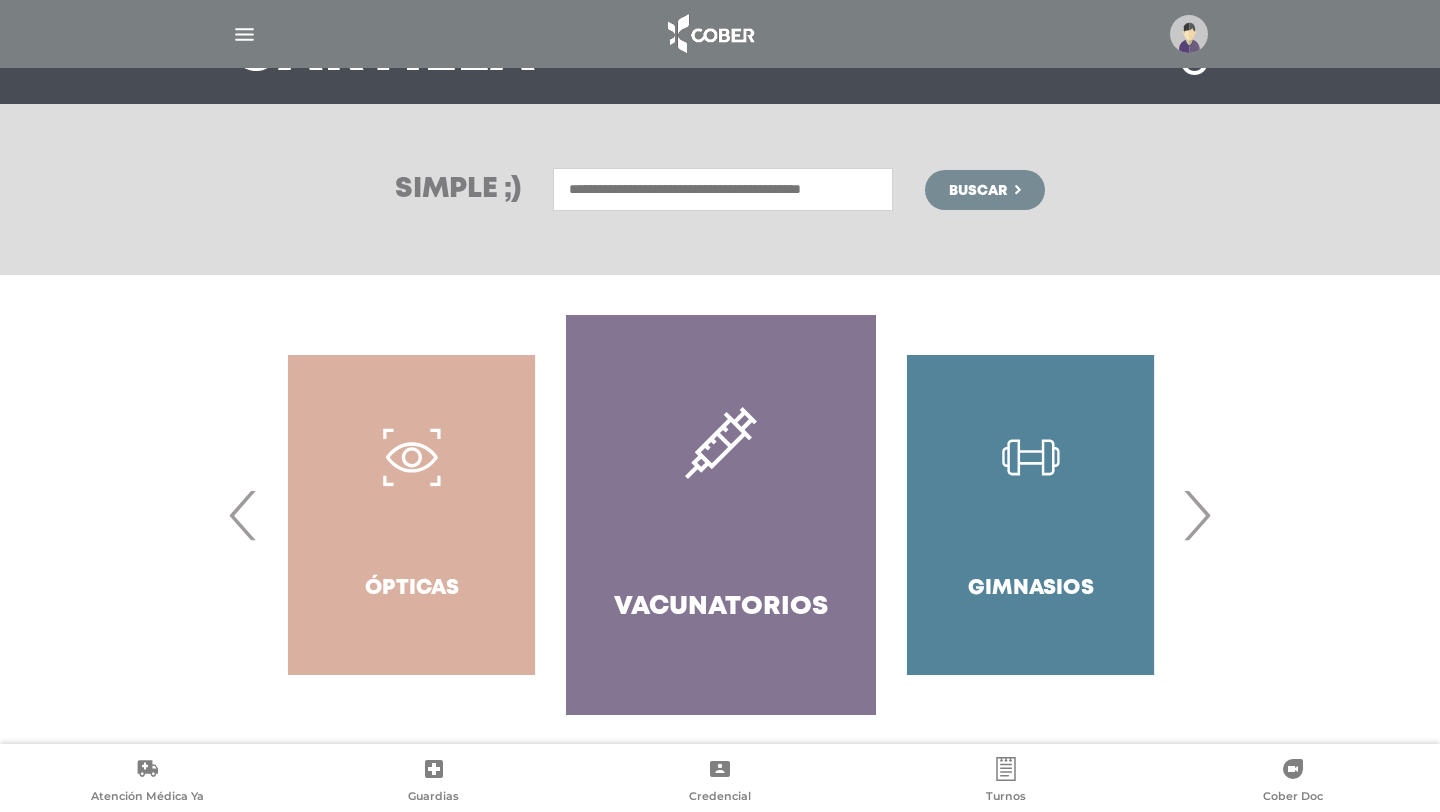 click on "›" at bounding box center (1196, 515) 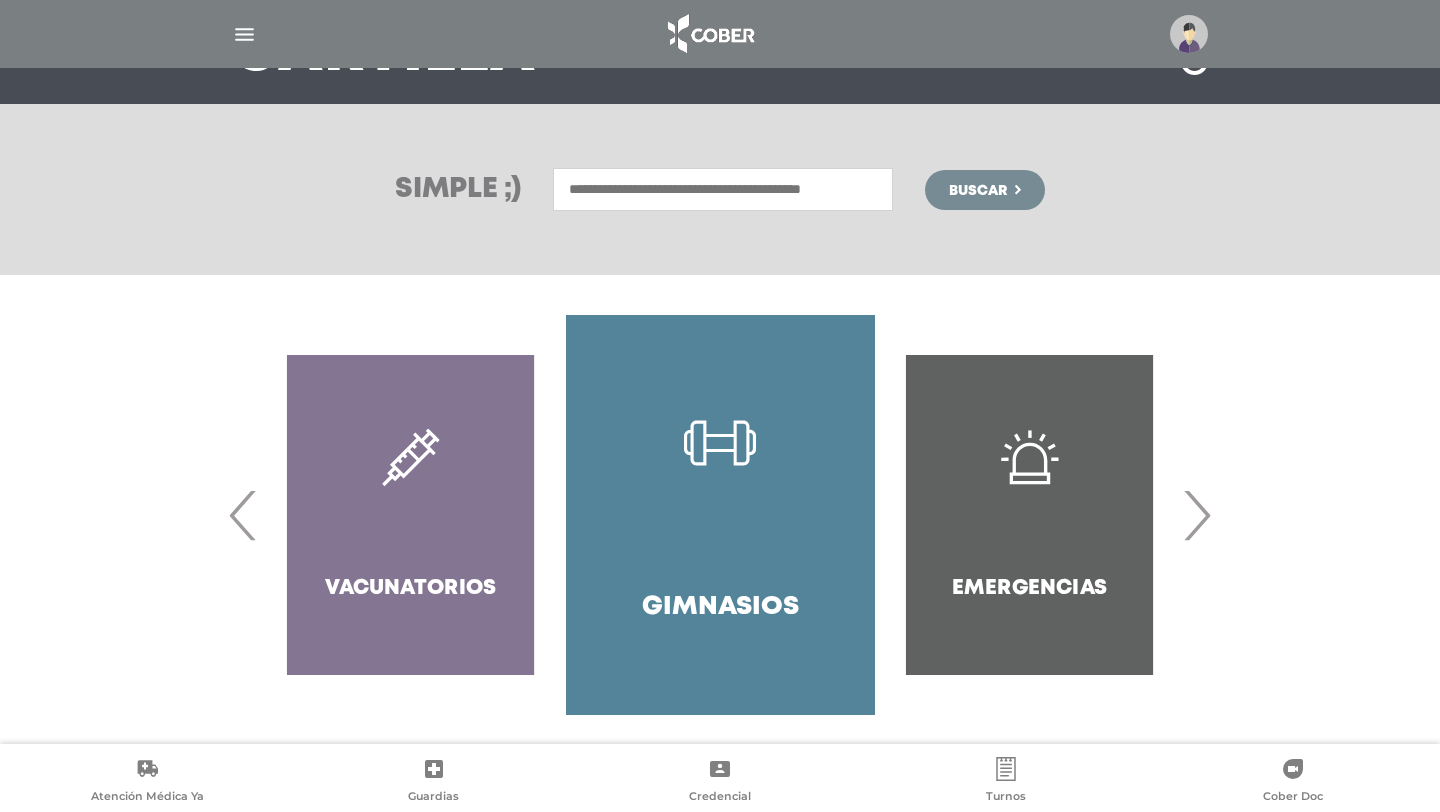 click on "›" at bounding box center [1196, 515] 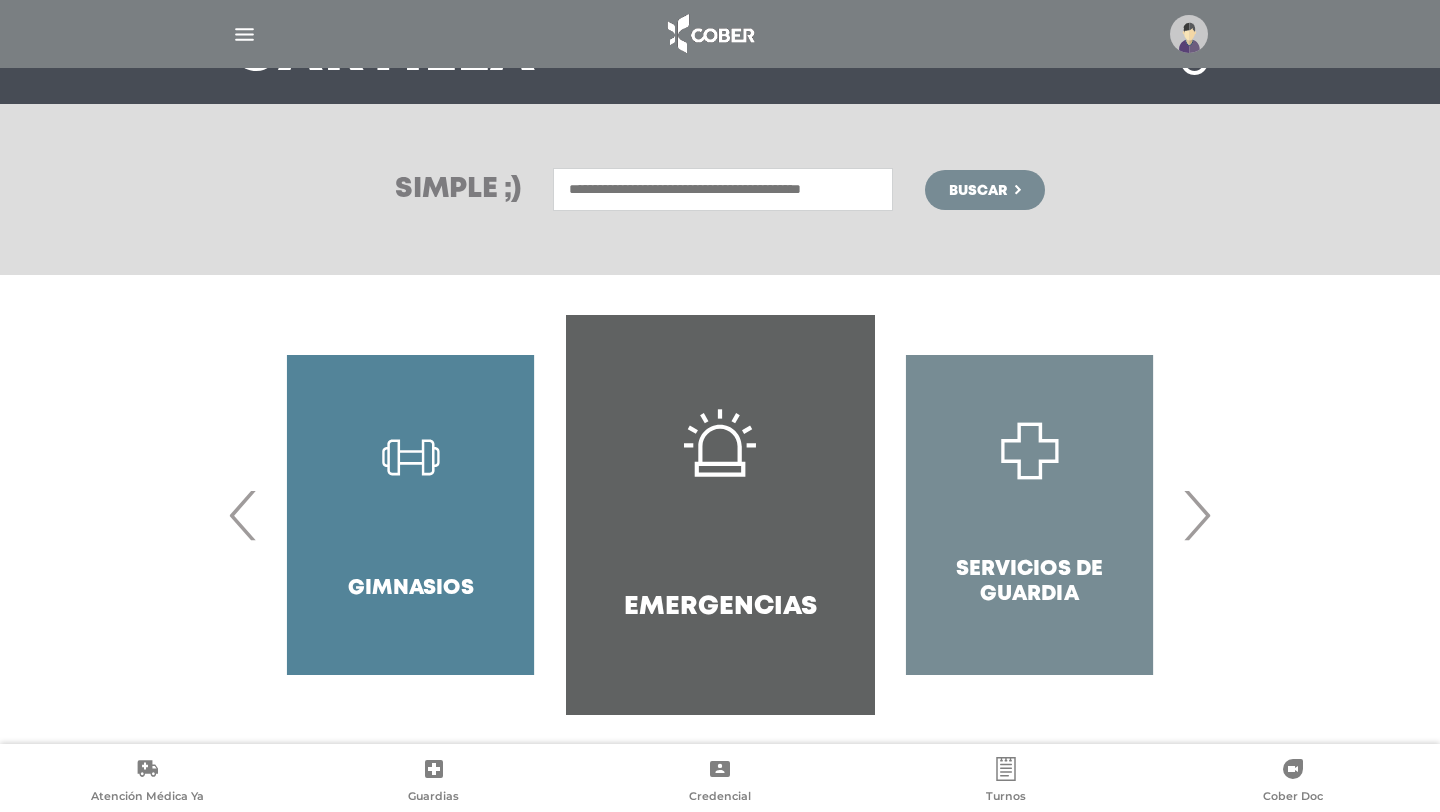 click on "›" at bounding box center (1196, 515) 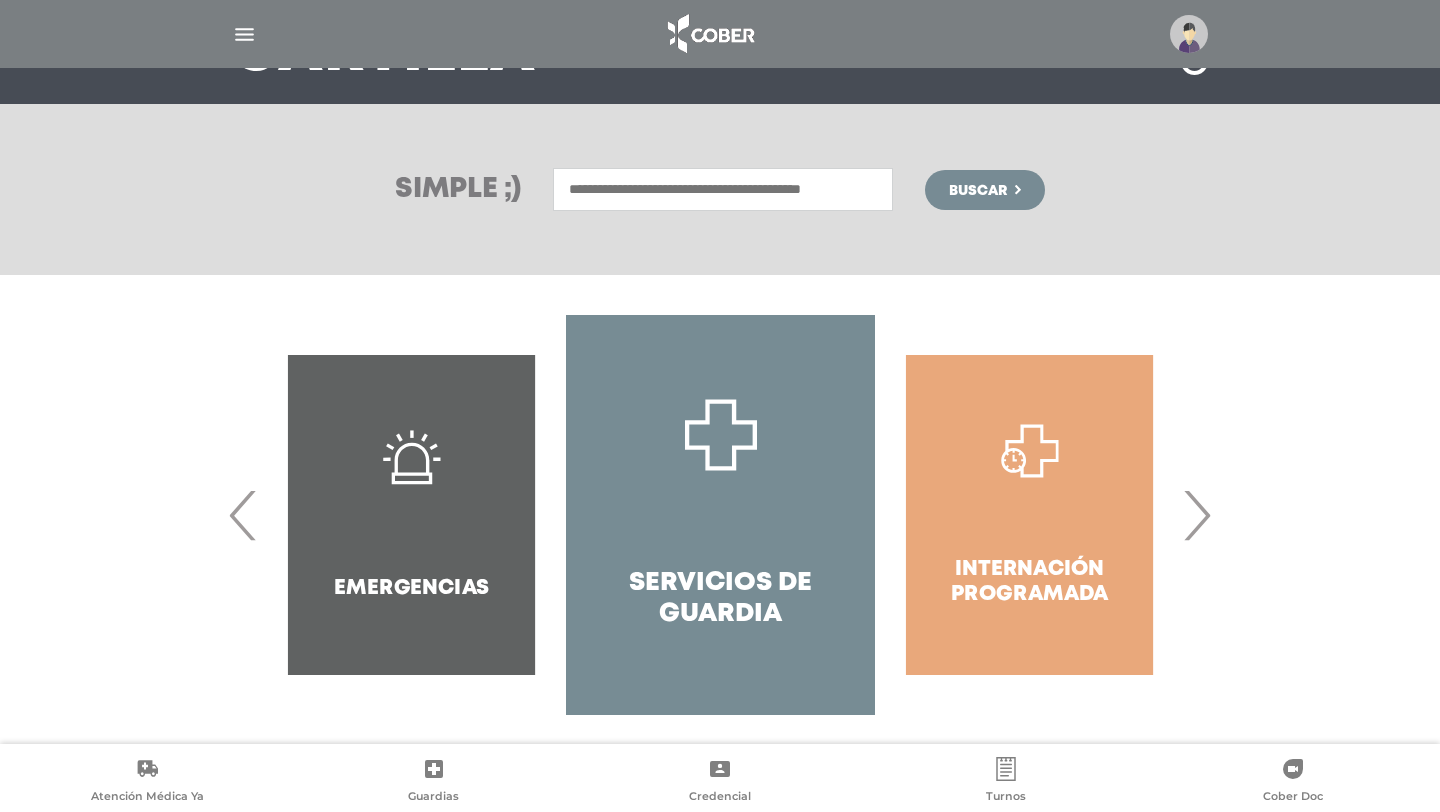click on "›" at bounding box center (1196, 515) 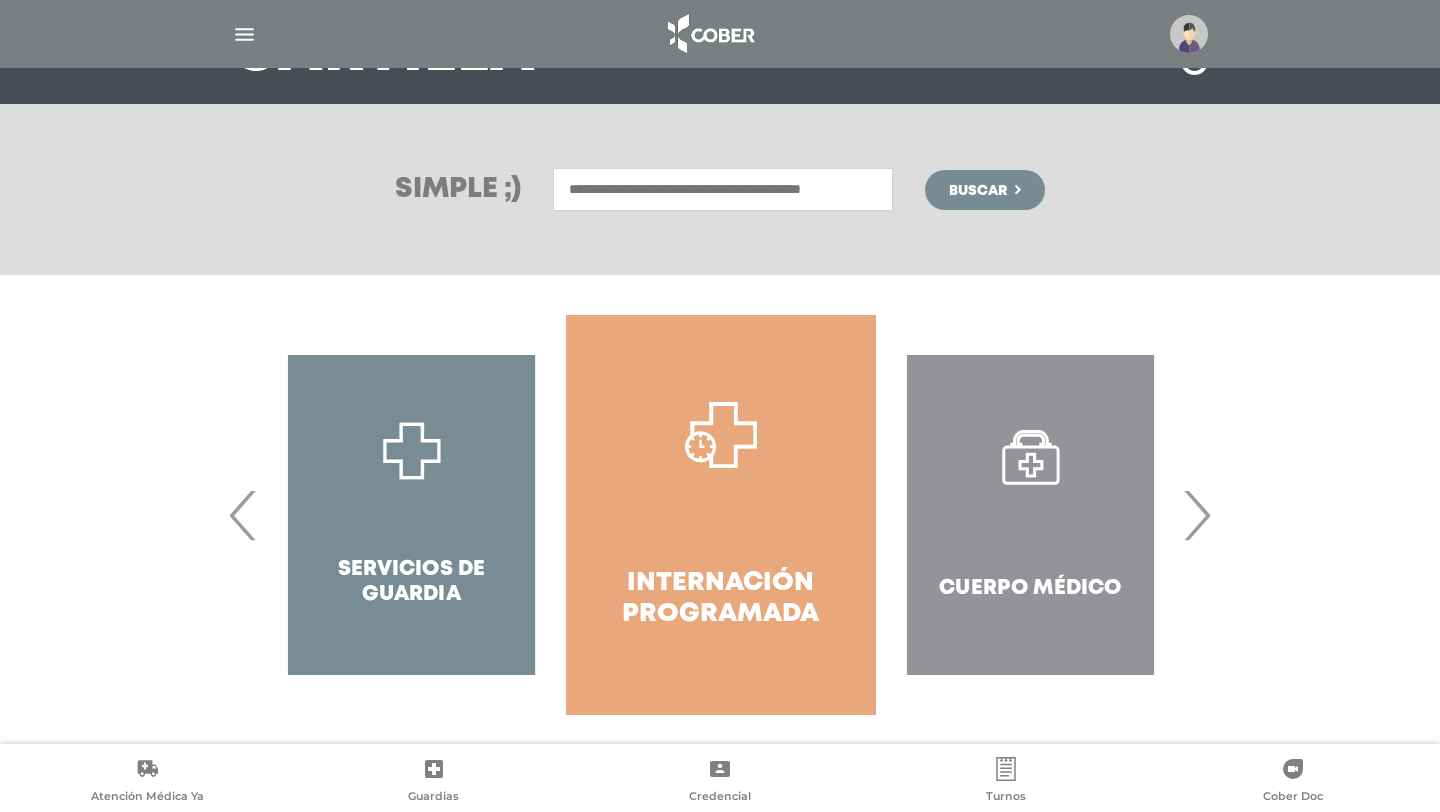 click on "›" at bounding box center [1196, 515] 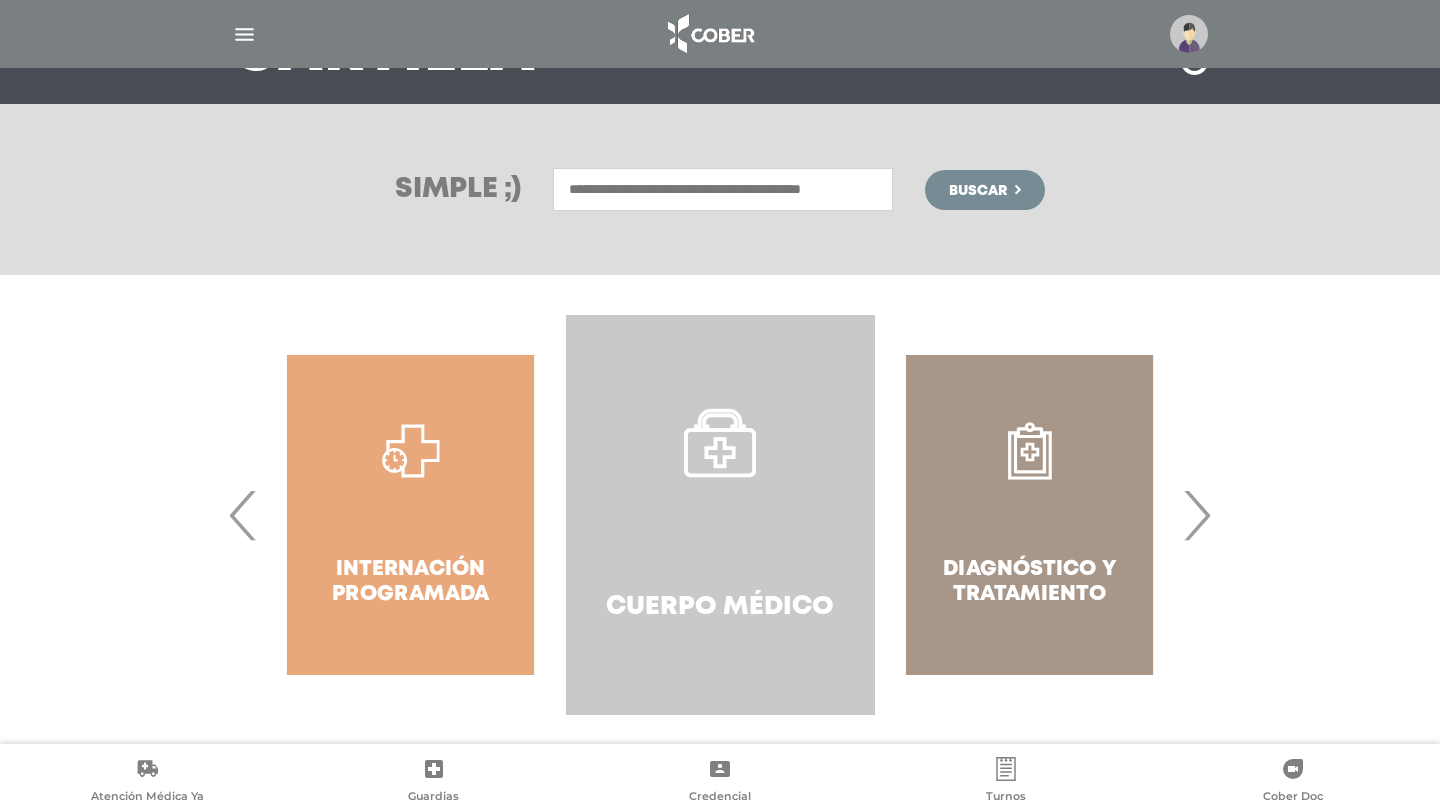 click 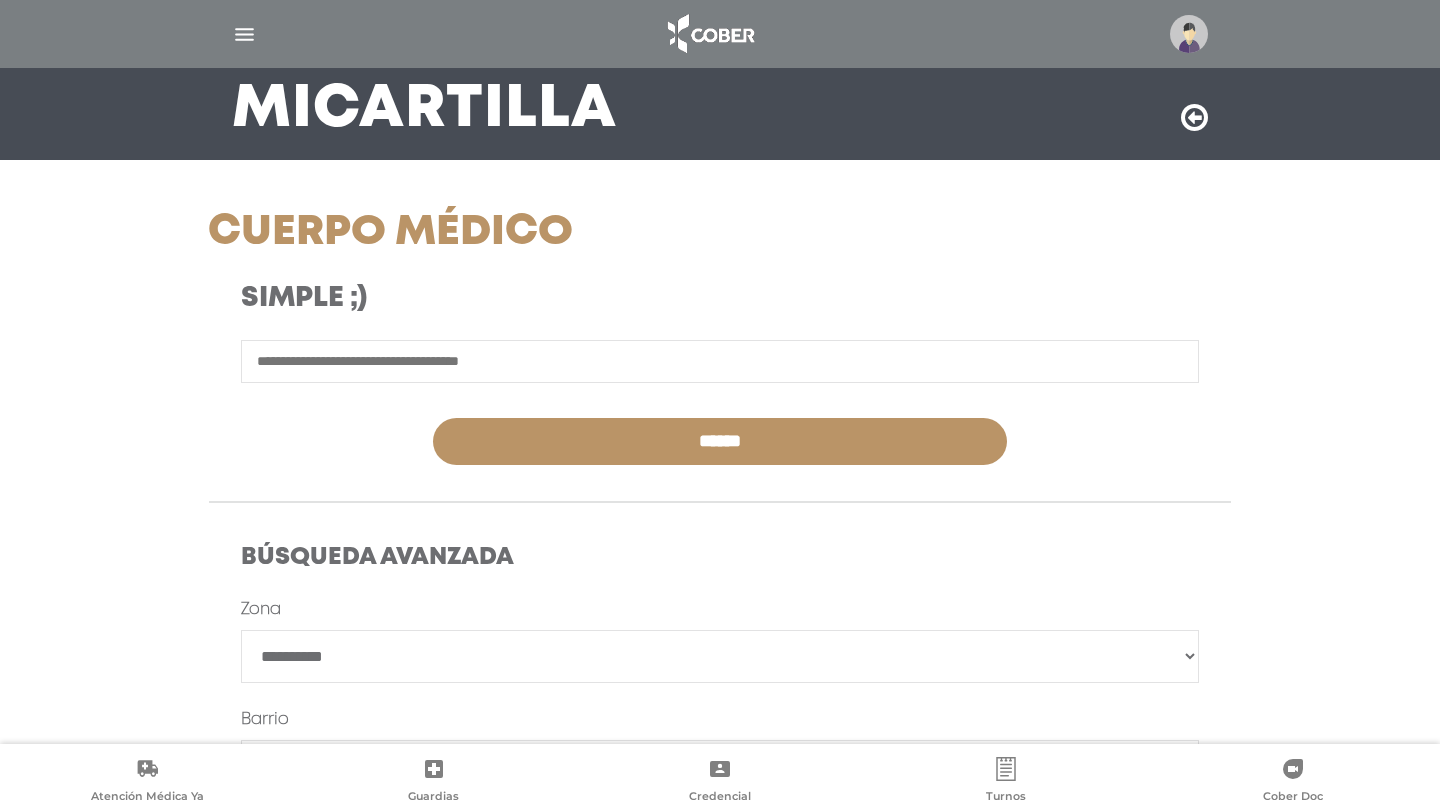 scroll, scrollTop: 198, scrollLeft: 0, axis: vertical 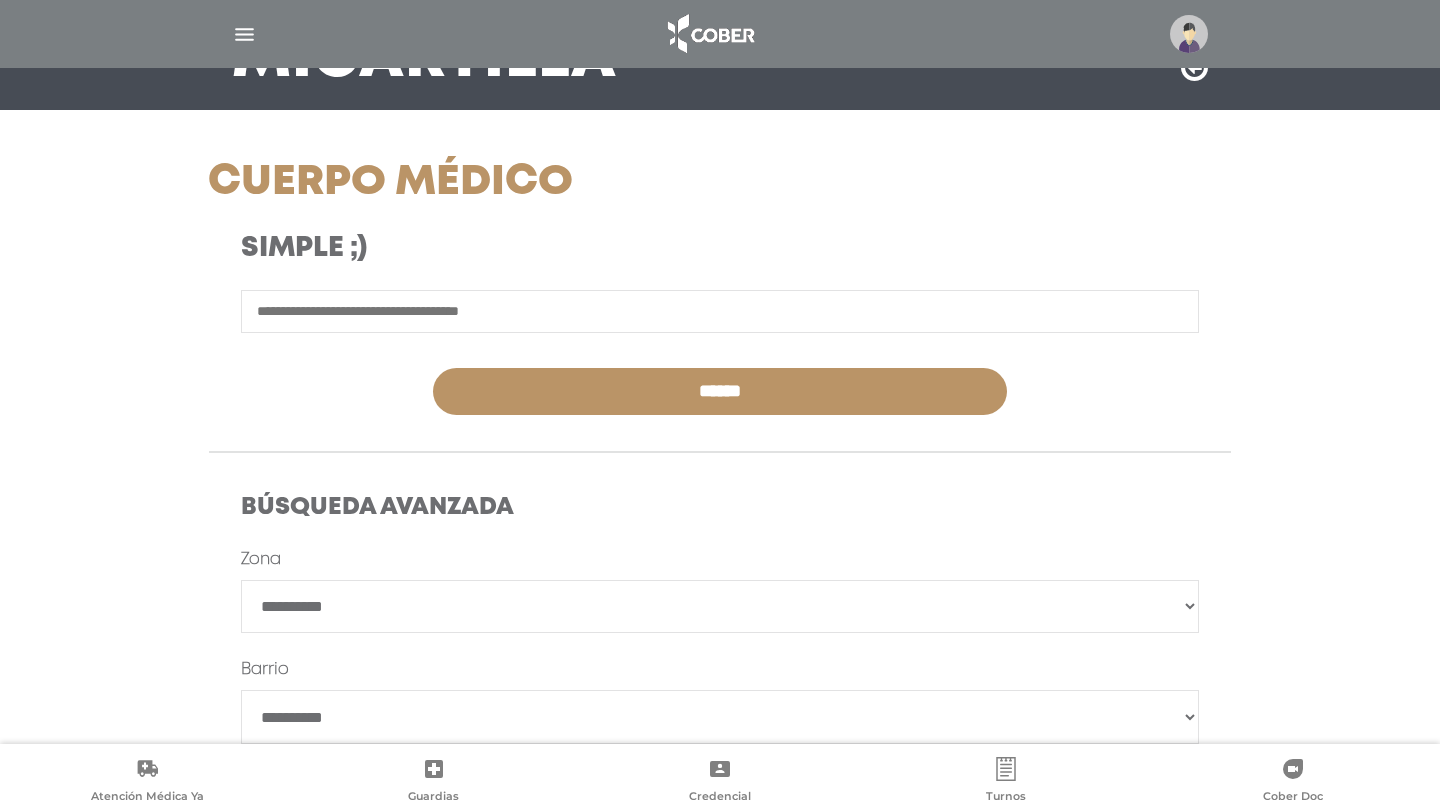 click on "**********" at bounding box center [720, 607] 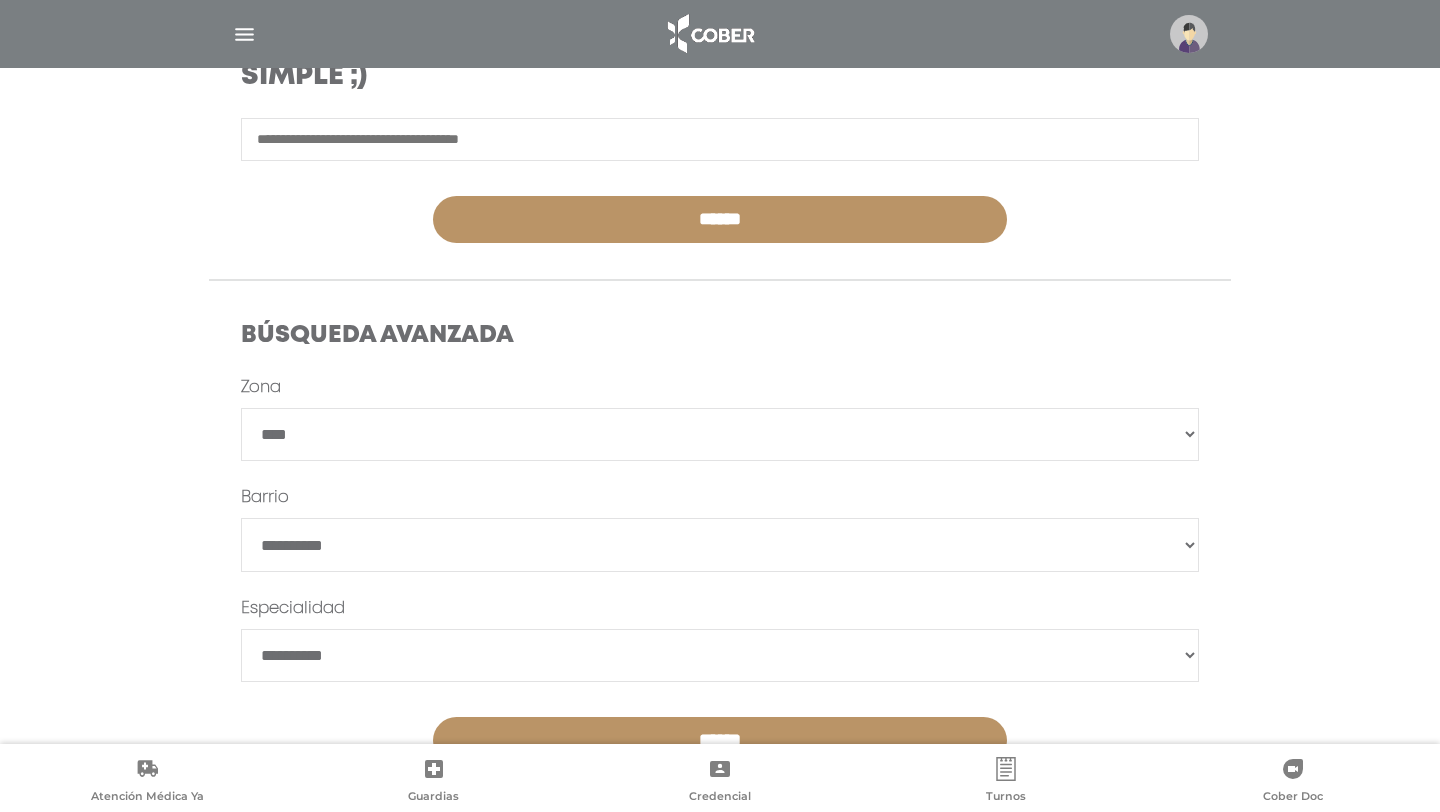 scroll, scrollTop: 397, scrollLeft: 0, axis: vertical 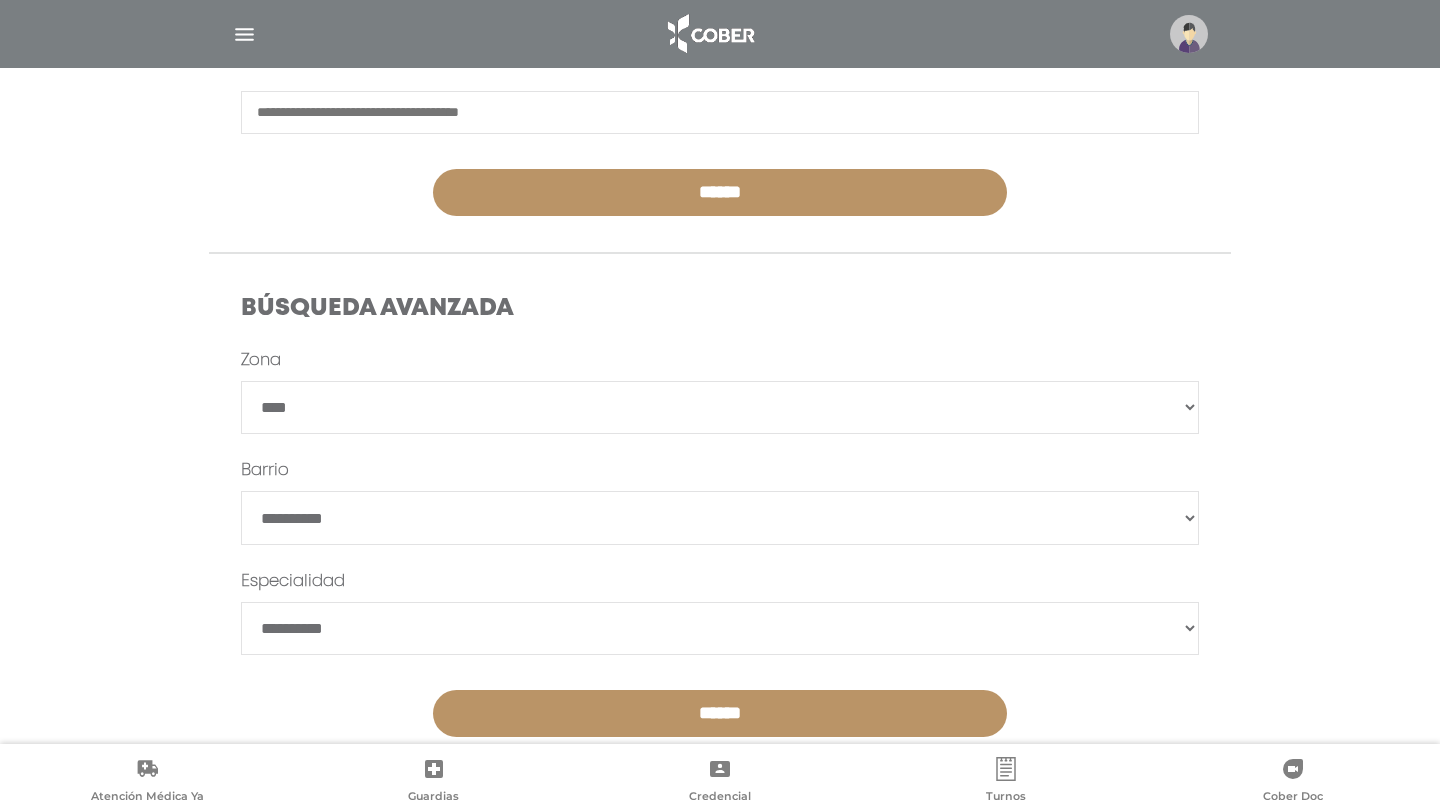 click on "*******" at bounding box center [720, 518] 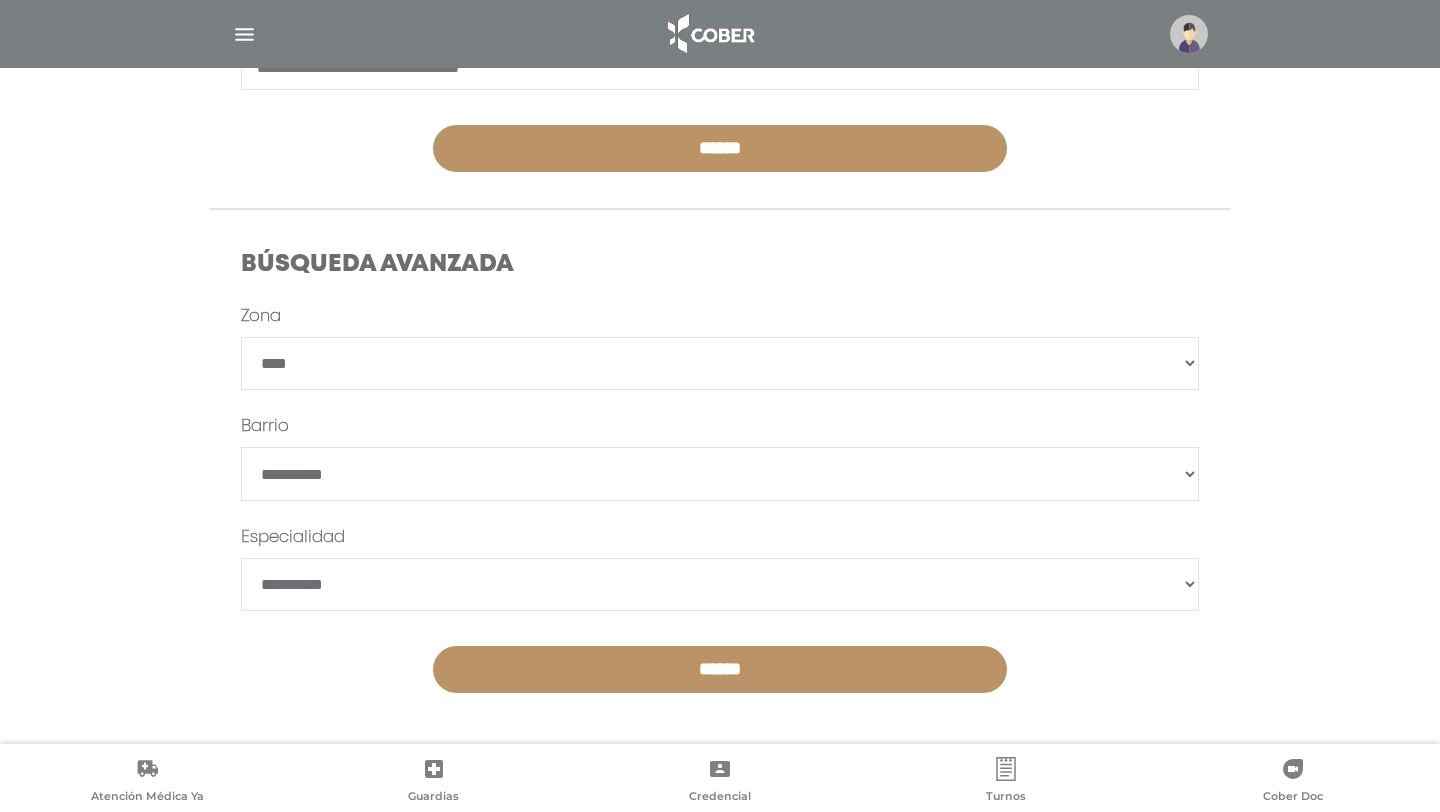 click on "**********" at bounding box center [720, 585] 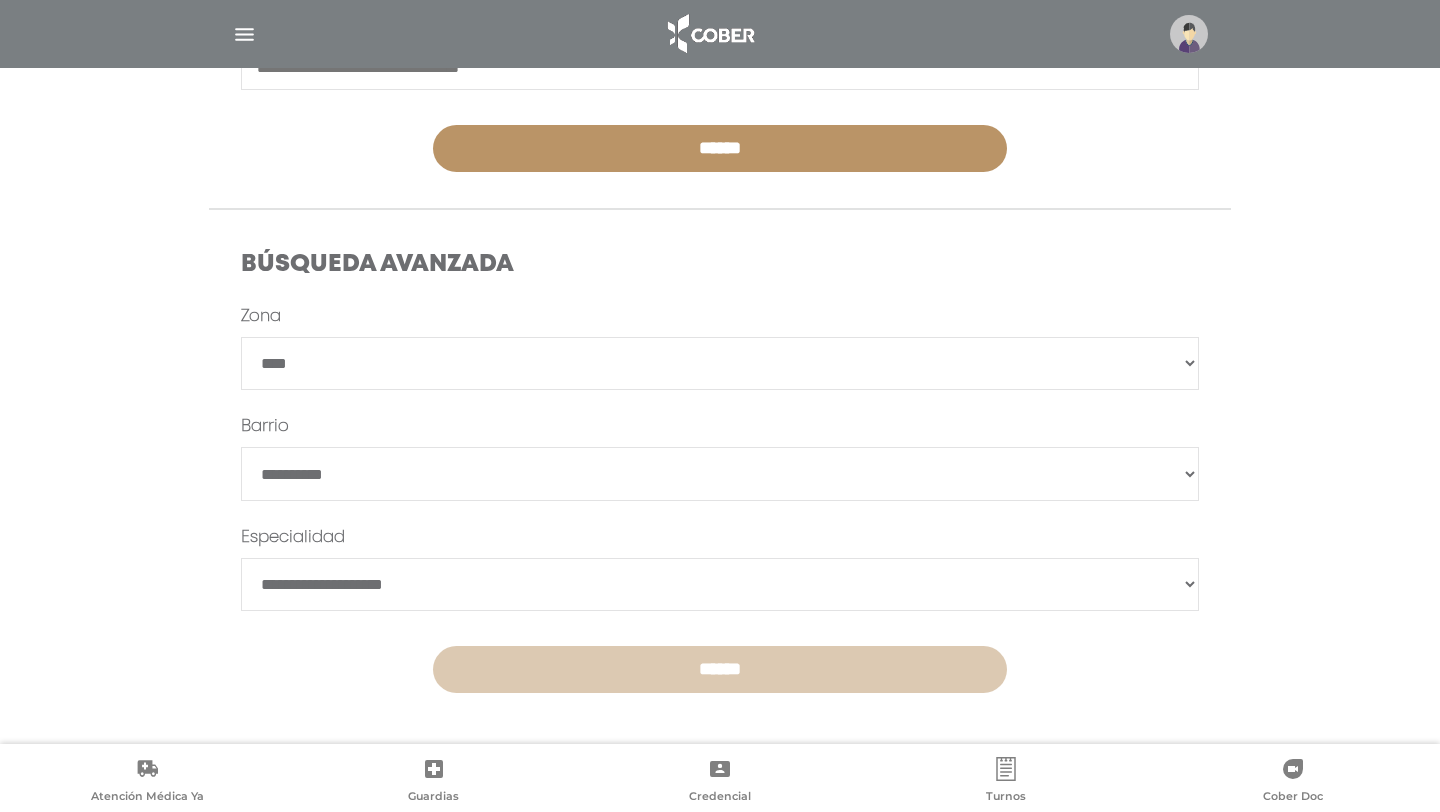 click on "******" at bounding box center [720, 669] 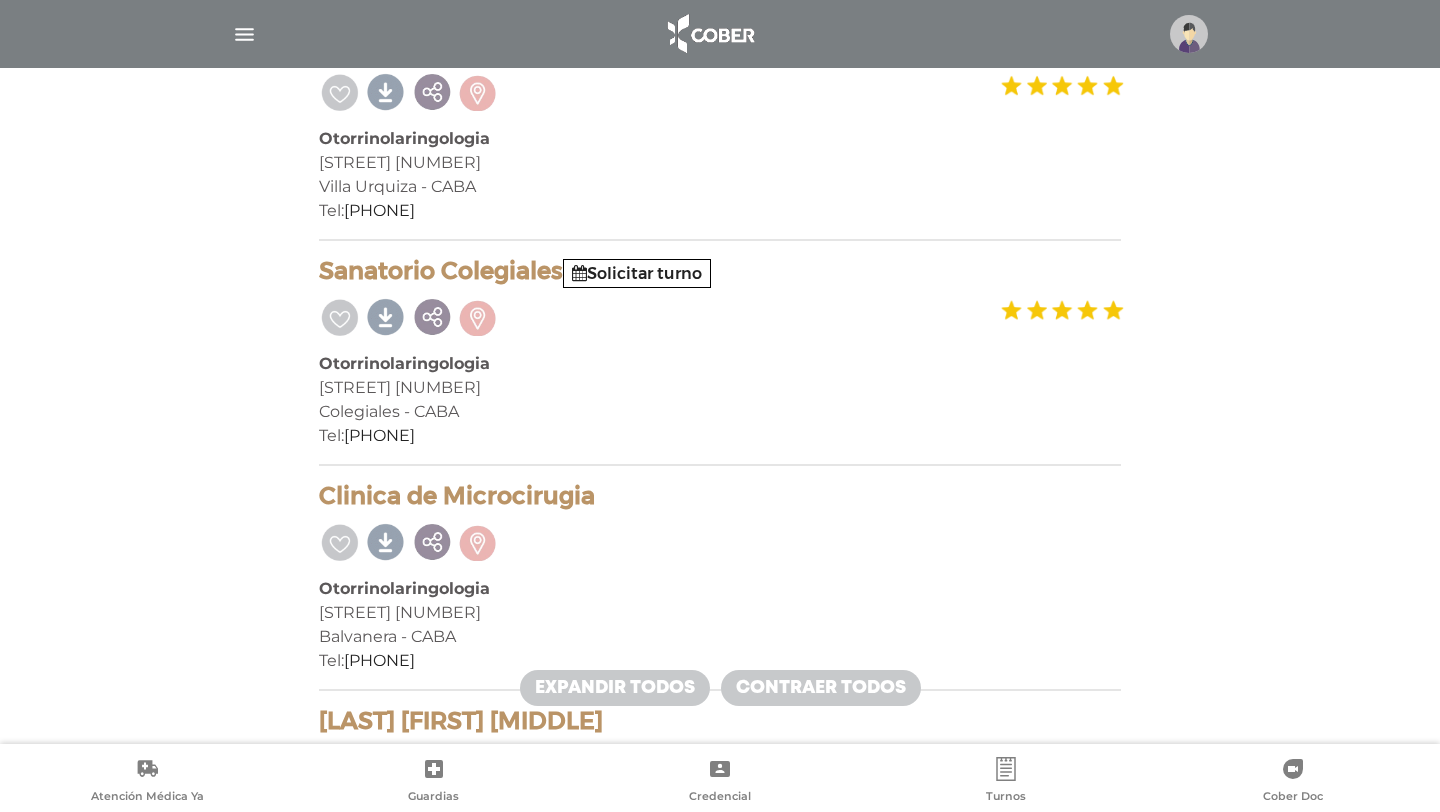 scroll, scrollTop: 879, scrollLeft: 0, axis: vertical 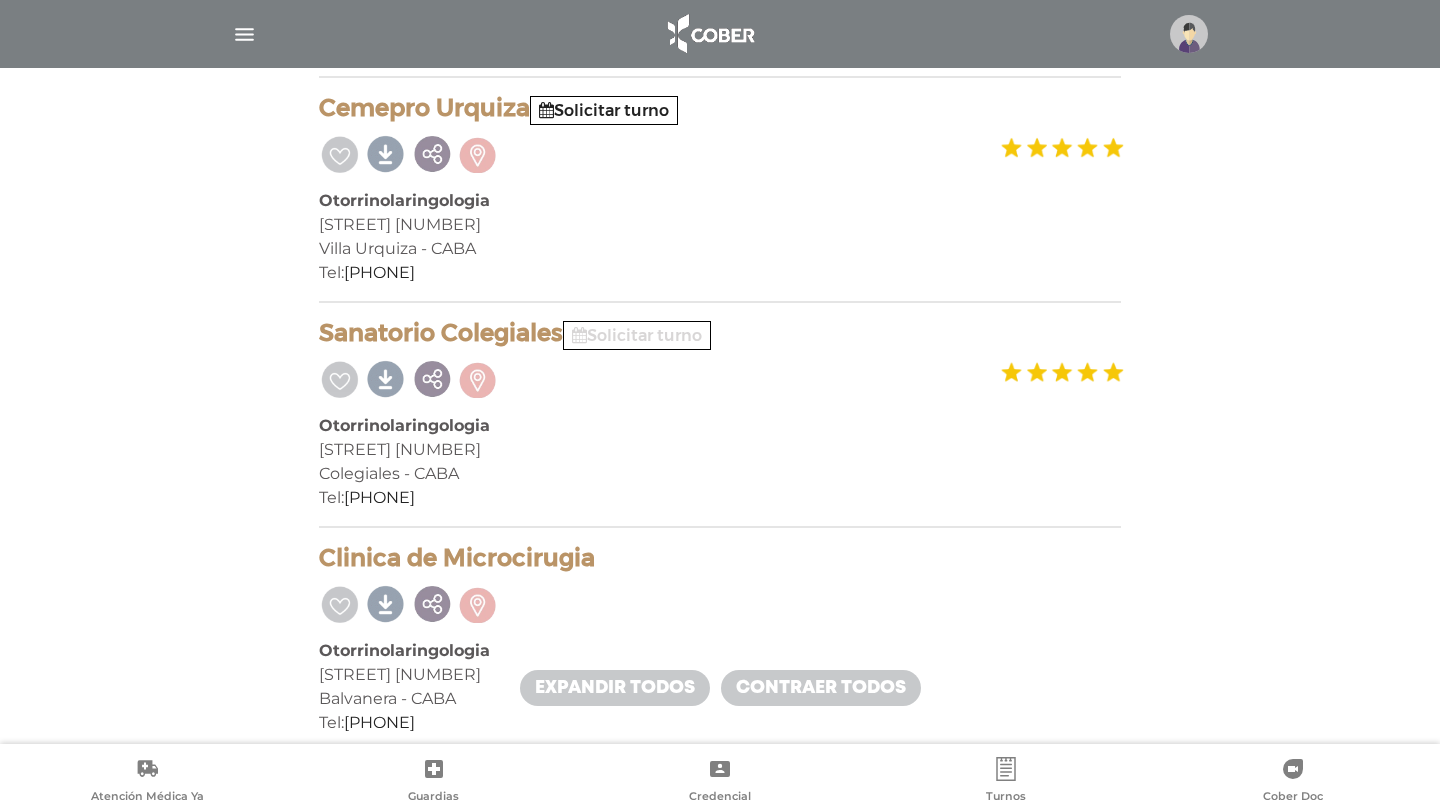 click on "Solicitar turno" at bounding box center (637, 335) 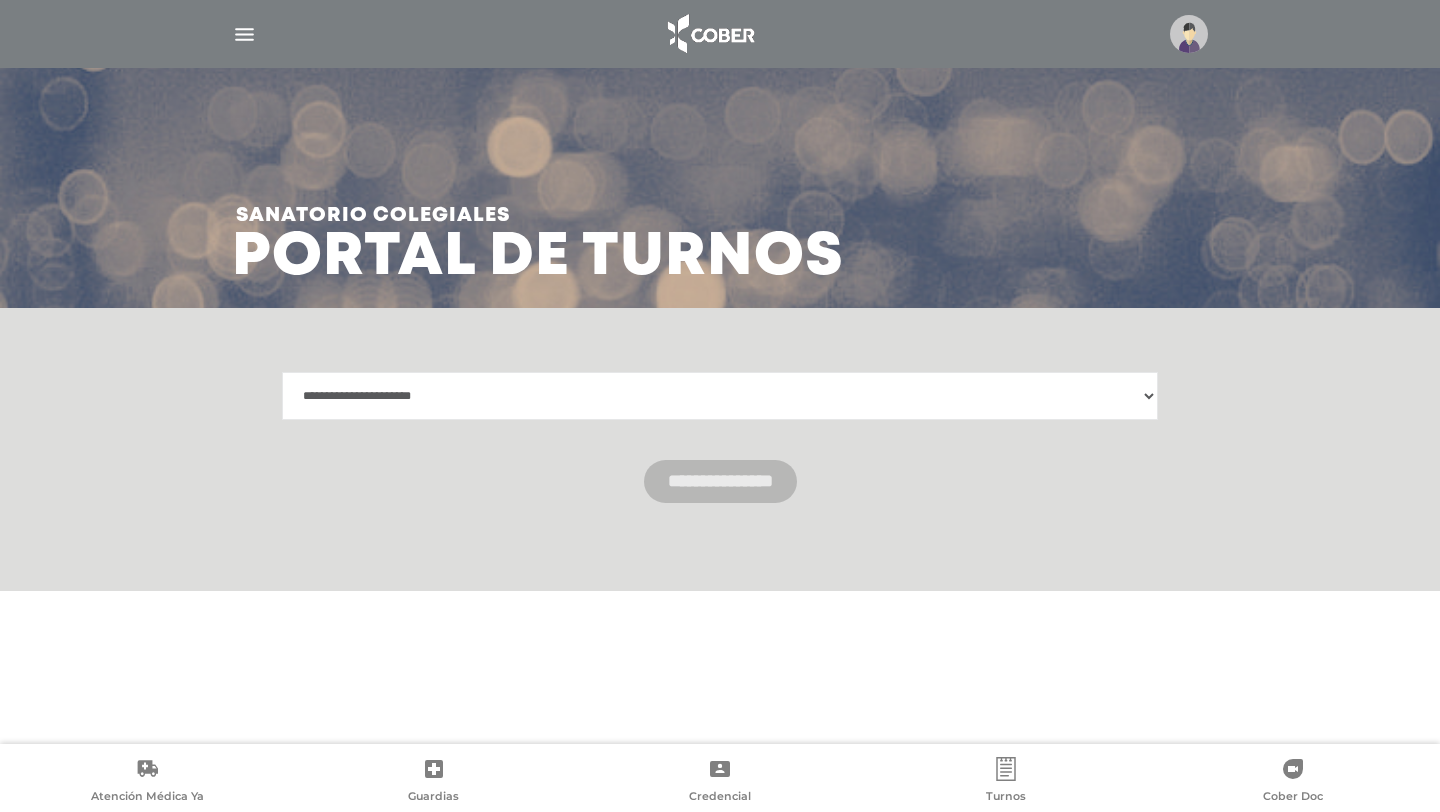 scroll, scrollTop: 0, scrollLeft: 0, axis: both 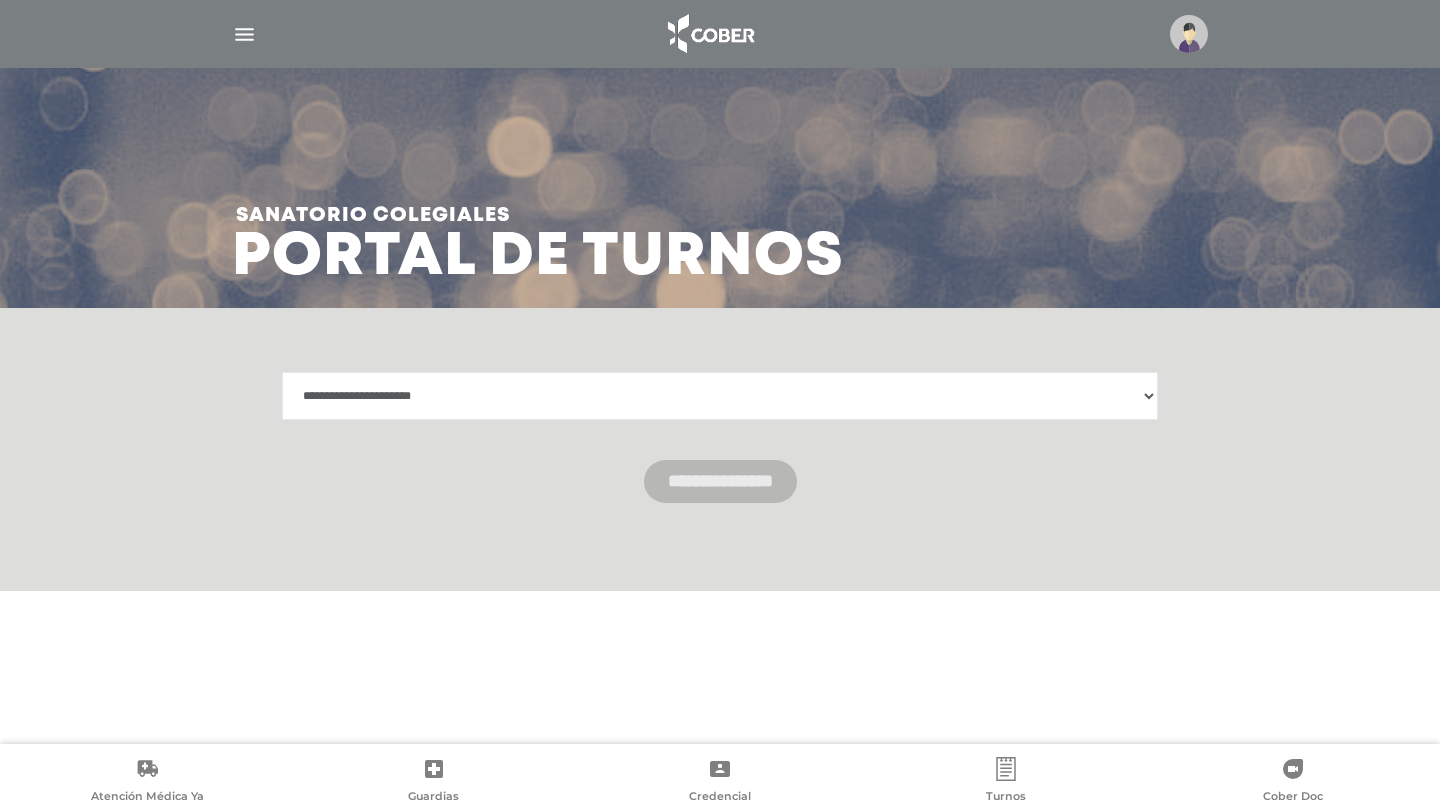 select on "**********" 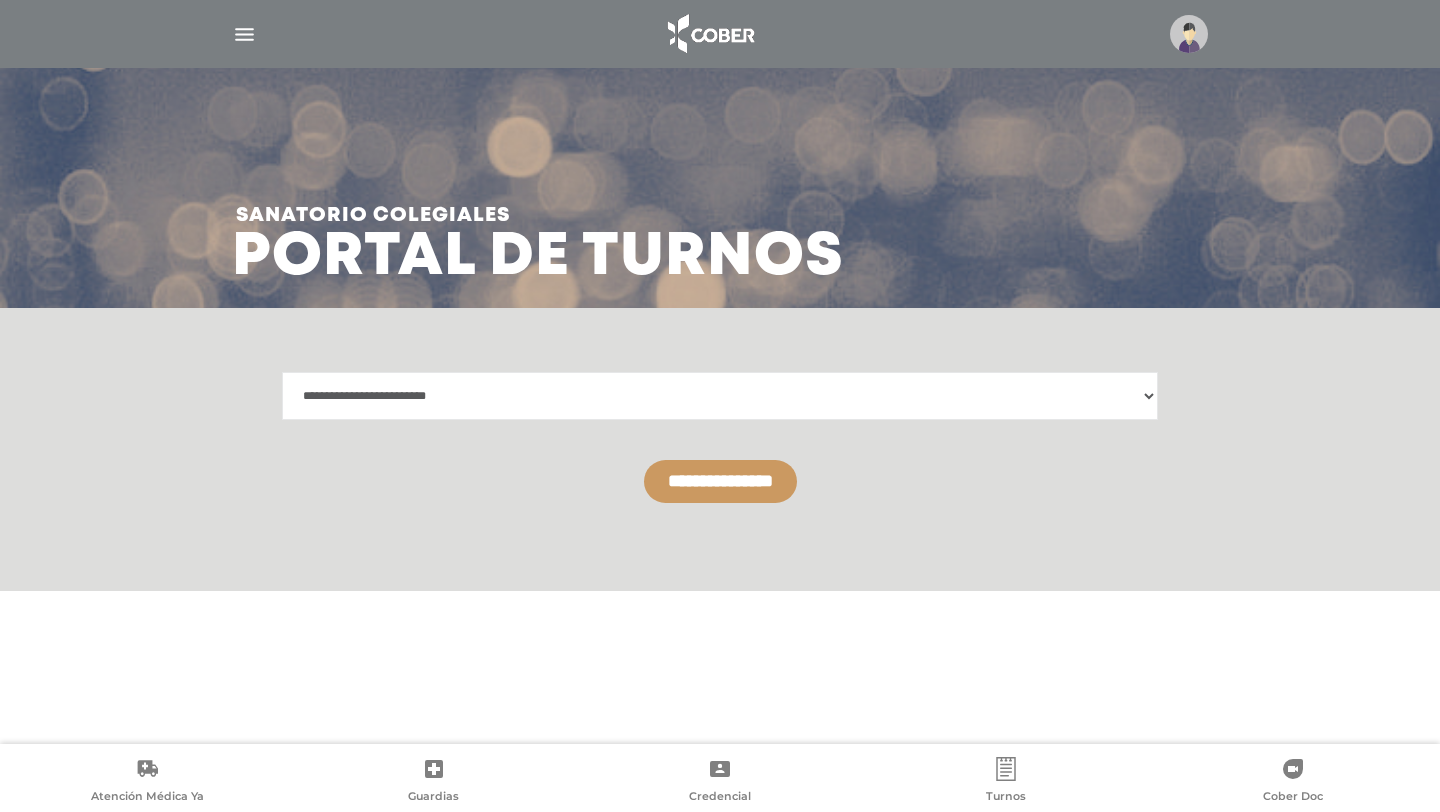 click on "**********" at bounding box center [720, 481] 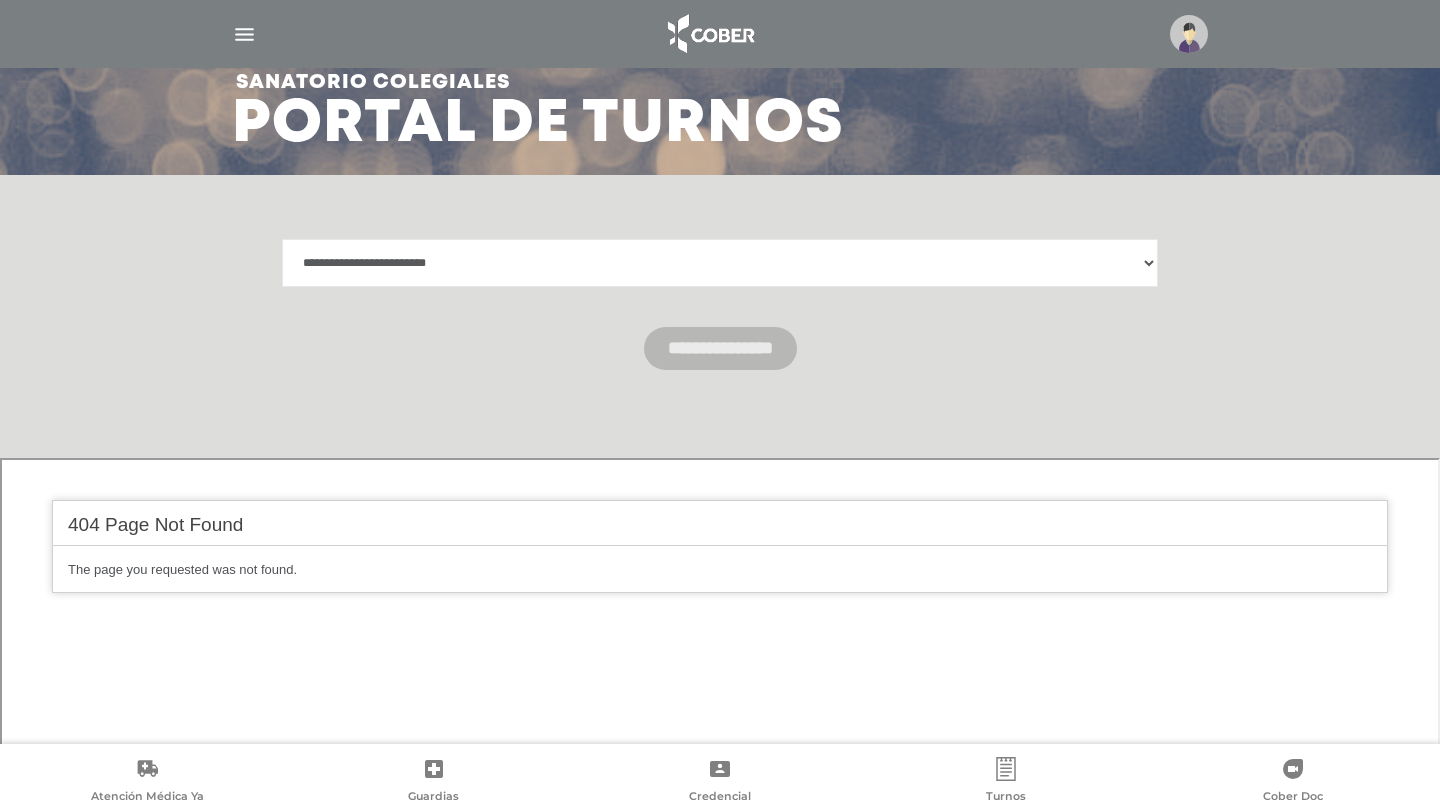 scroll, scrollTop: 0, scrollLeft: 0, axis: both 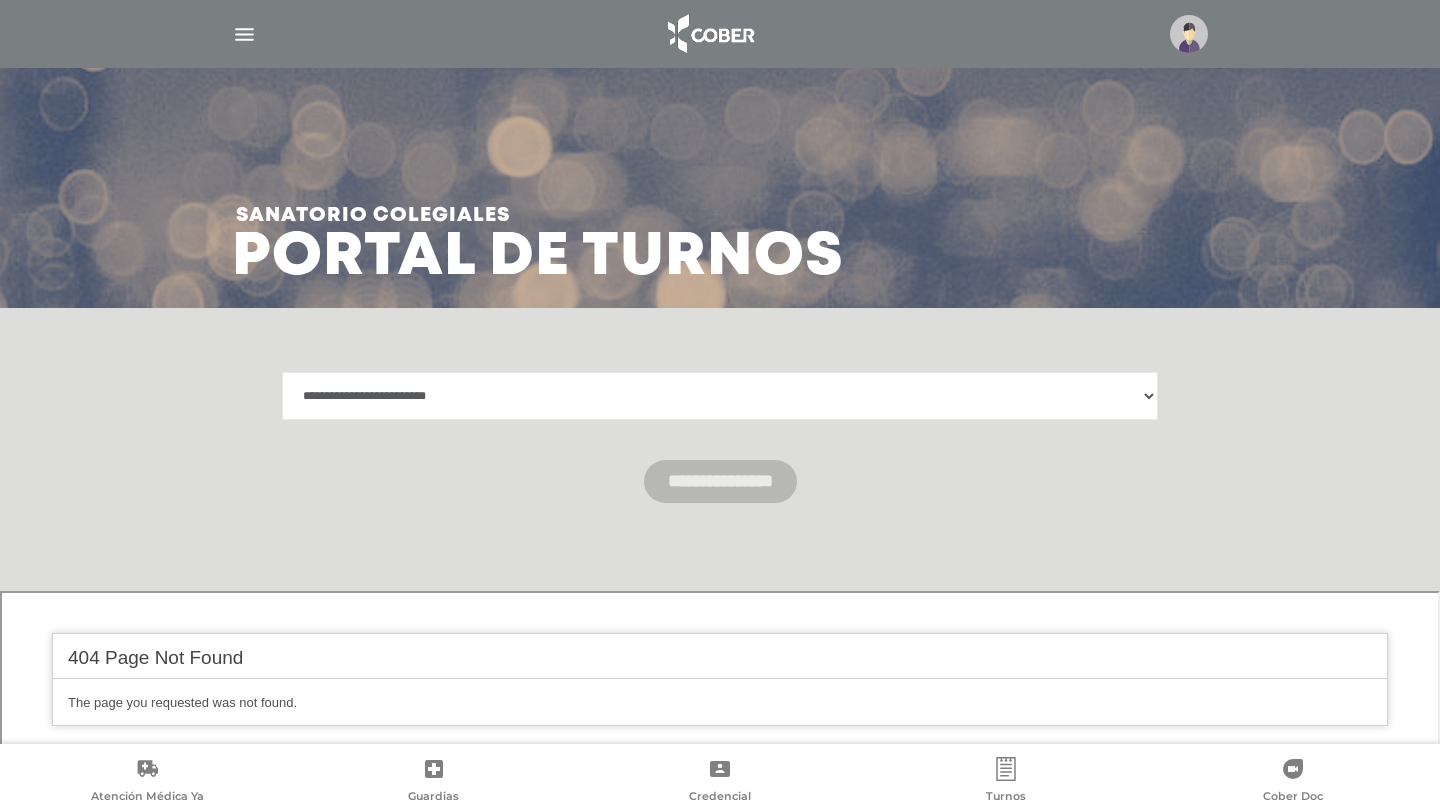 click at bounding box center (1189, 34) 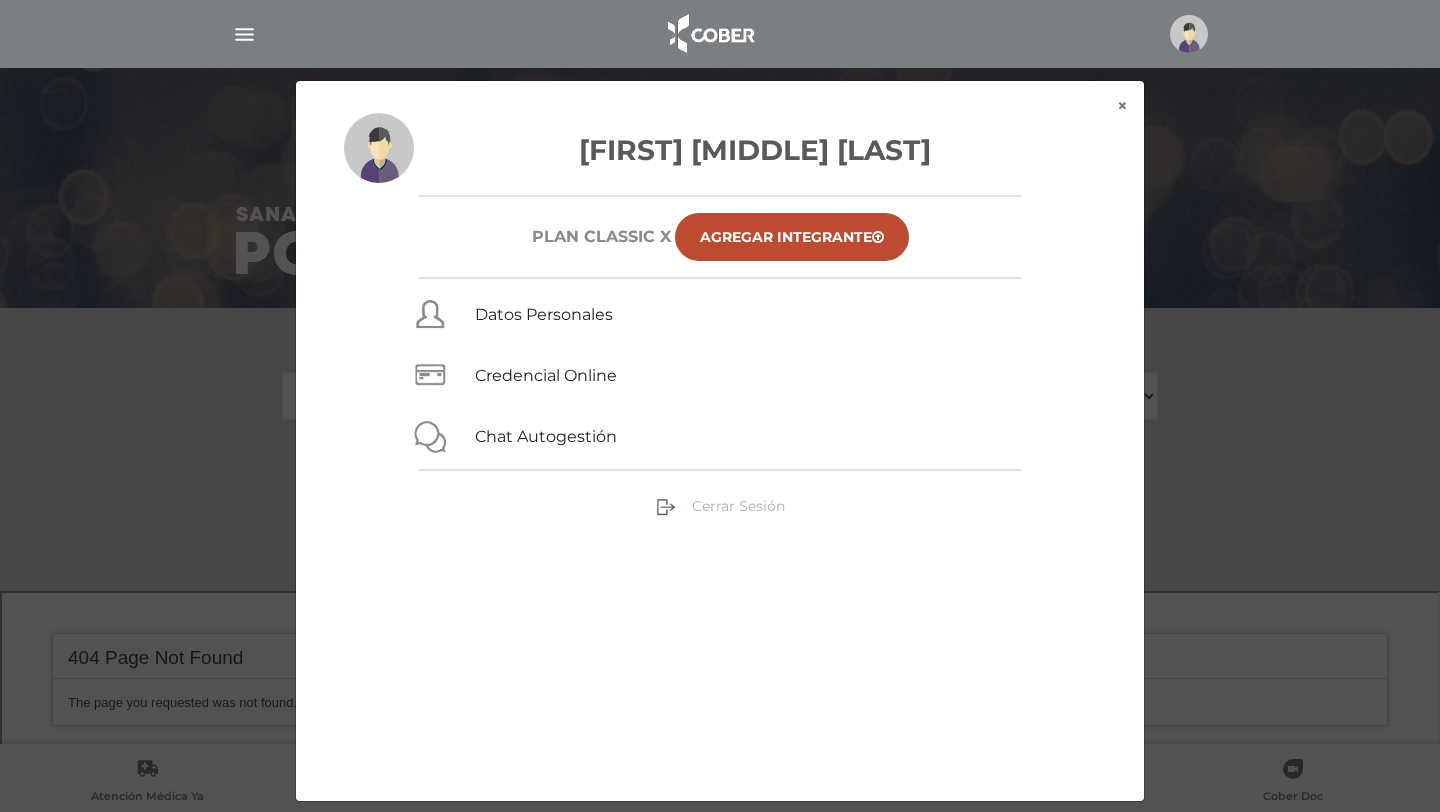 click on "Cerrar Sesión" at bounding box center [738, 506] 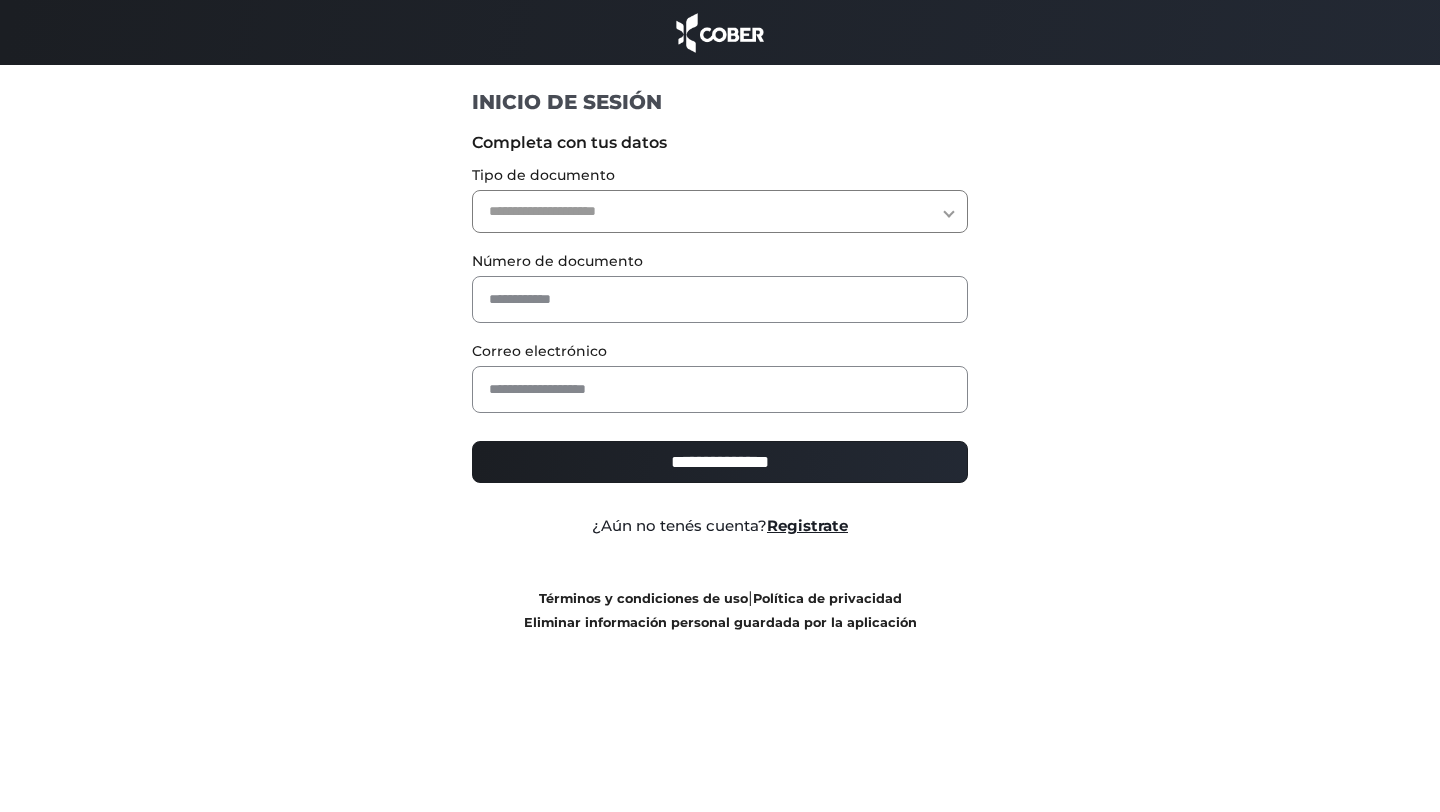 scroll, scrollTop: 0, scrollLeft: 0, axis: both 